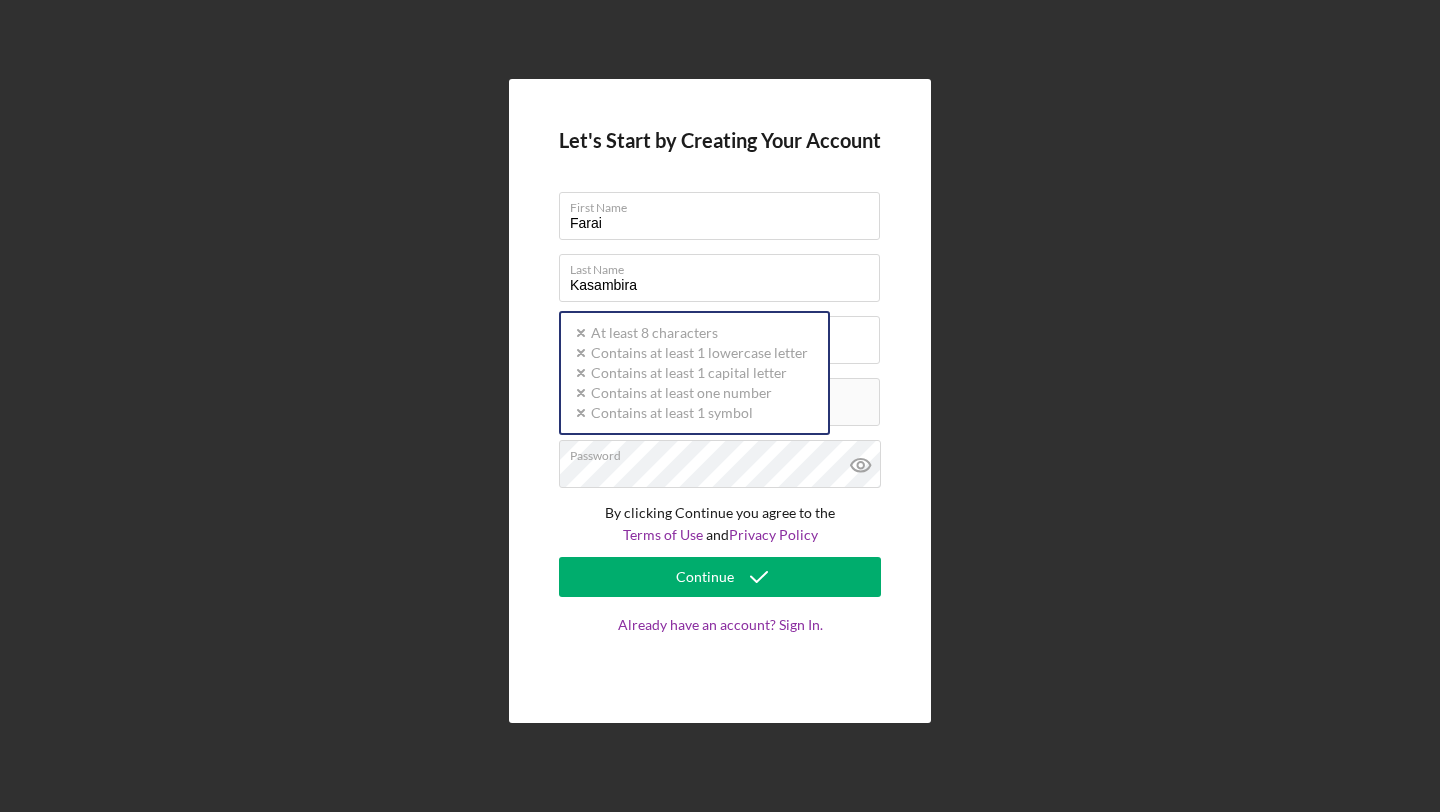 scroll, scrollTop: 0, scrollLeft: 0, axis: both 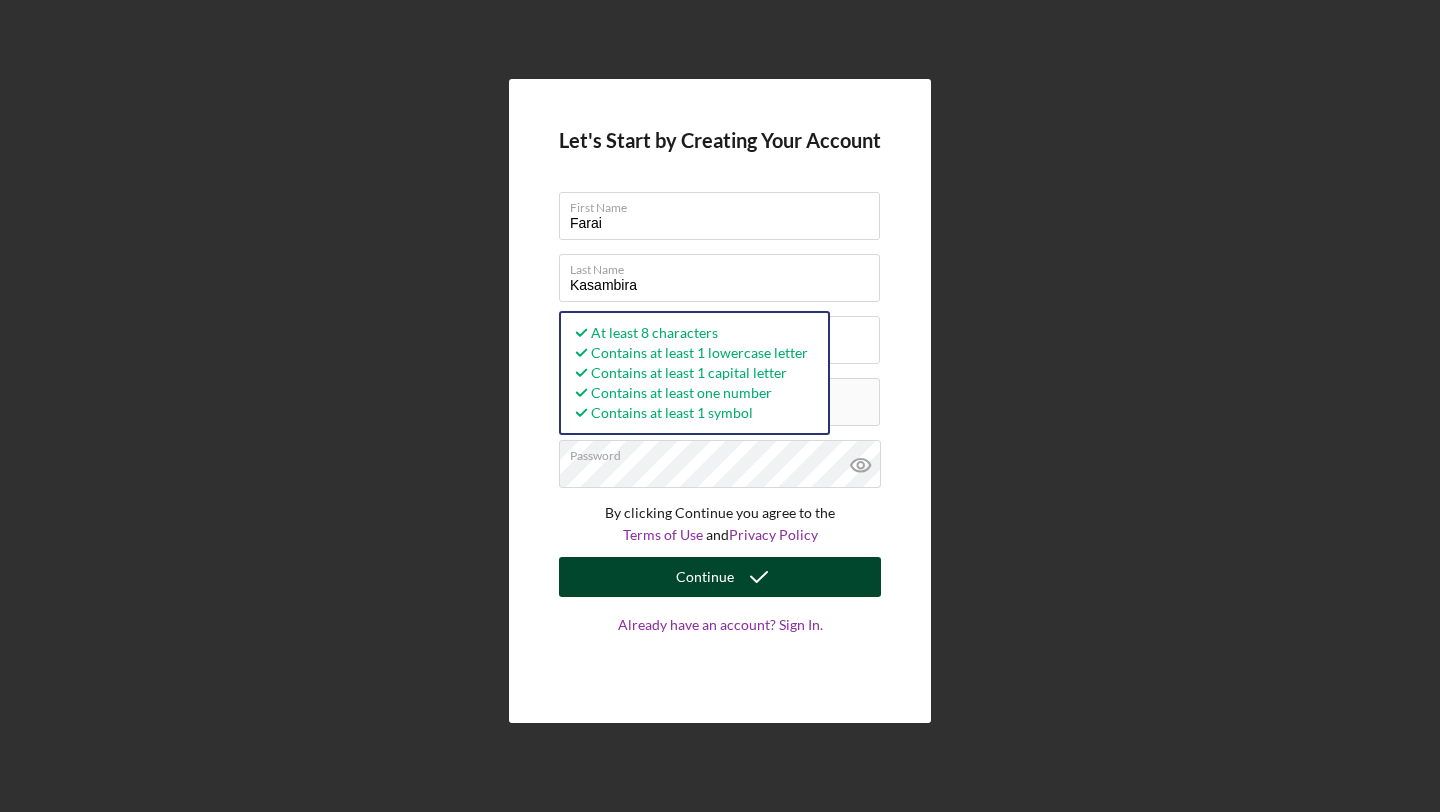 click on "Continue" at bounding box center (705, 577) 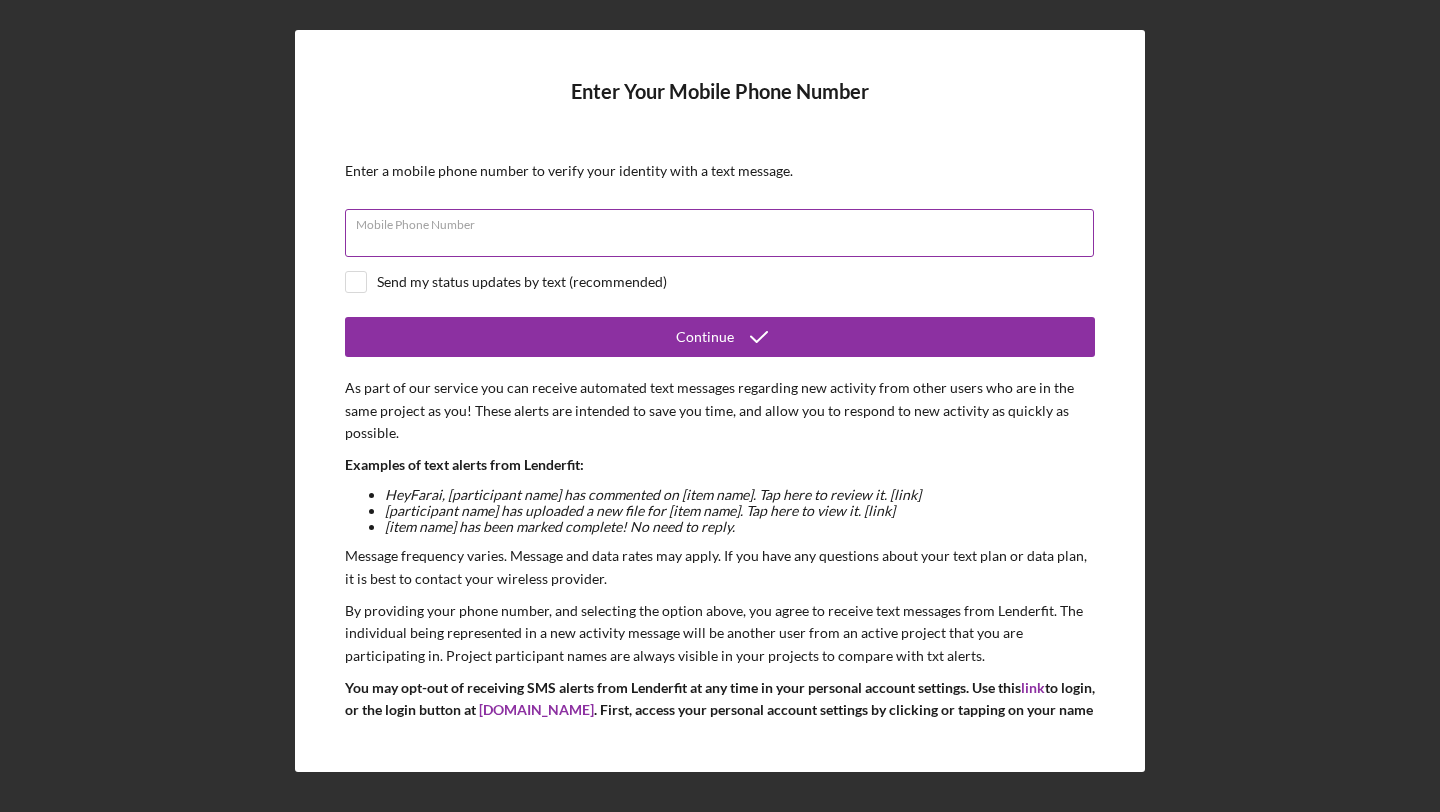 click on "Mobile Phone Number" at bounding box center [720, 234] 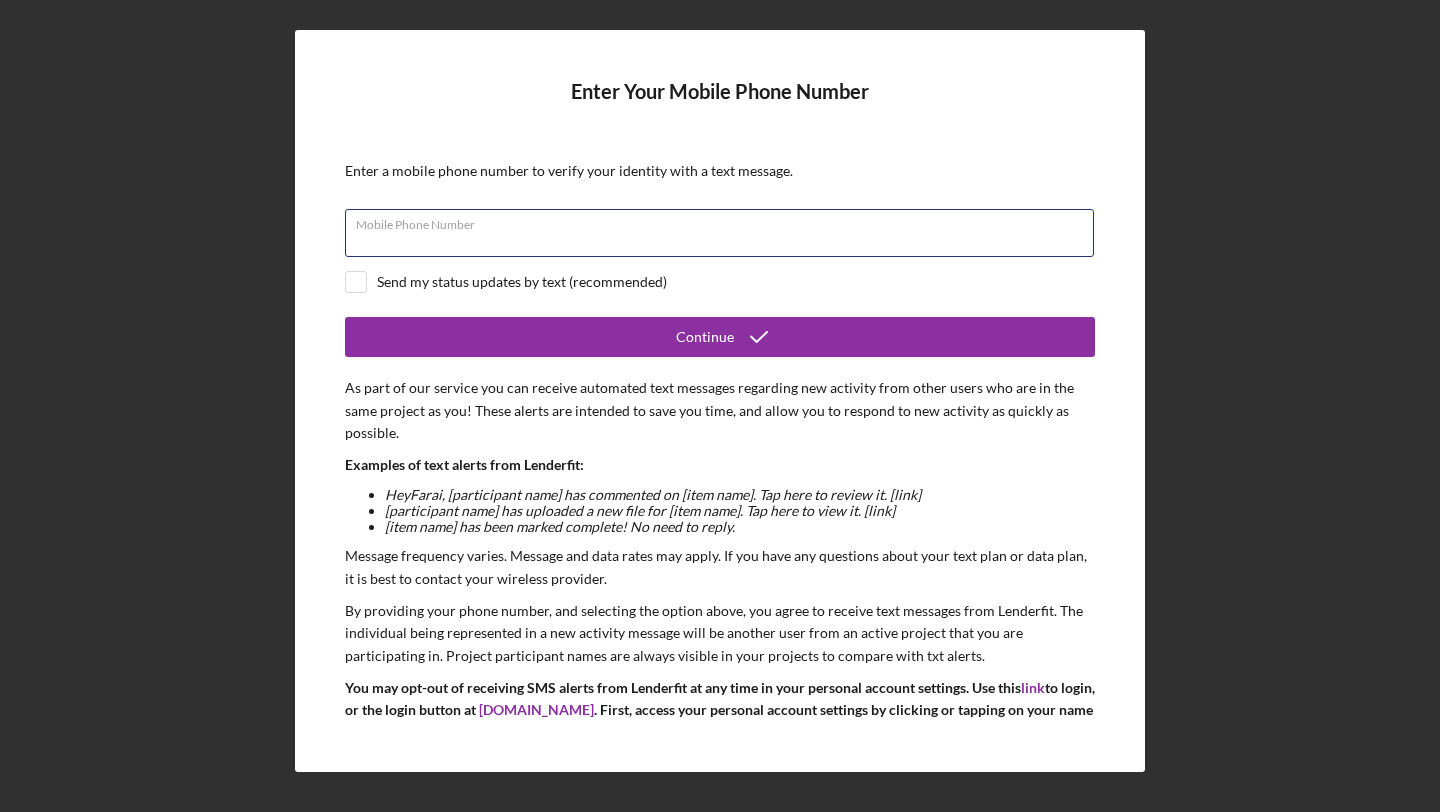 type on "[PHONE_NUMBER]" 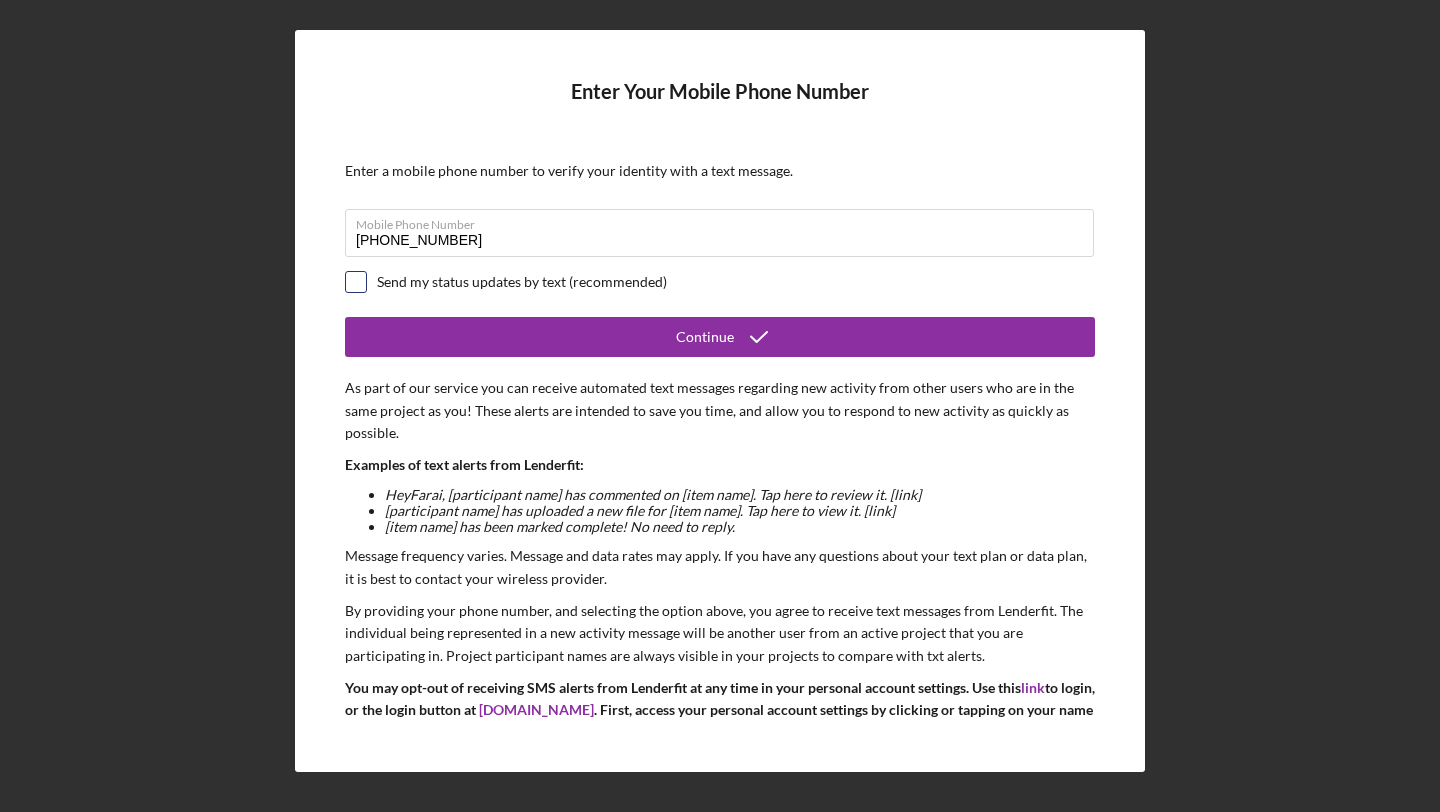 click at bounding box center (356, 282) 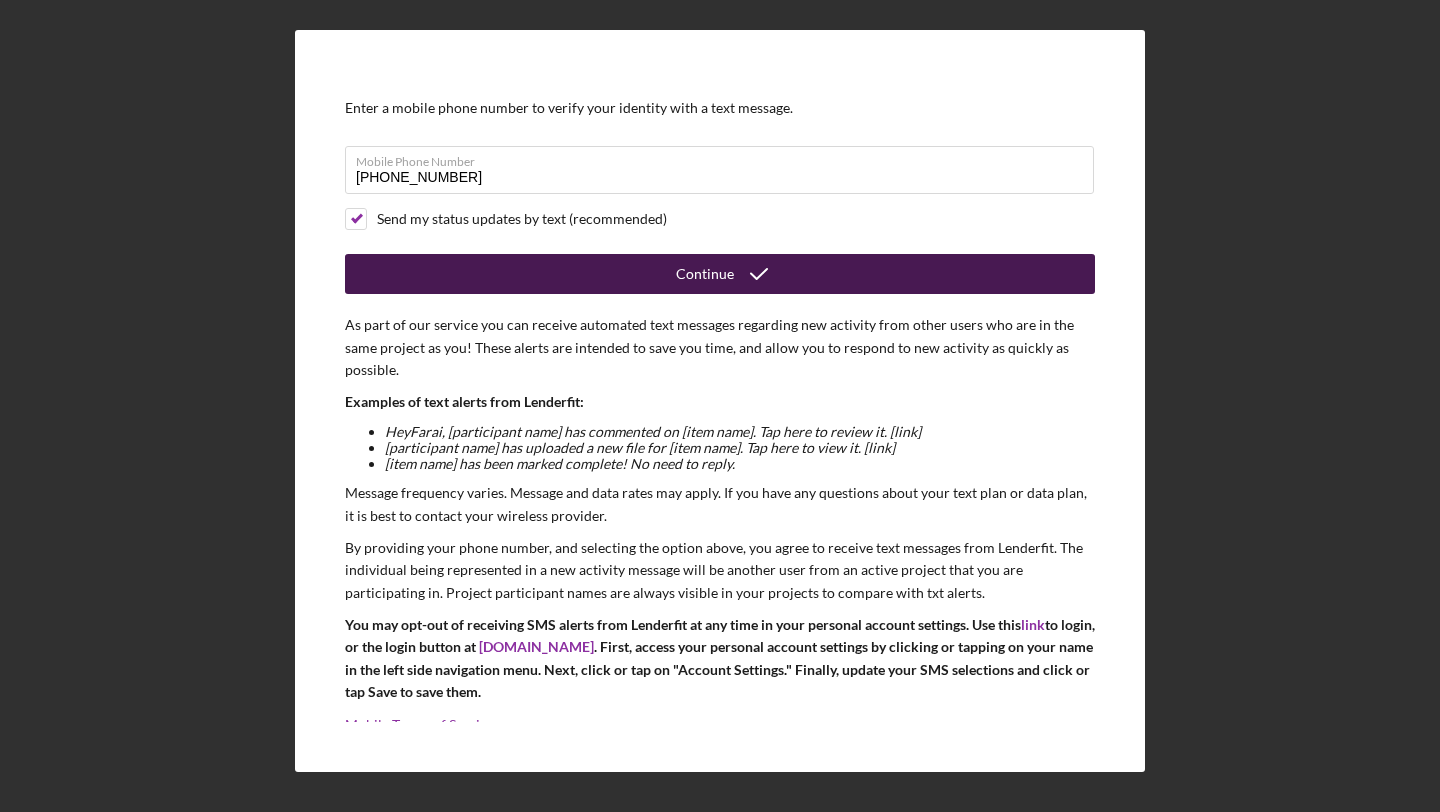 scroll, scrollTop: 87, scrollLeft: 0, axis: vertical 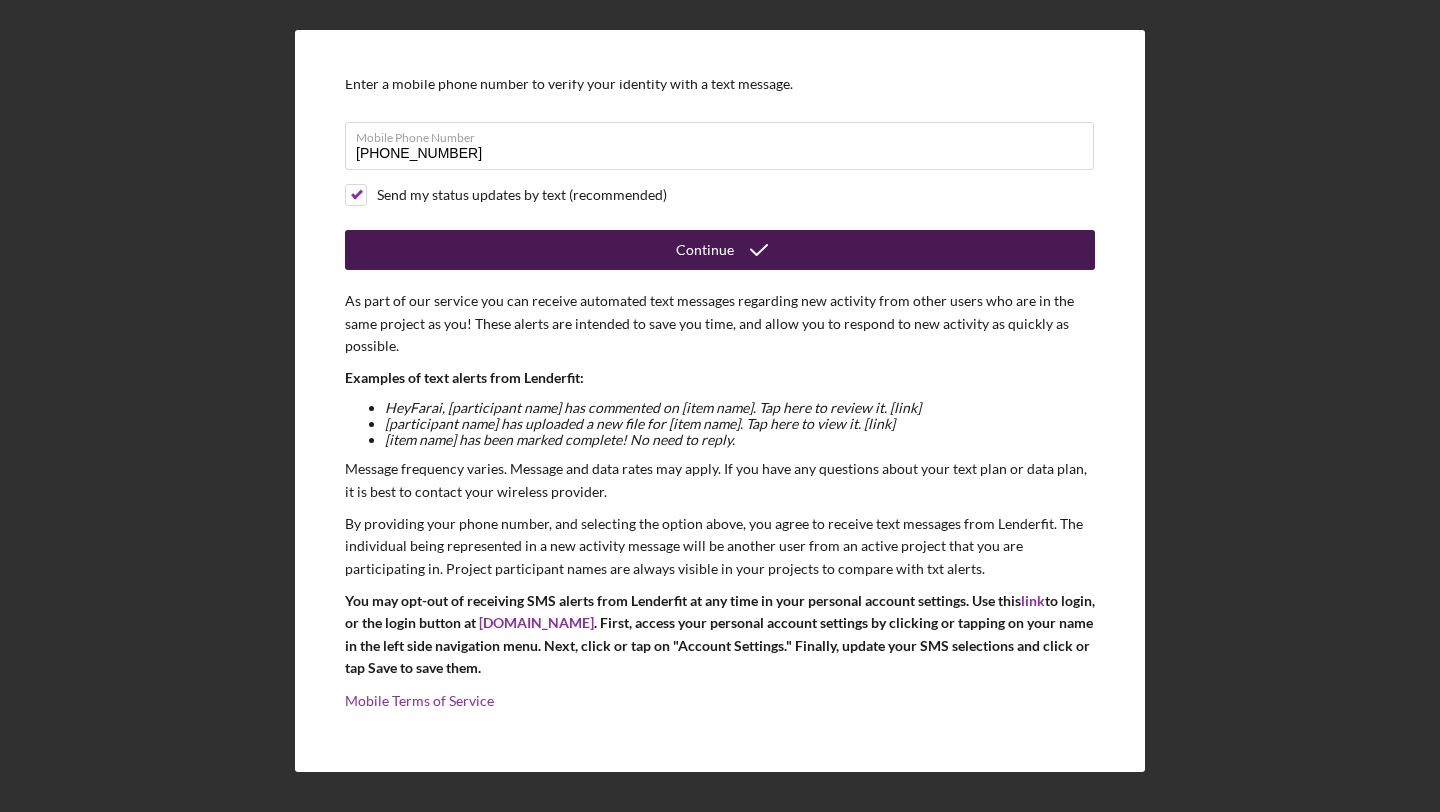 click on "Continue" at bounding box center (720, 250) 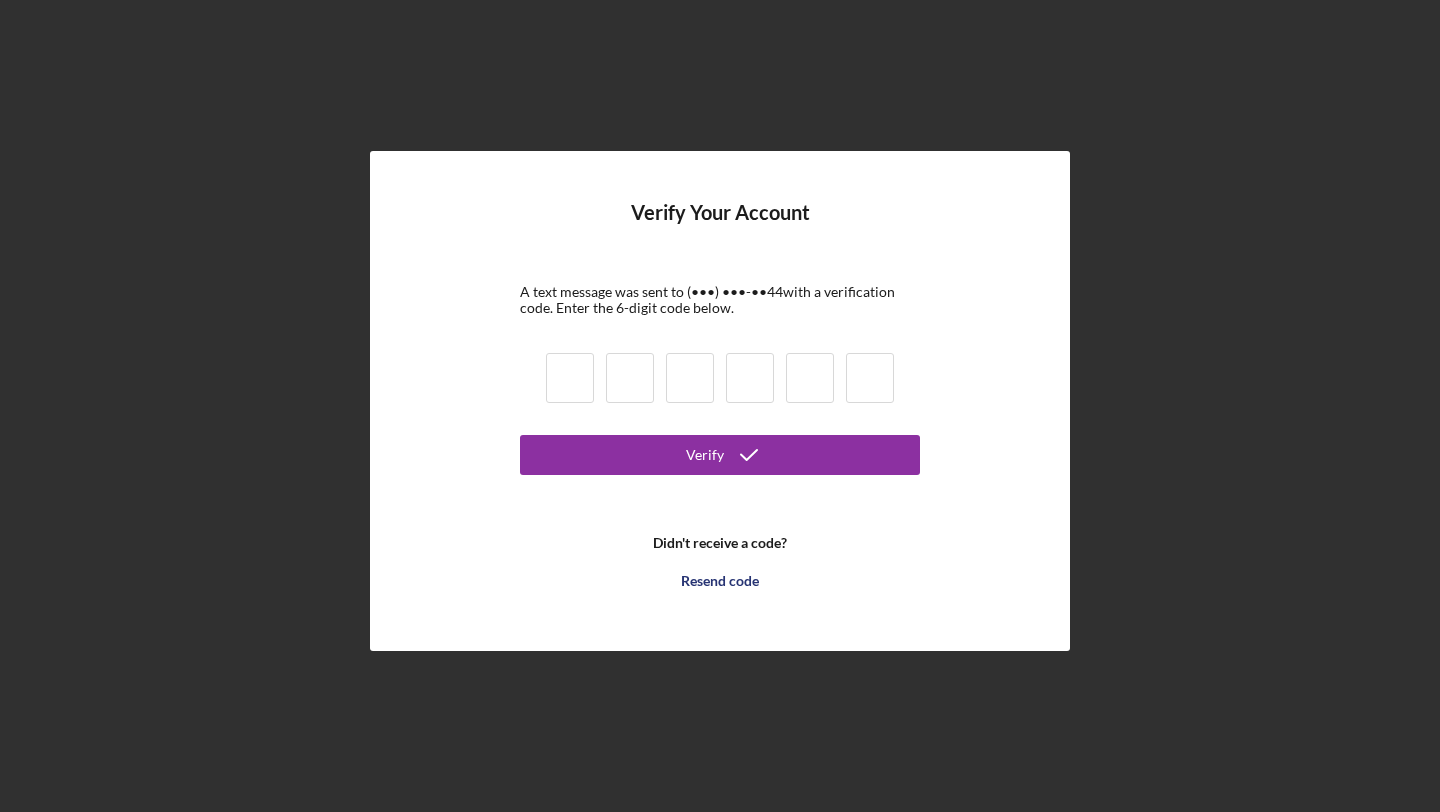 click at bounding box center (570, 378) 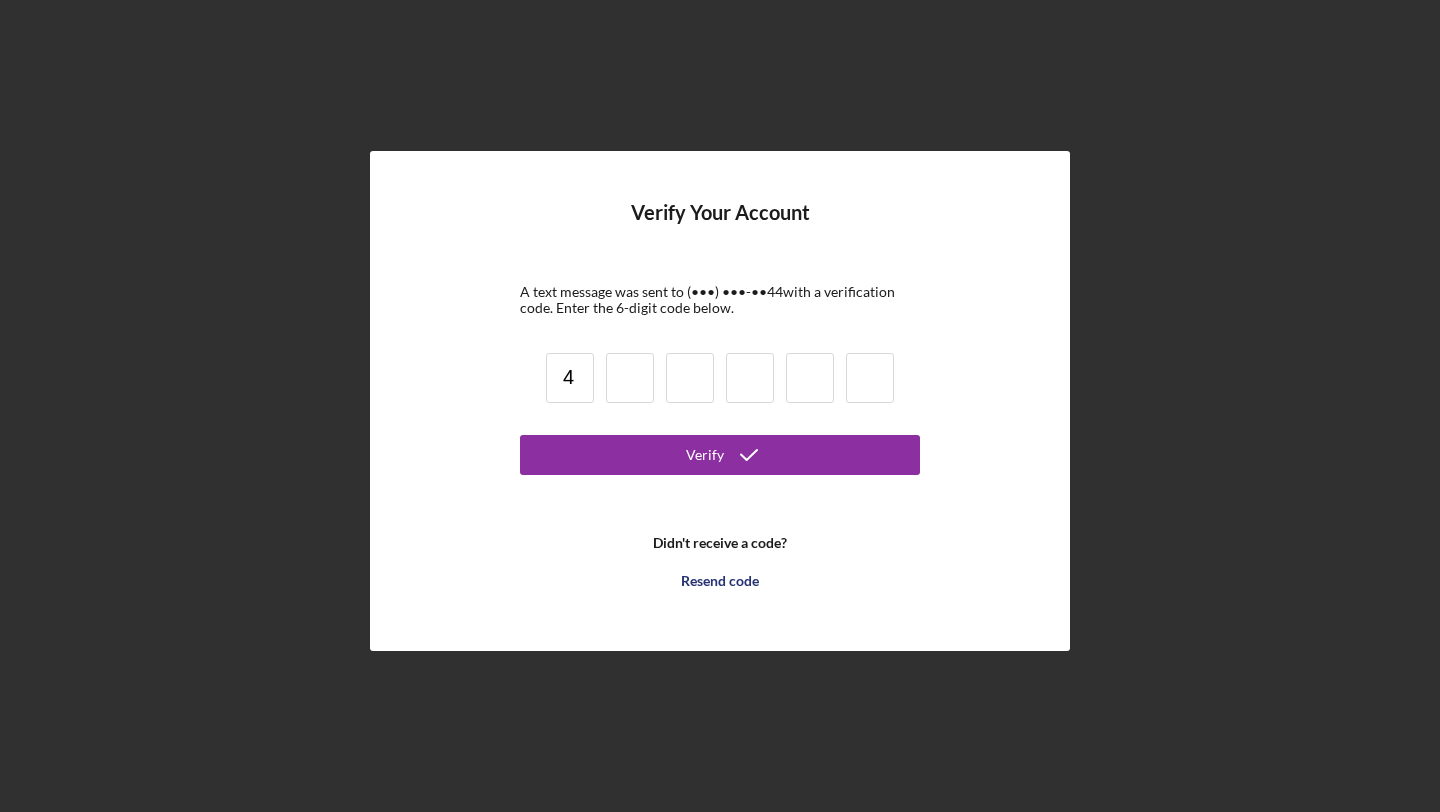 type on "4" 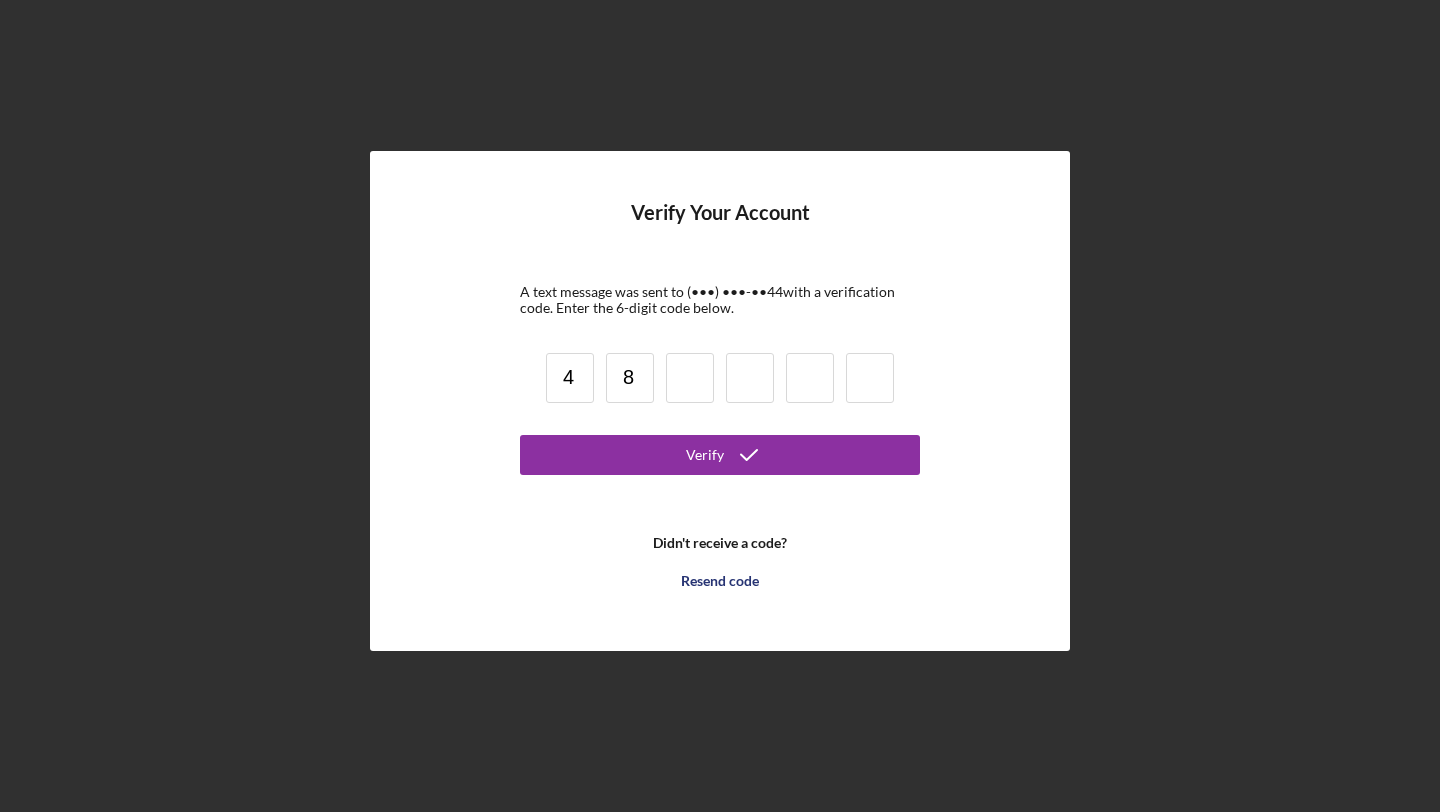 type on "8" 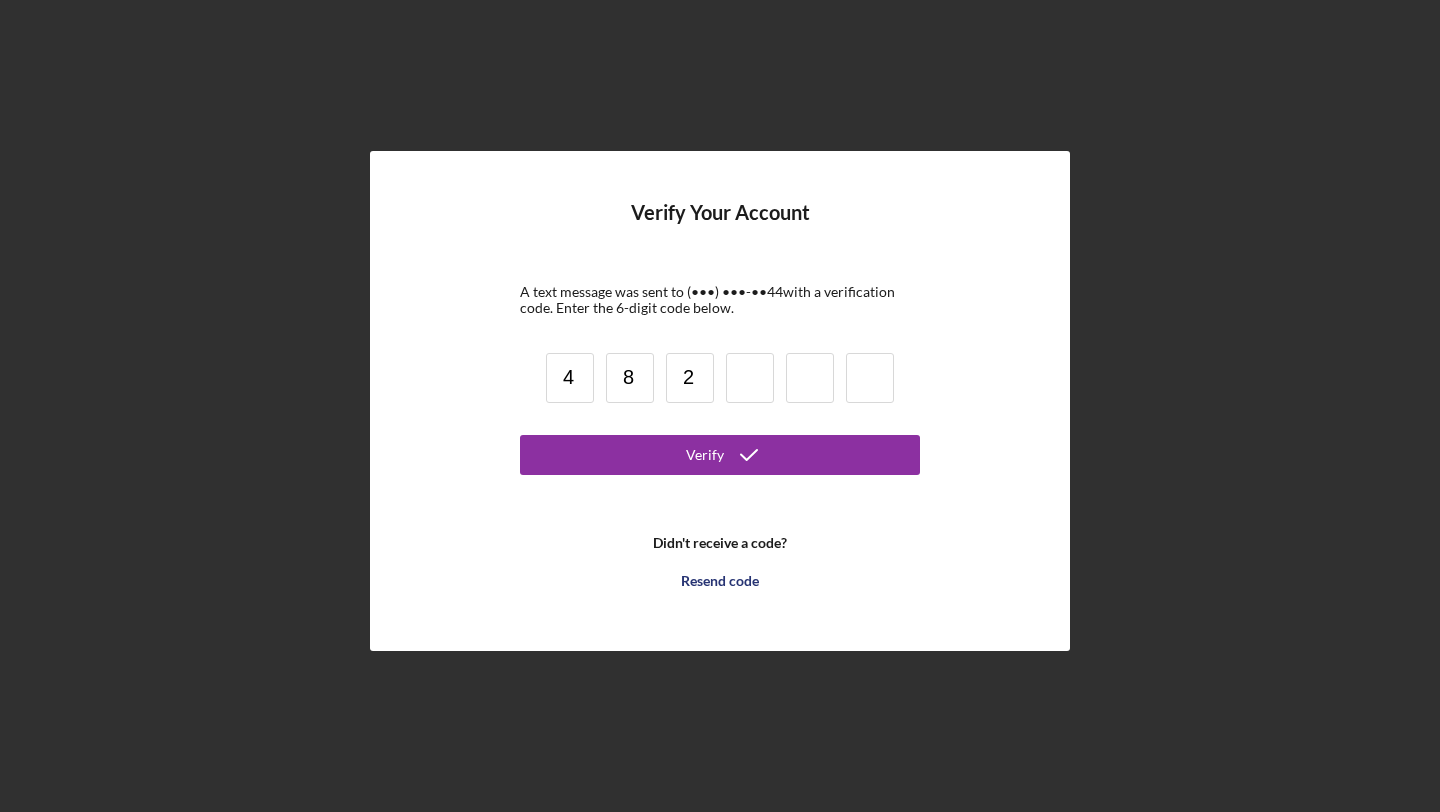 type on "2" 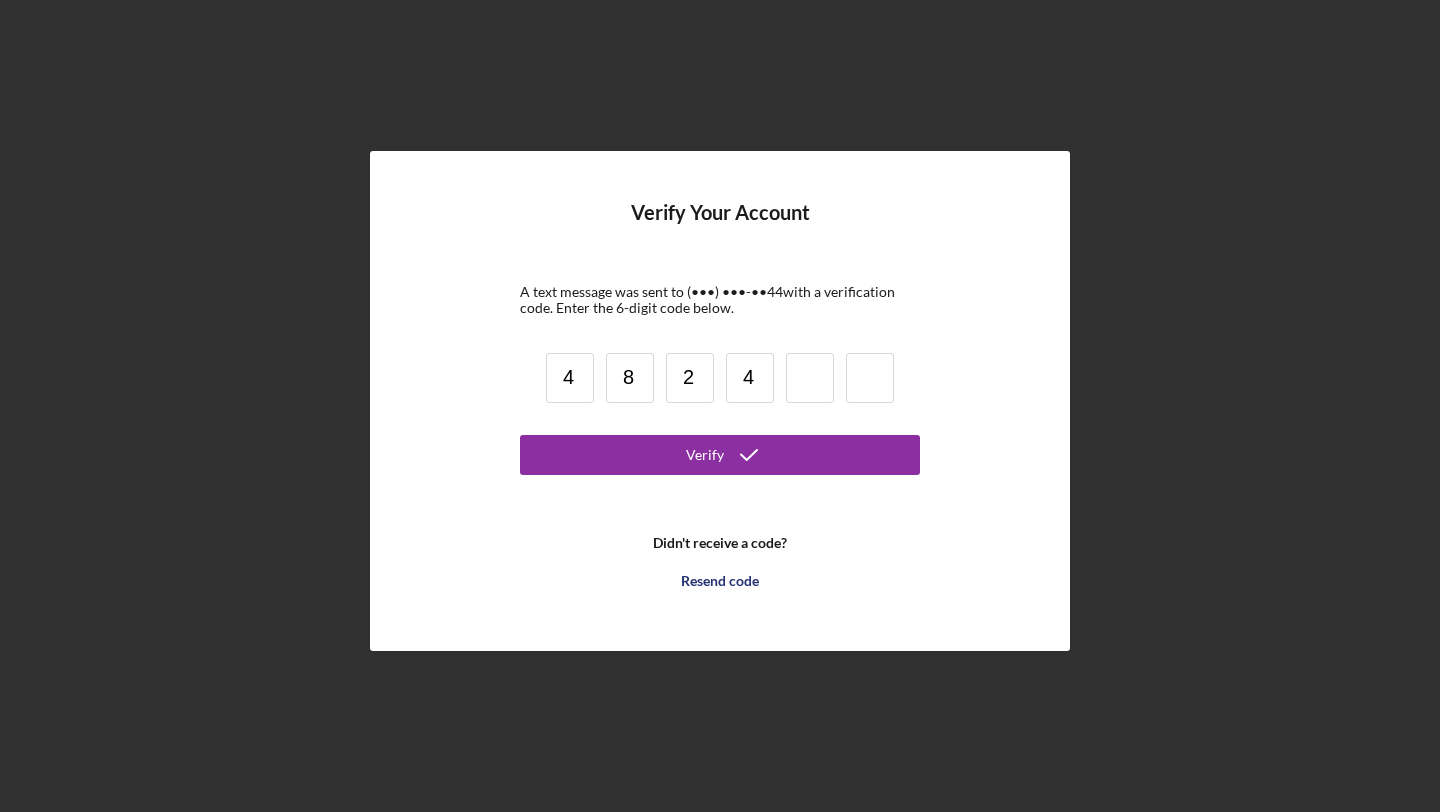 type on "4" 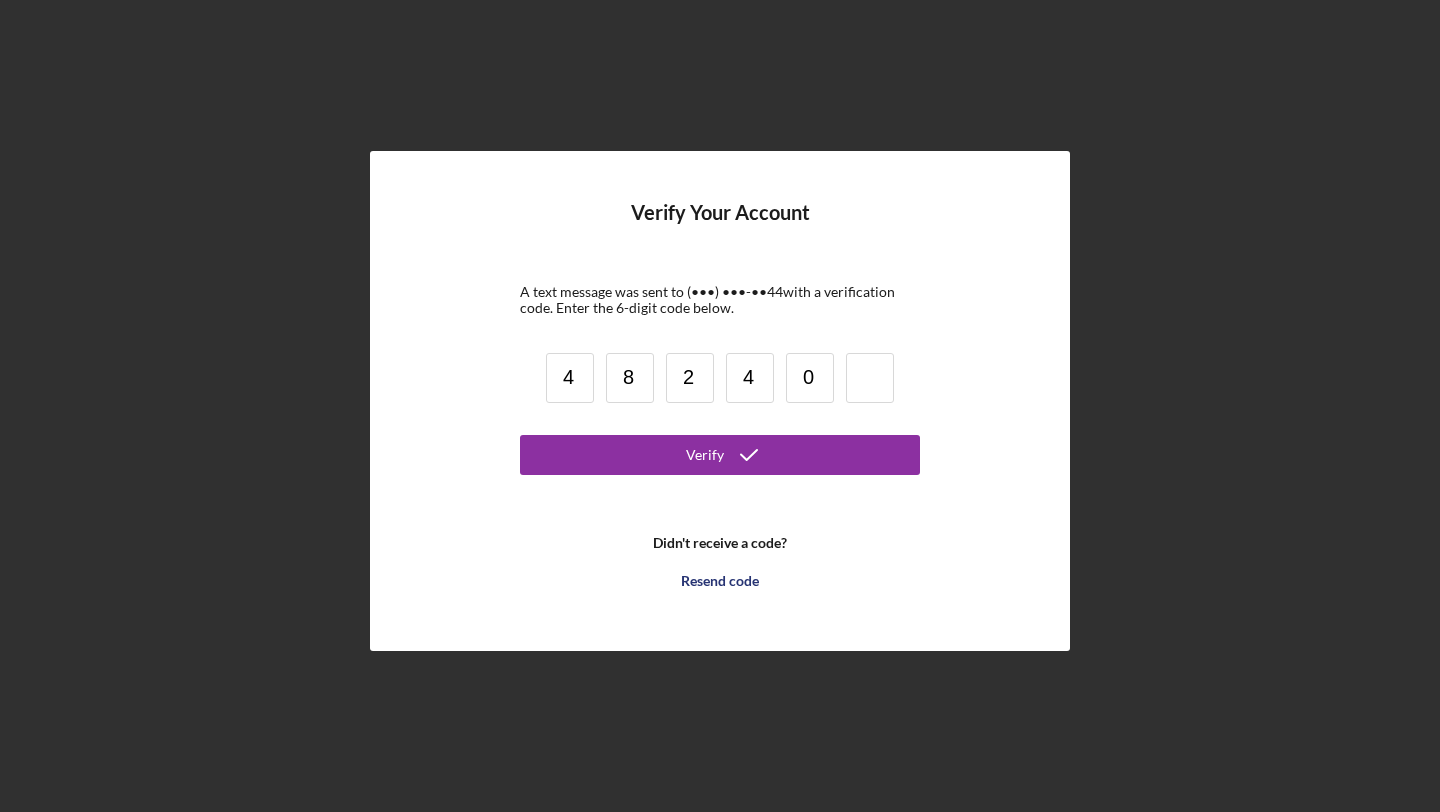 type on "0" 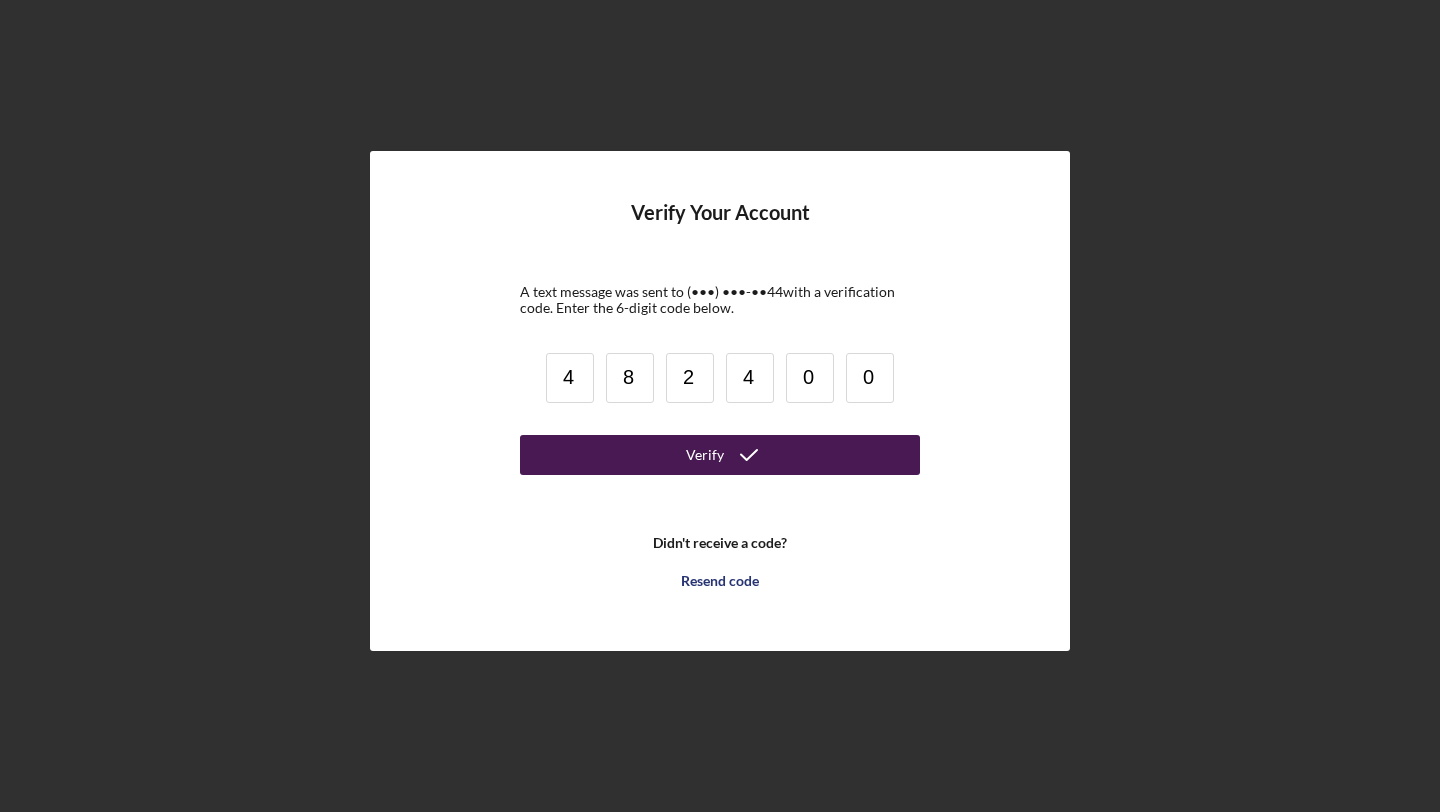 type on "0" 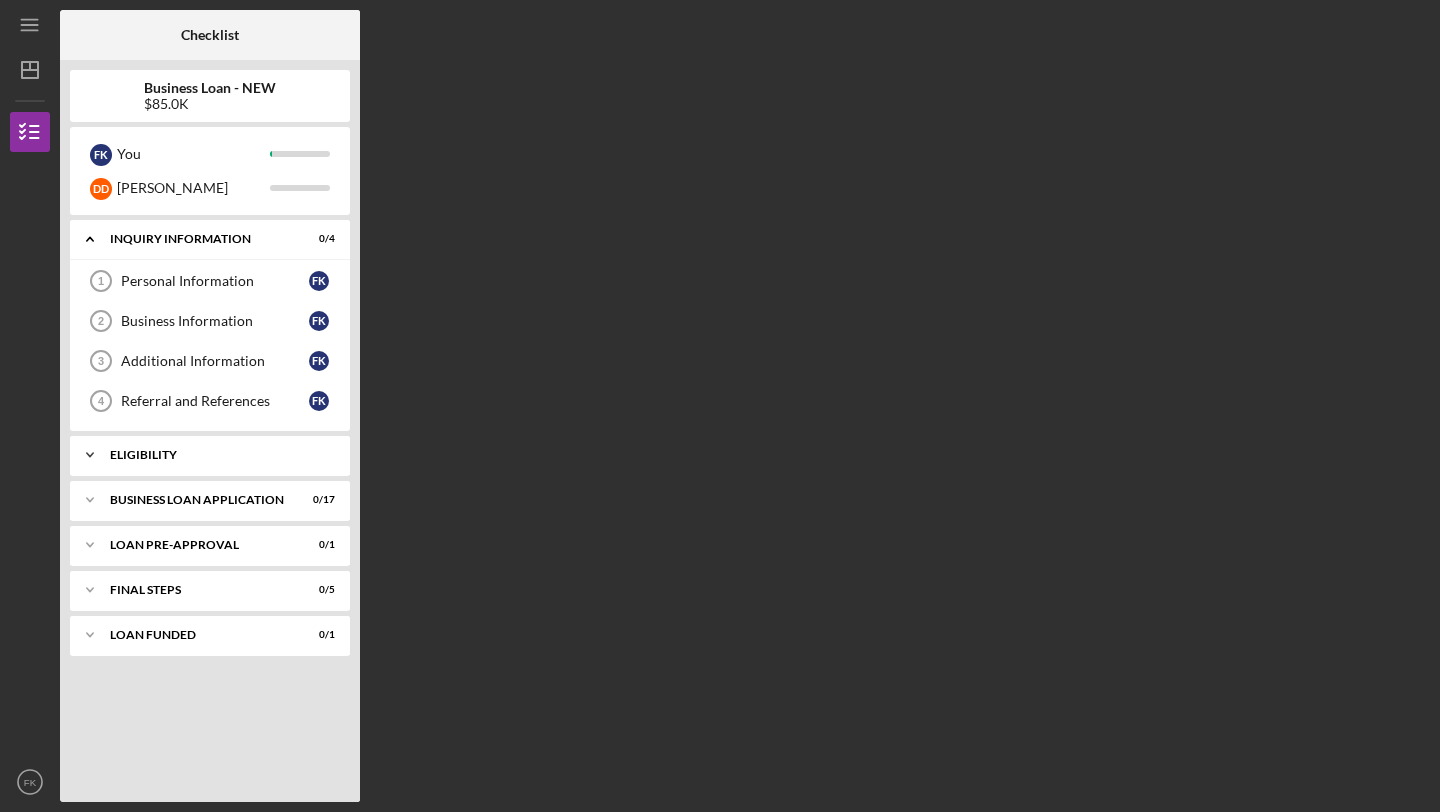 click on "Icon/Expander ELIGIBILITY  1 / 1" at bounding box center (210, 455) 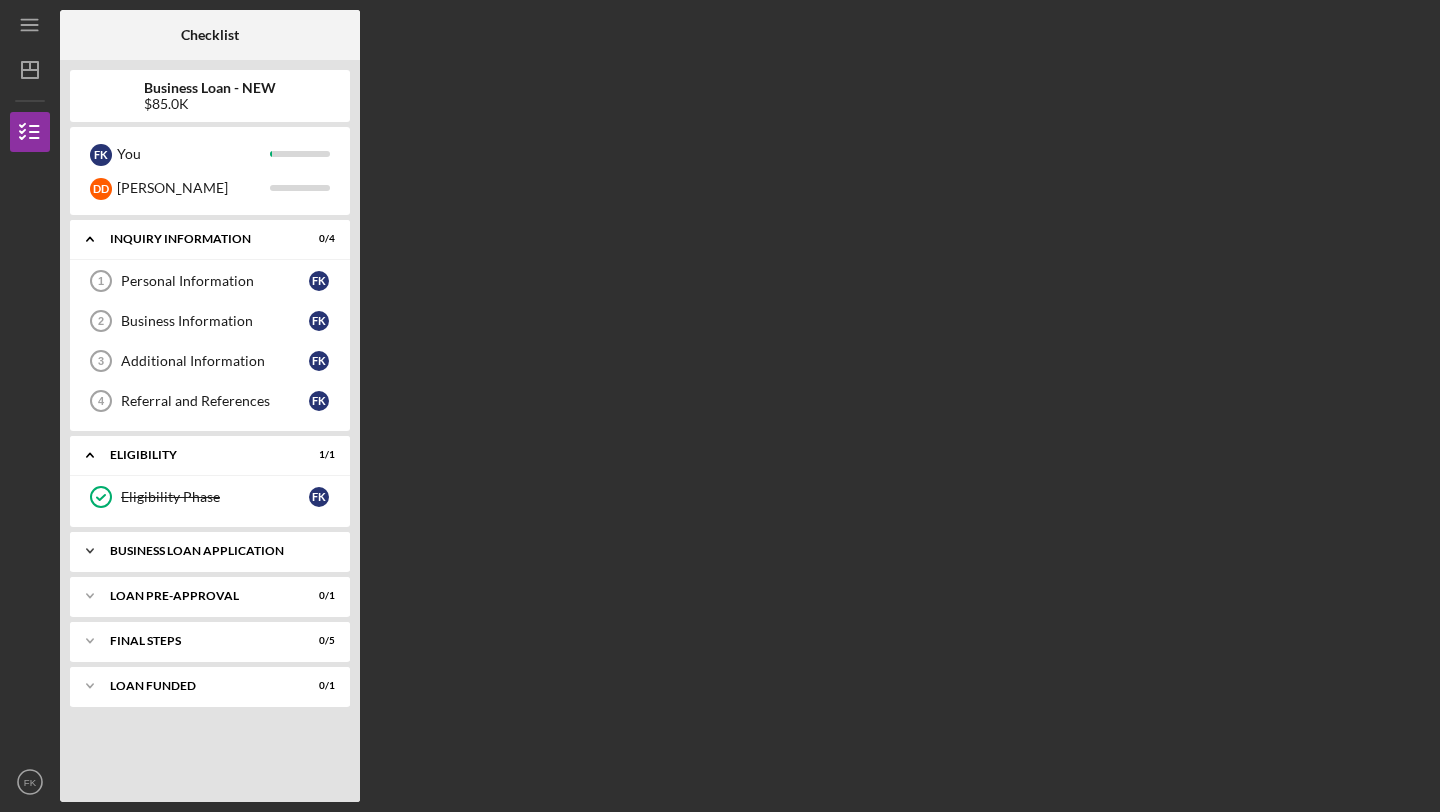 click on "BUSINESS LOAN APPLICATION" at bounding box center [217, 551] 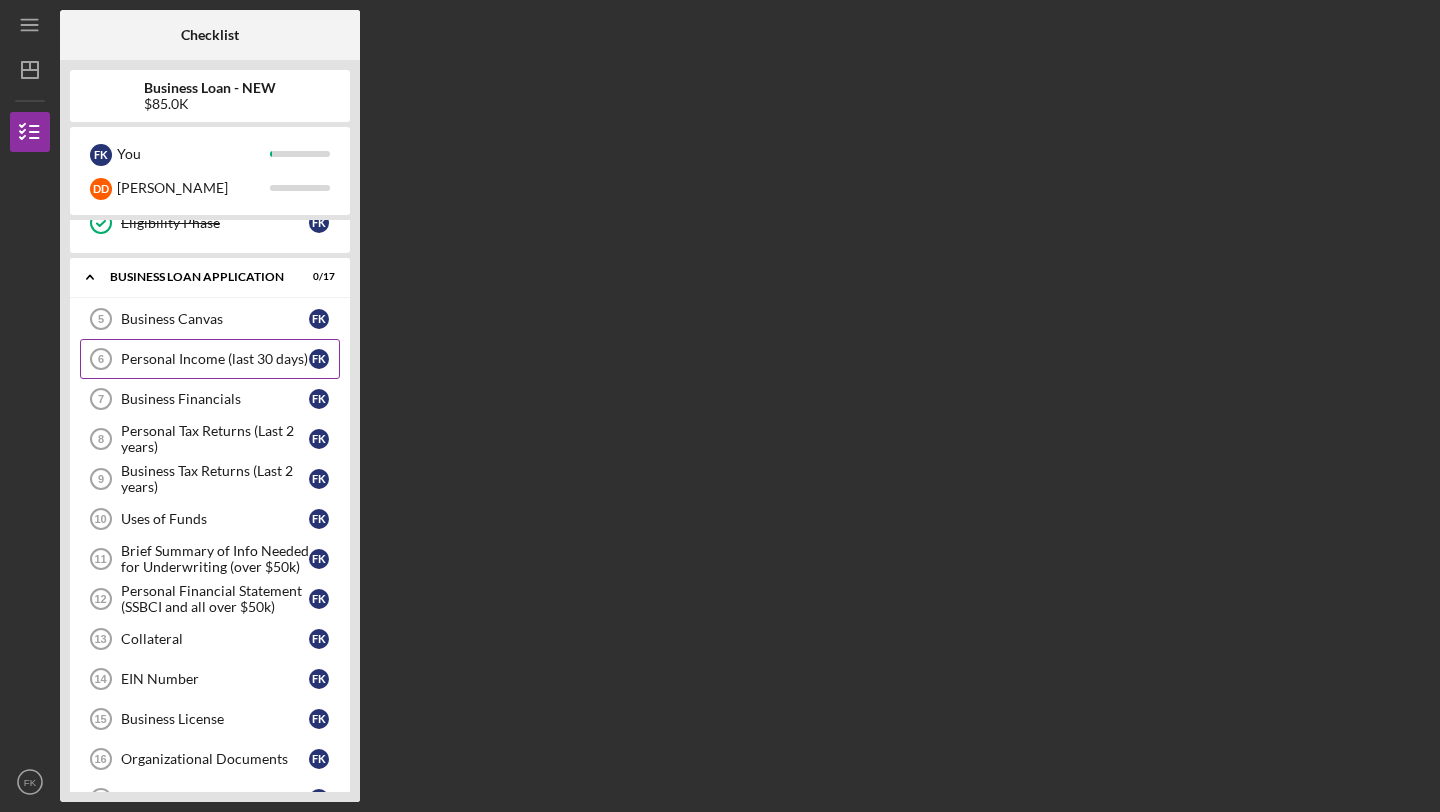 scroll, scrollTop: 0, scrollLeft: 0, axis: both 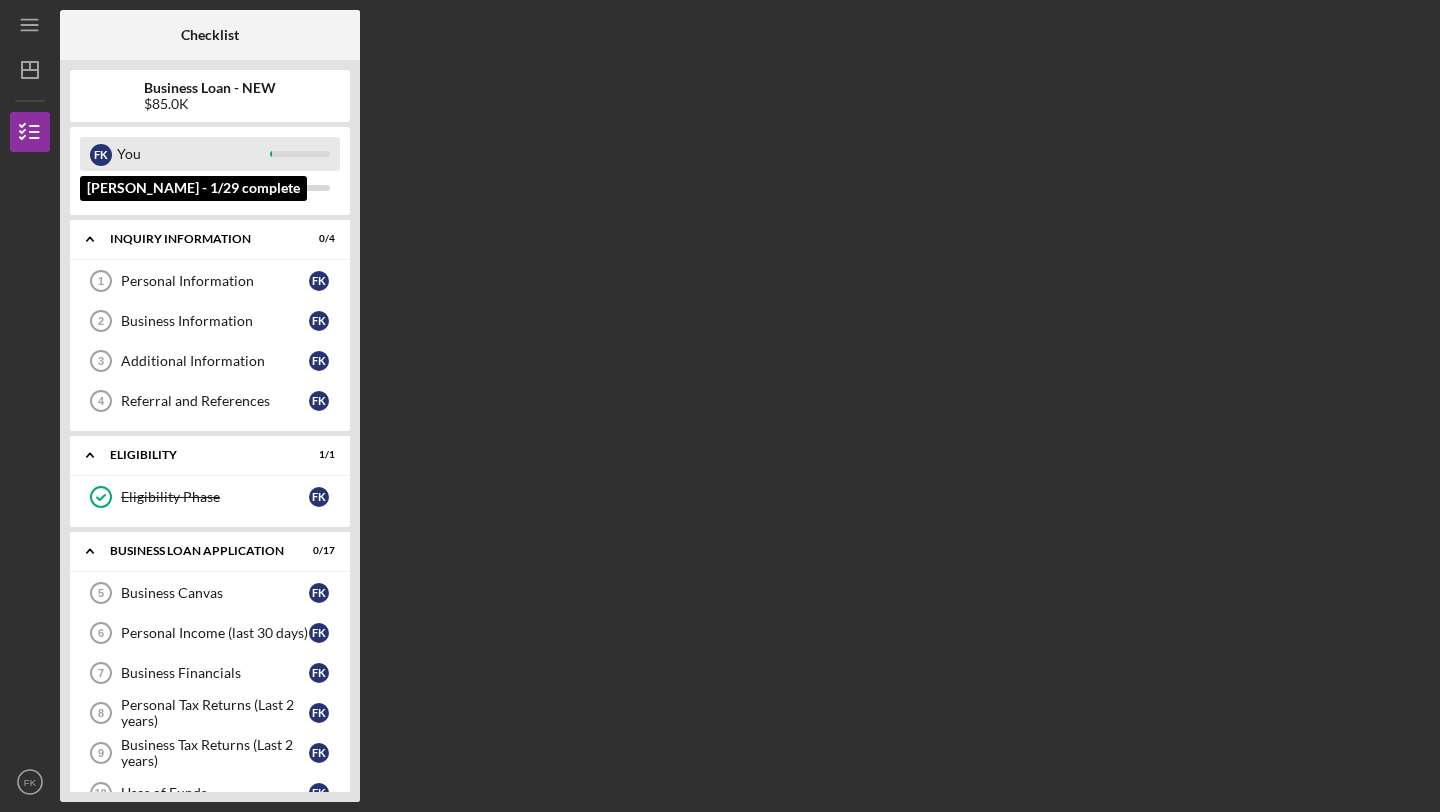 click on "You" at bounding box center [193, 154] 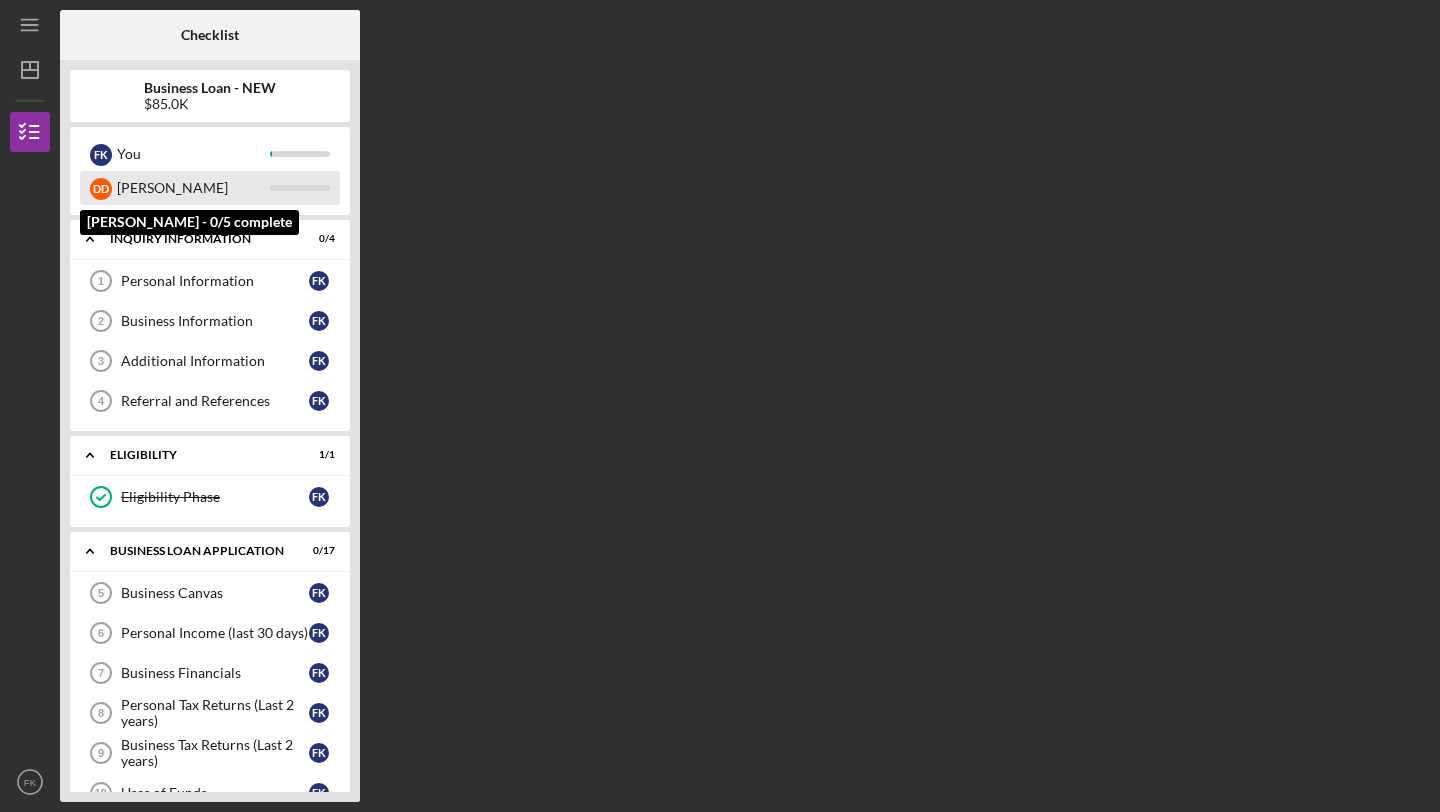 click on "[PERSON_NAME]" at bounding box center (193, 188) 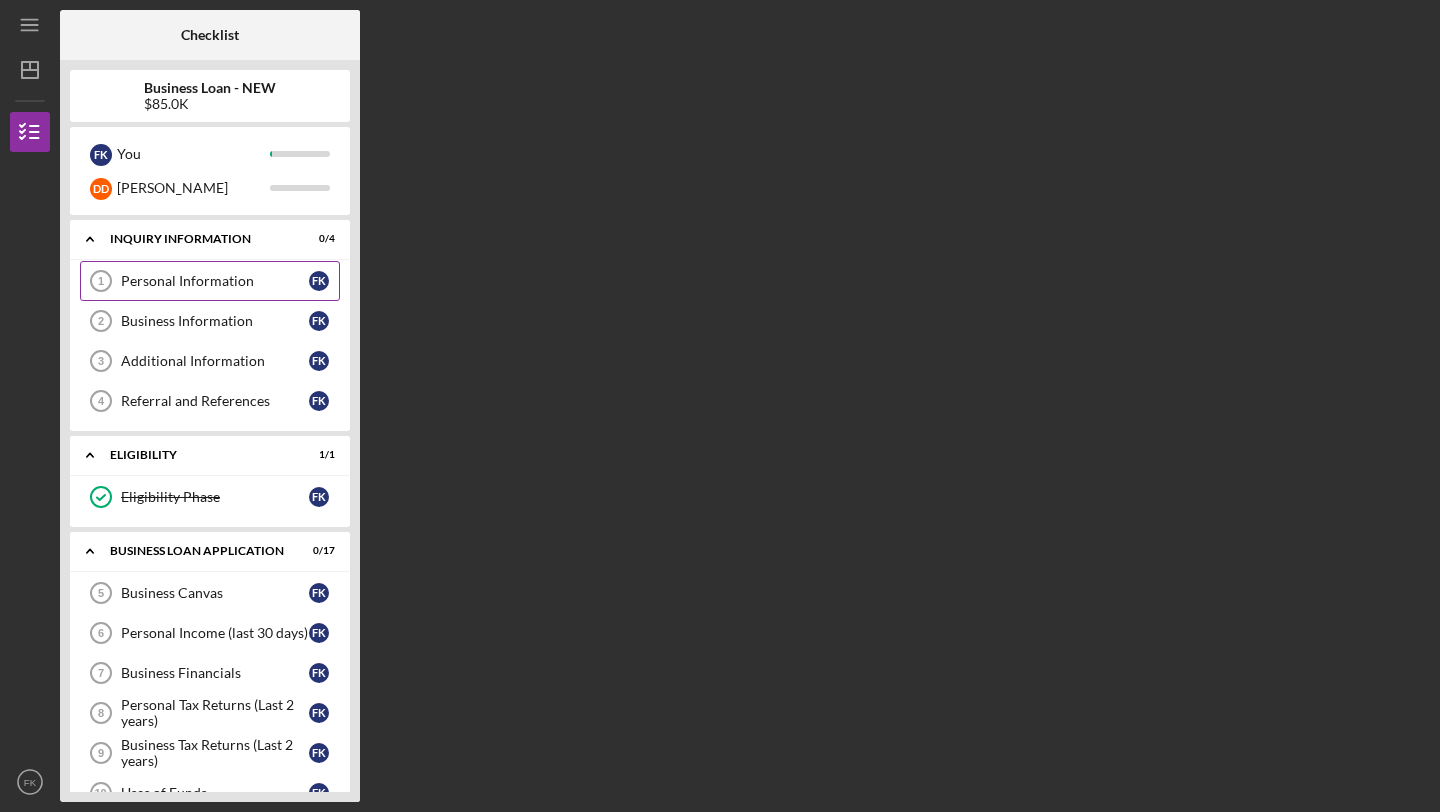 click on "Personal Information" at bounding box center [215, 281] 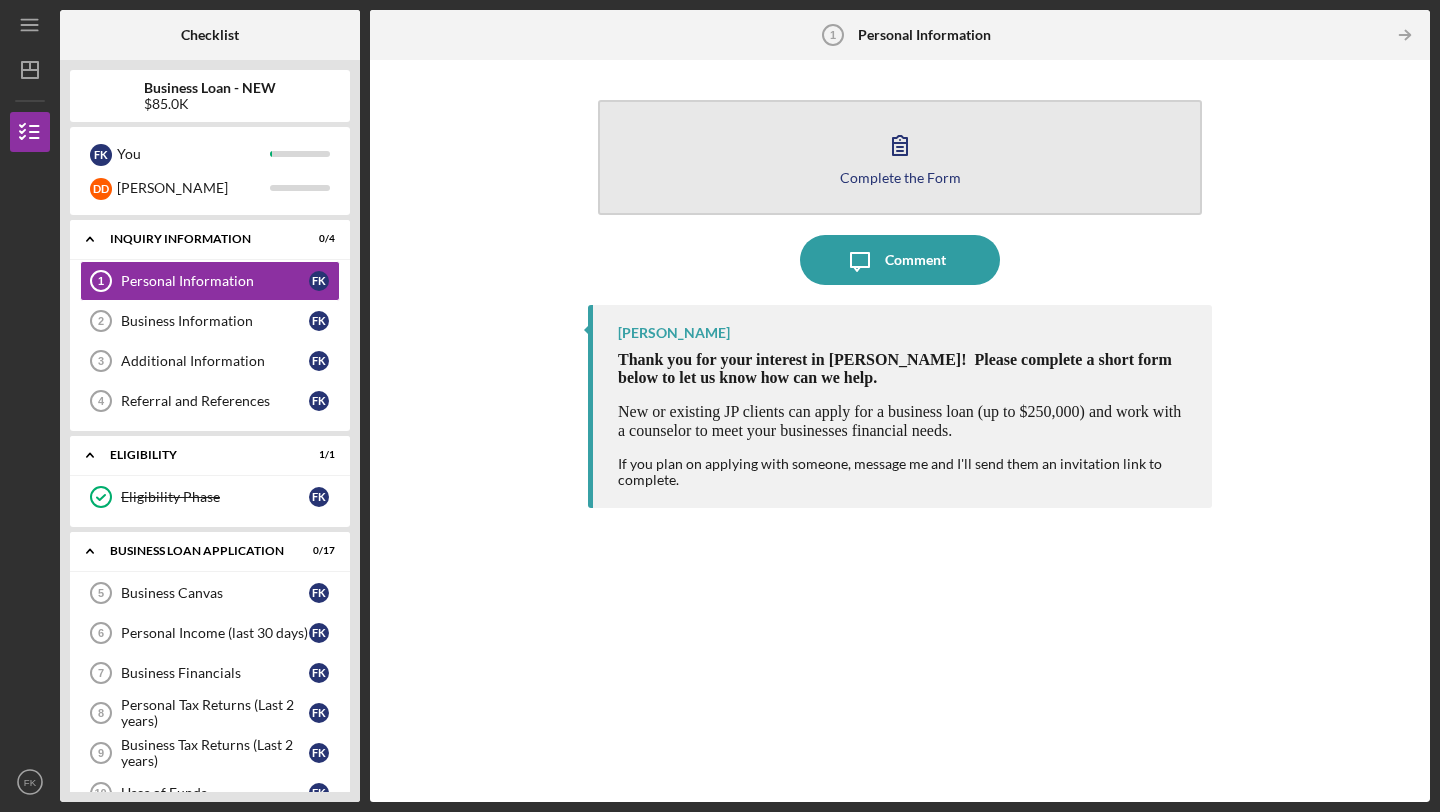 click on "Complete the Form" at bounding box center [900, 177] 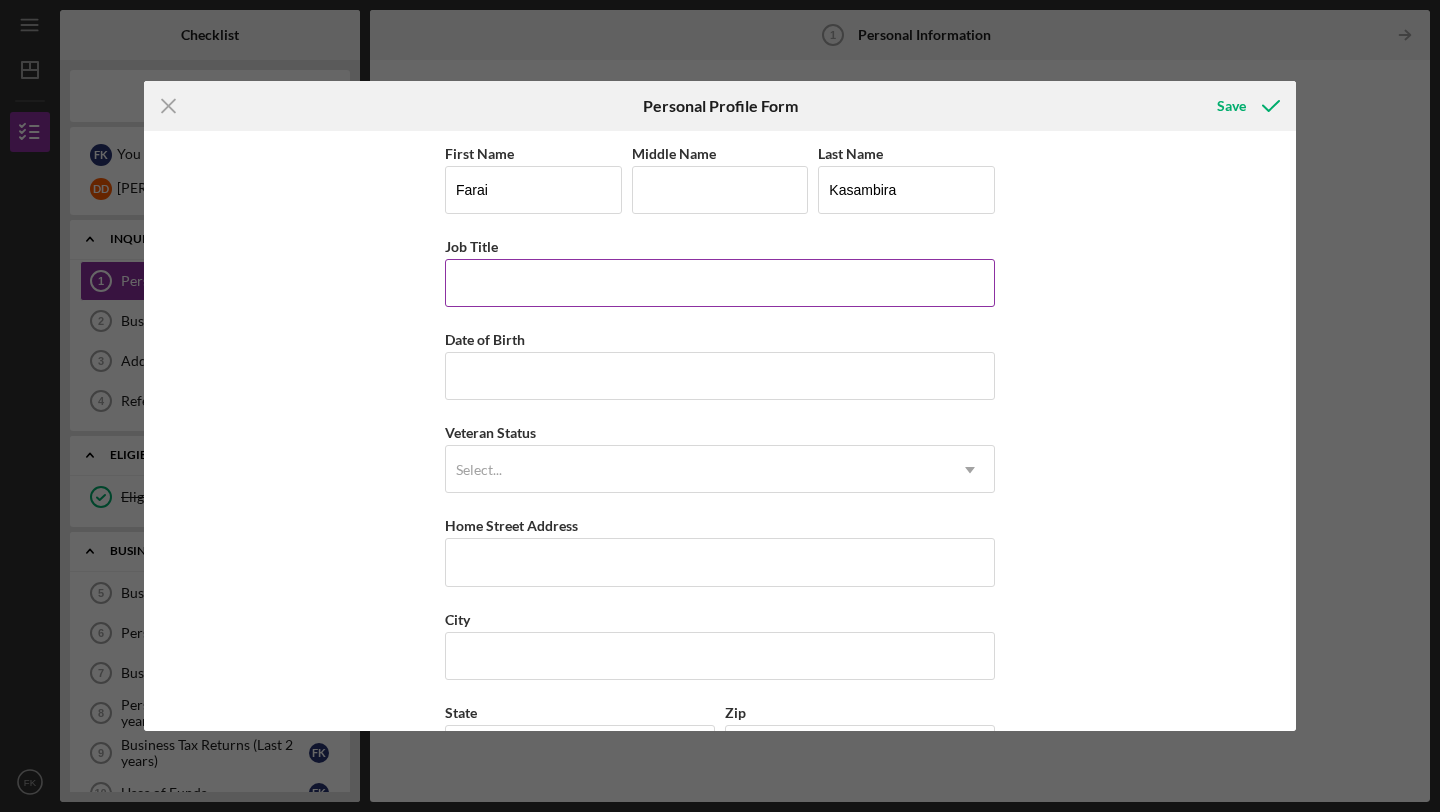 click on "Job Title" at bounding box center (720, 283) 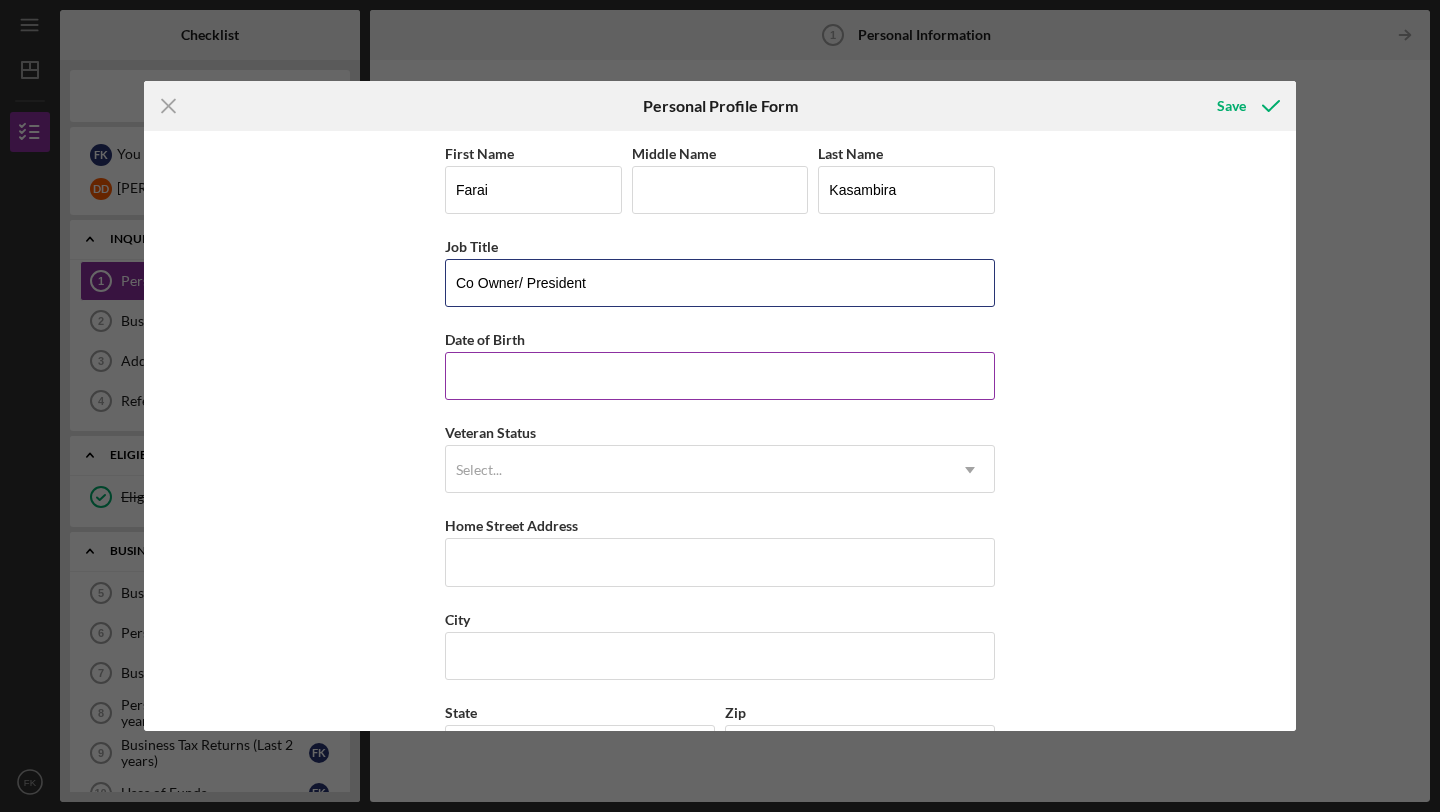 type on "Co Owner/ President" 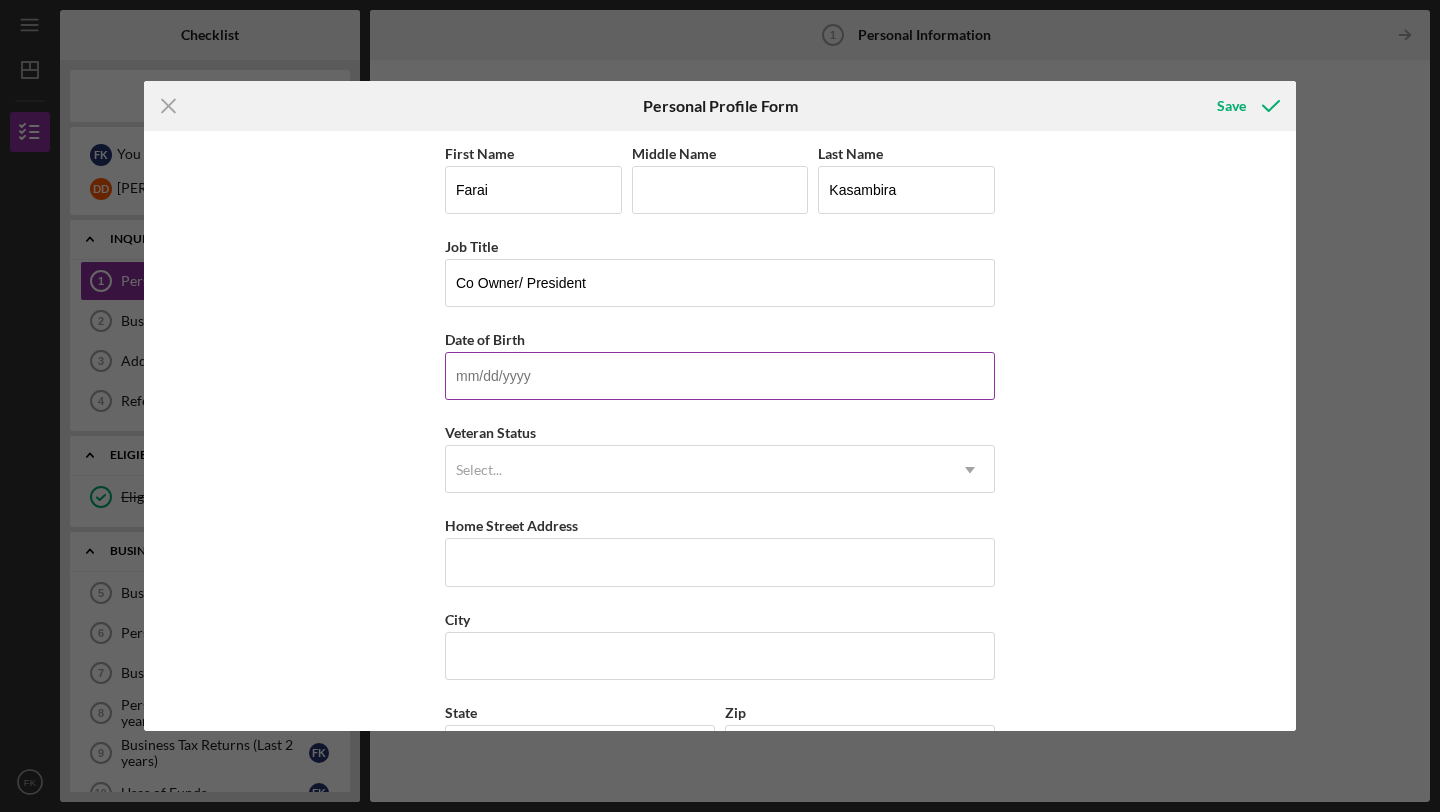 click on "Date of Birth" at bounding box center (720, 376) 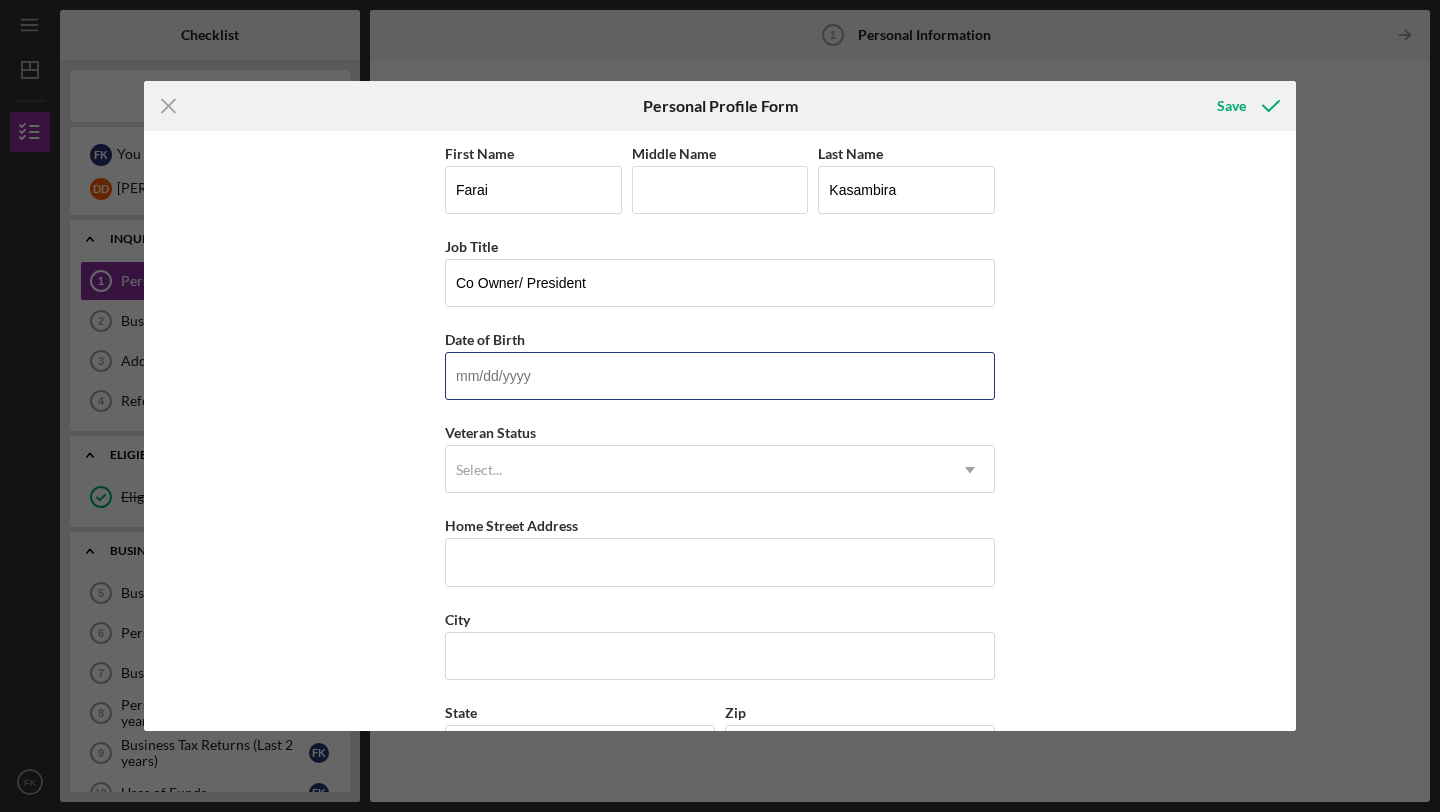 type on "[DATE]" 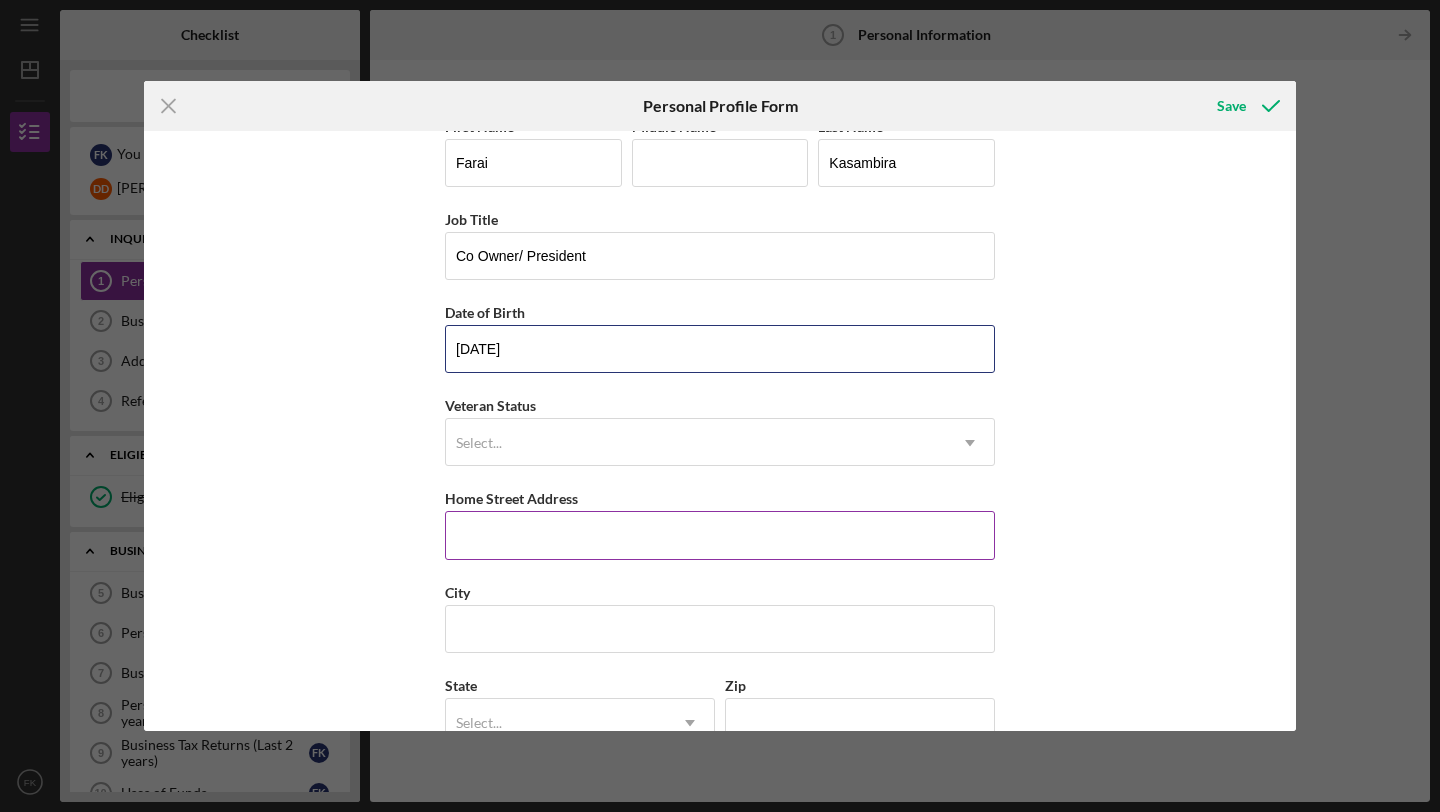 scroll, scrollTop: 130, scrollLeft: 0, axis: vertical 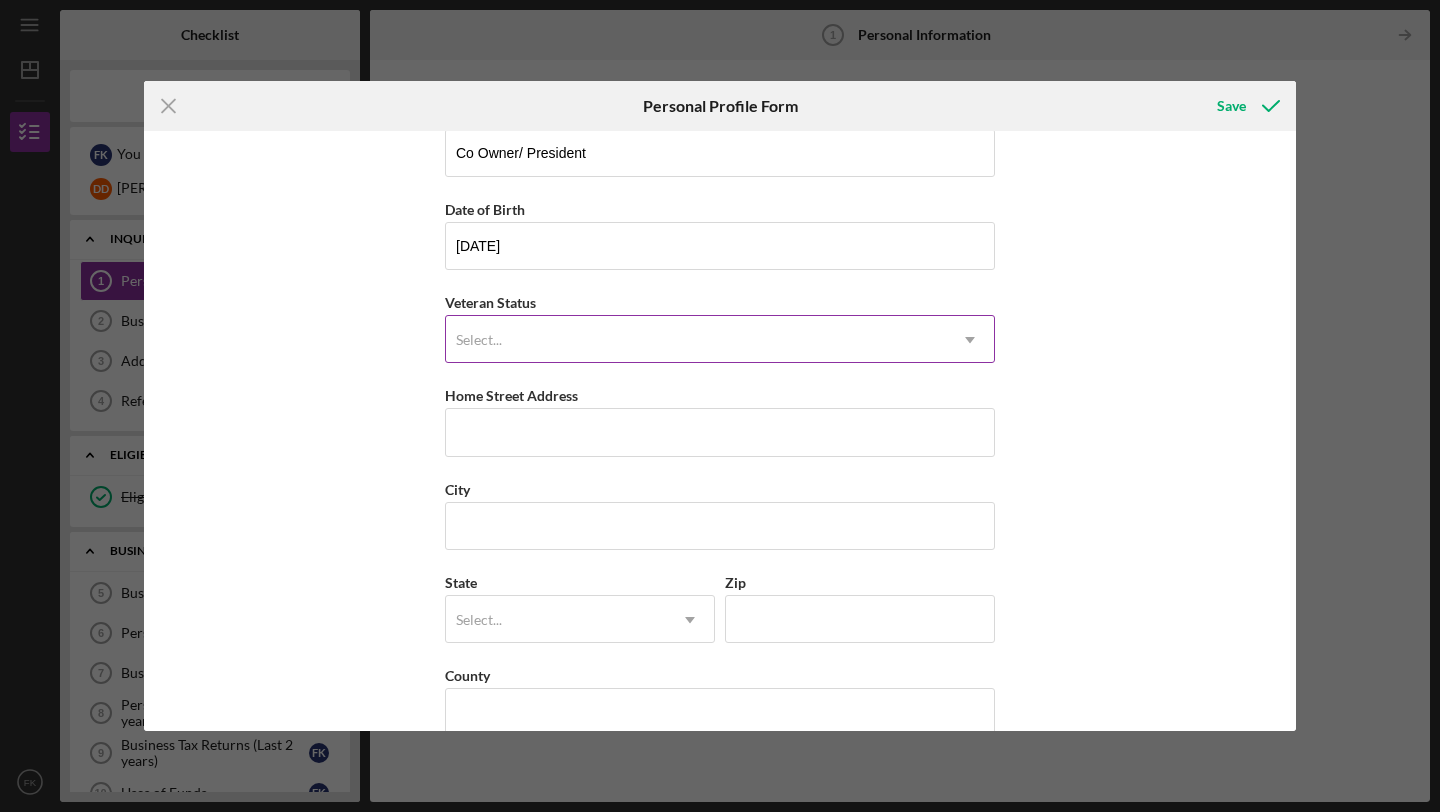 click on "Select..." at bounding box center [696, 340] 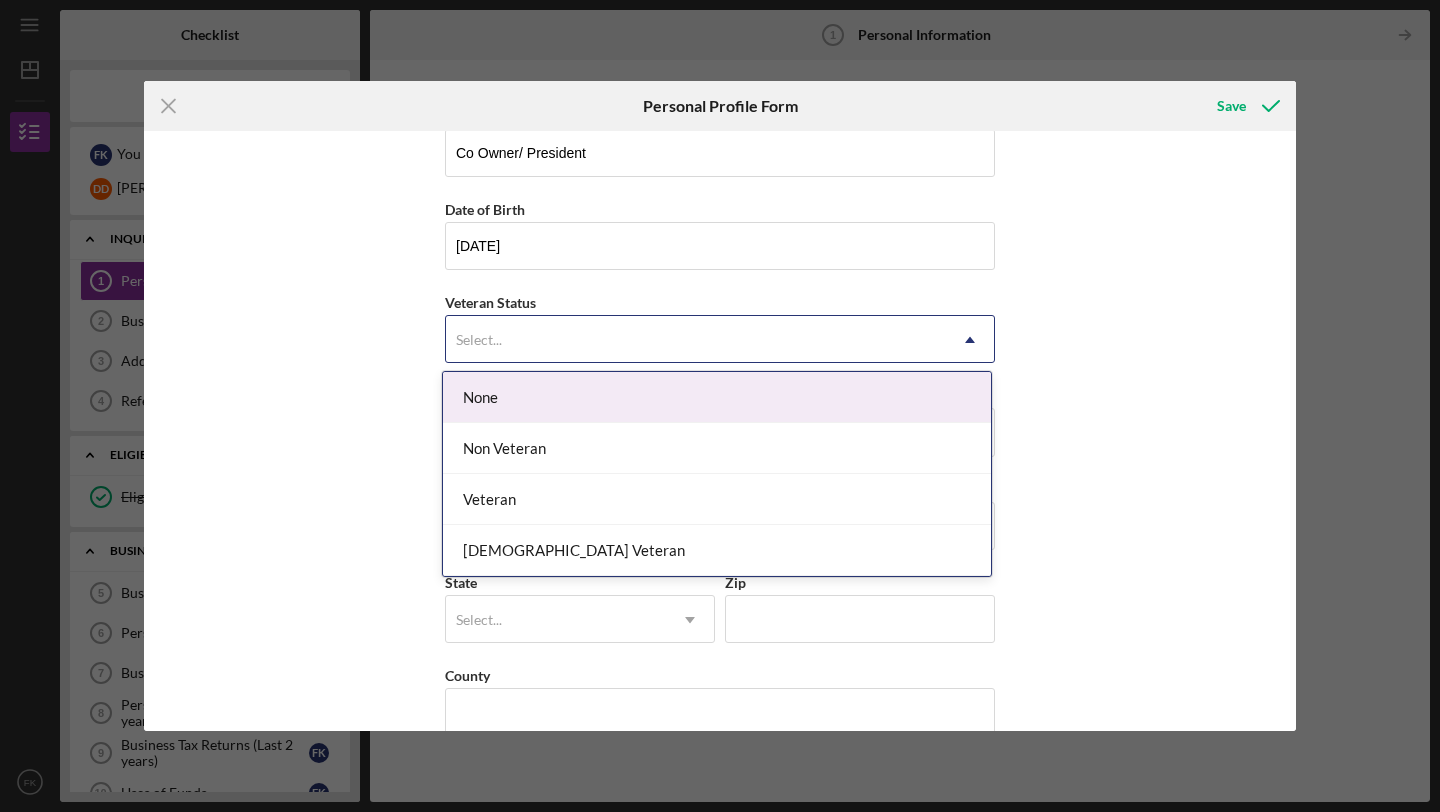 click on "None" at bounding box center [717, 397] 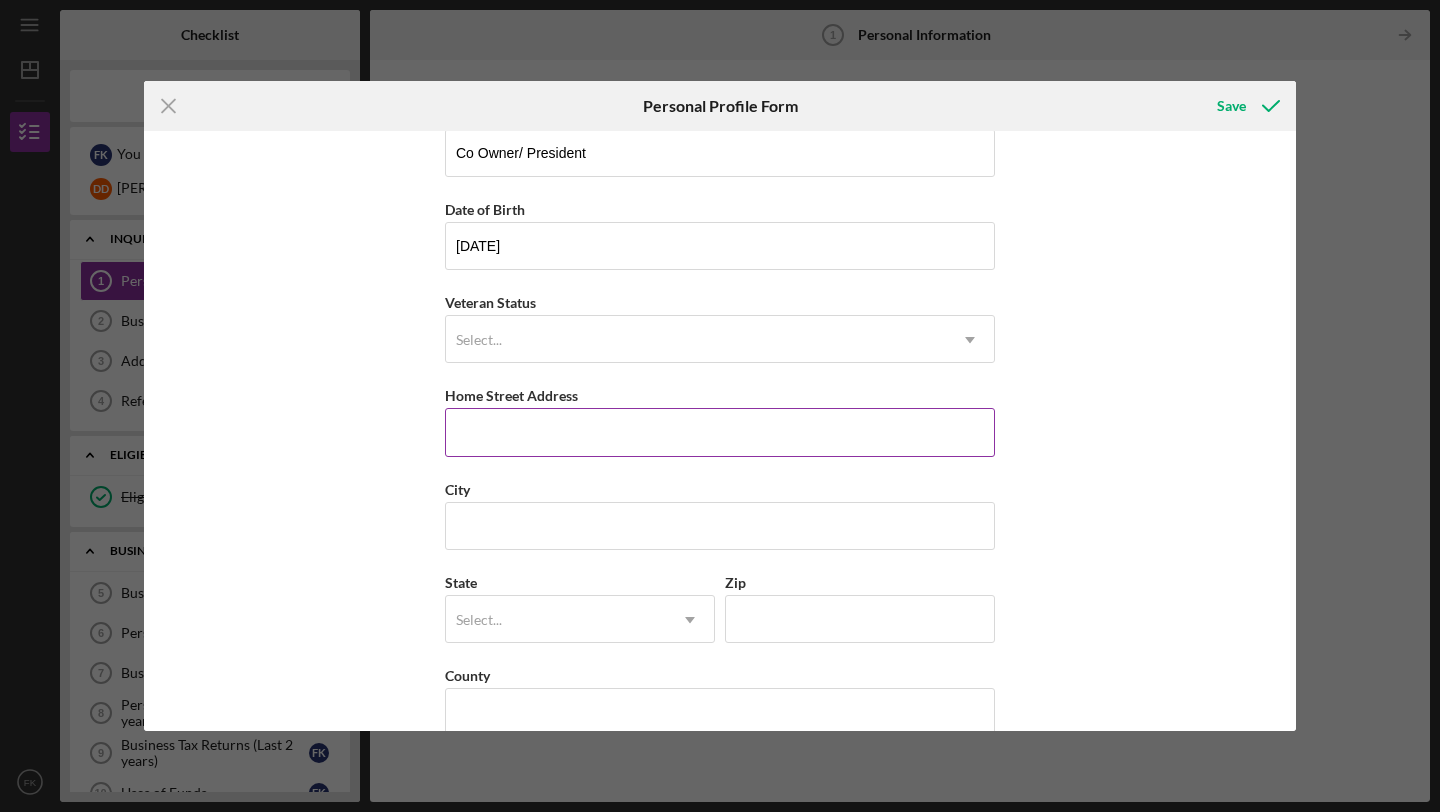 click on "Home Street Address" at bounding box center (720, 432) 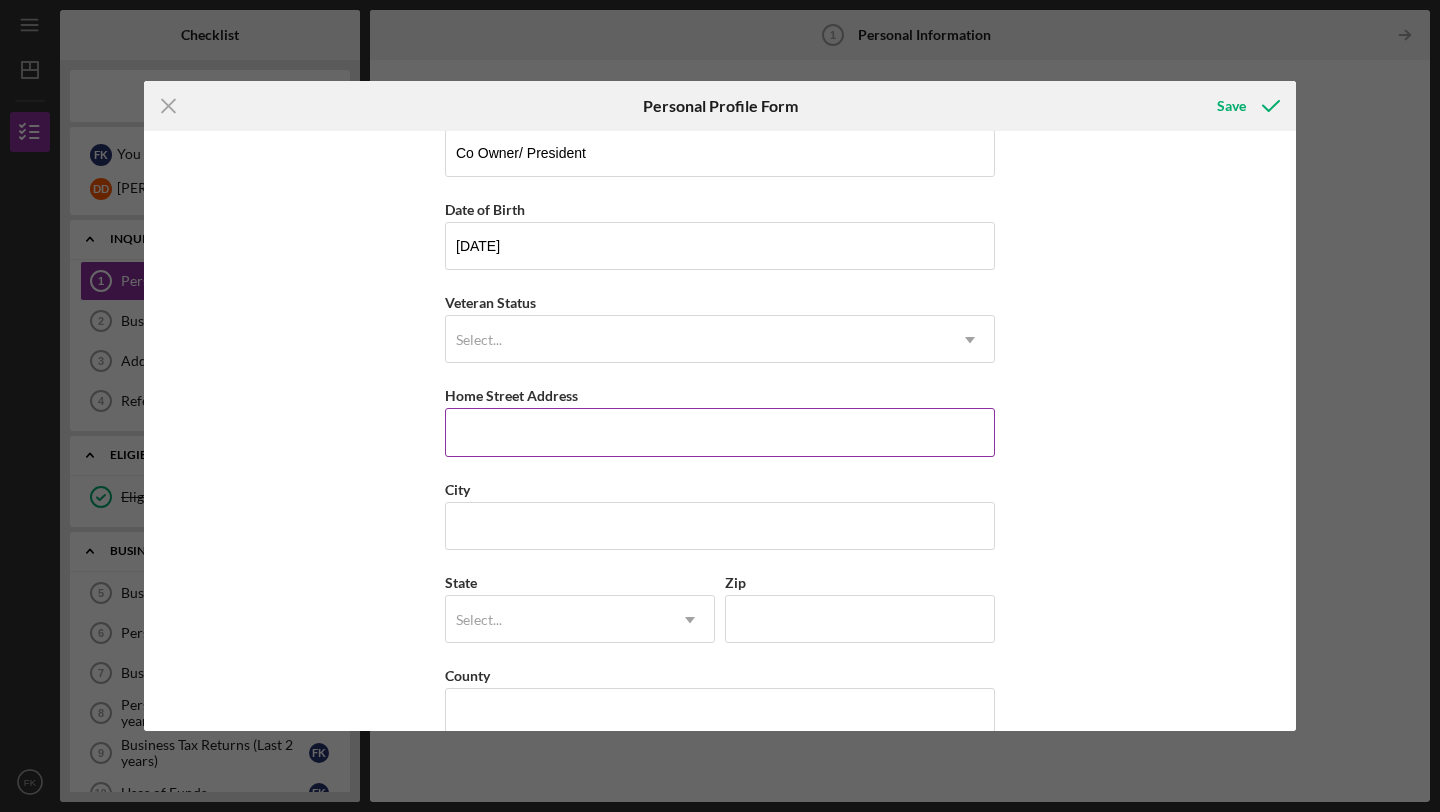 type on "[STREET_ADDRESS]" 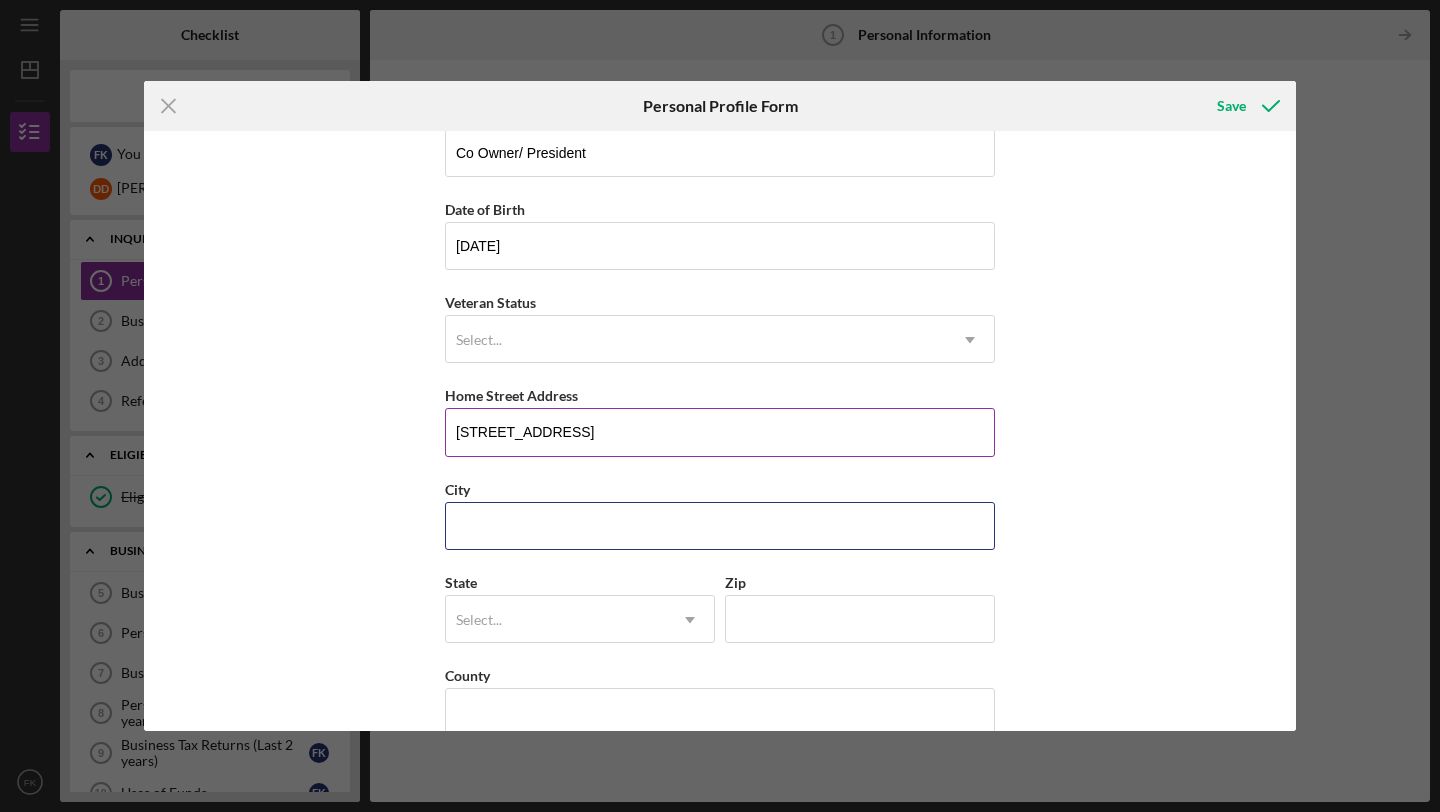 type on "Peoria" 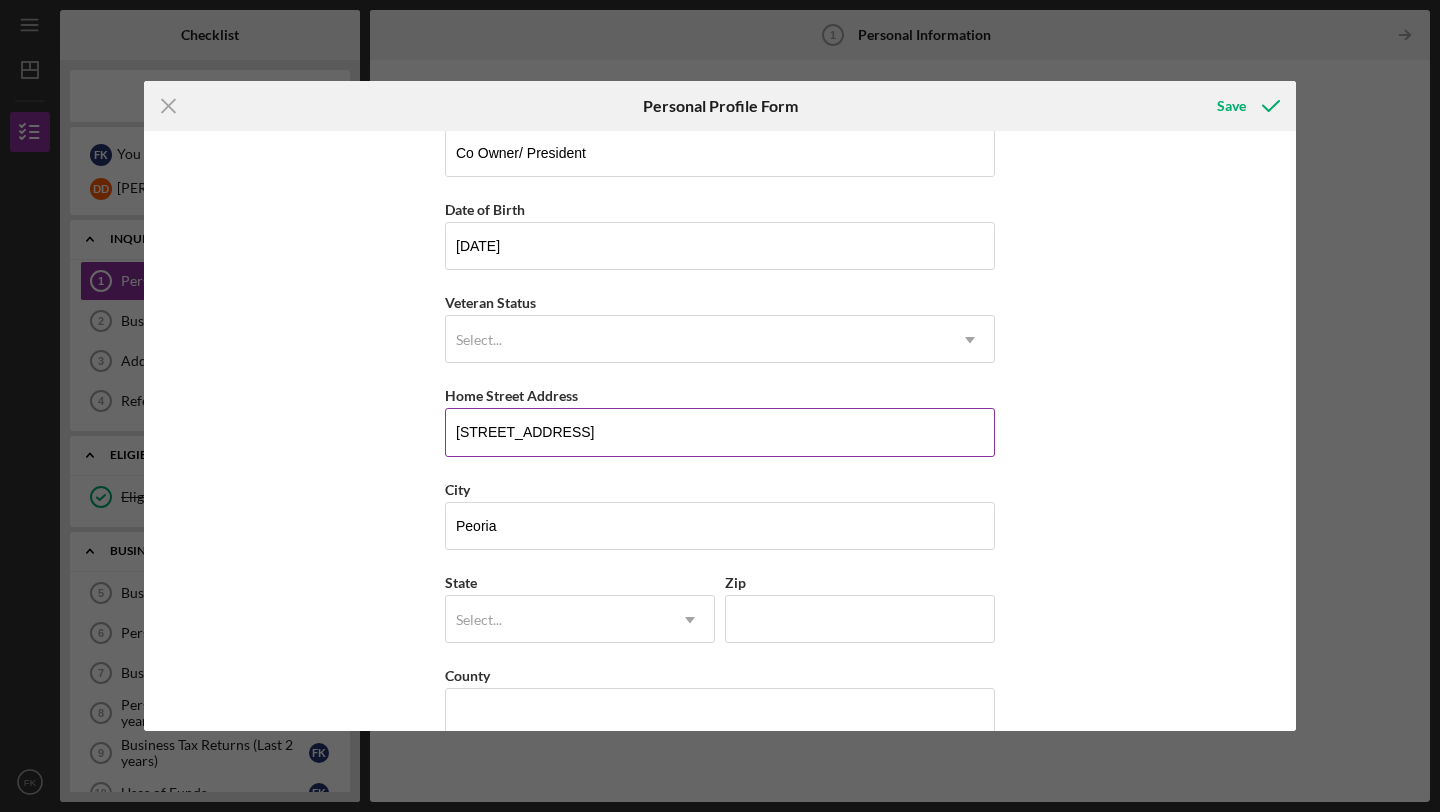 type on "IL" 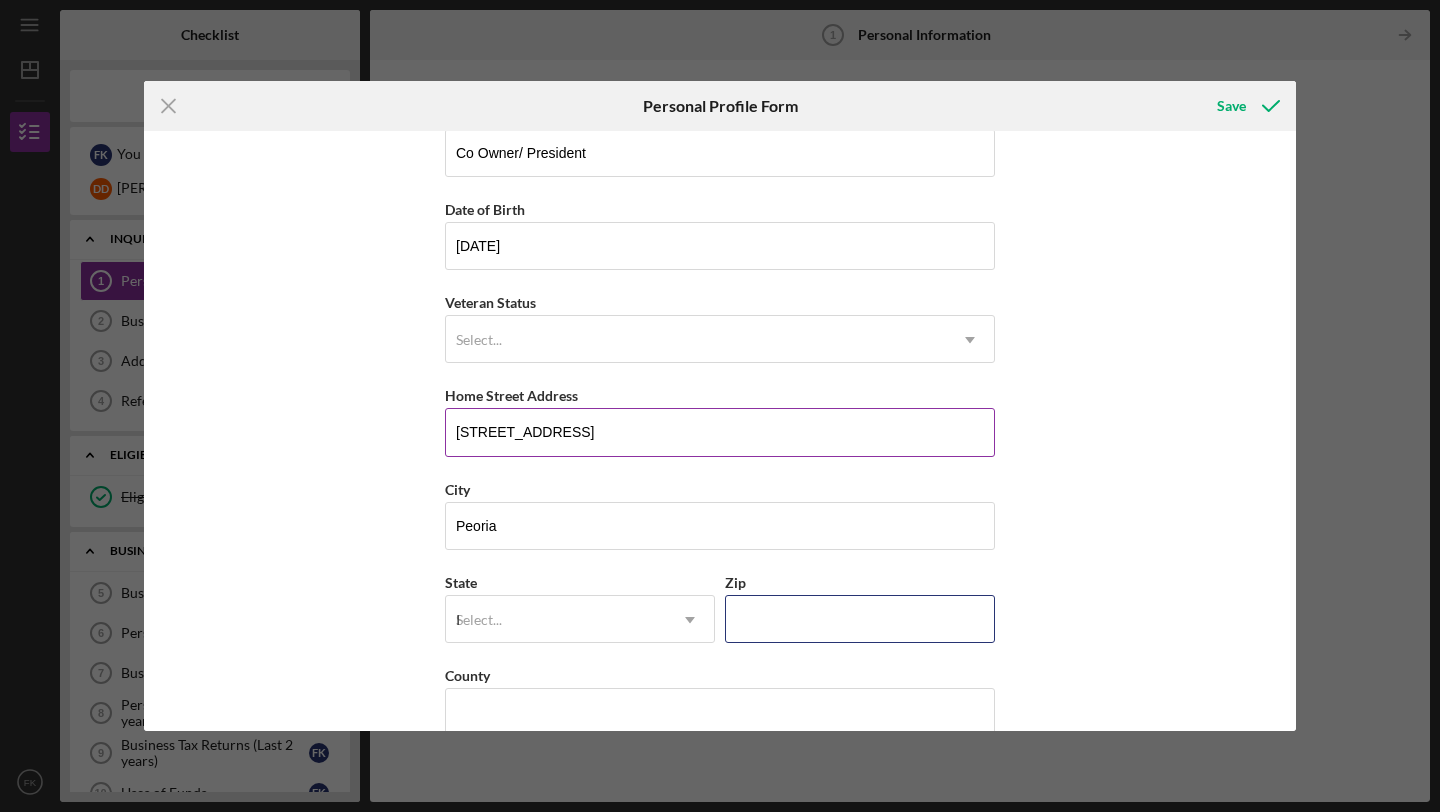 type on "61614" 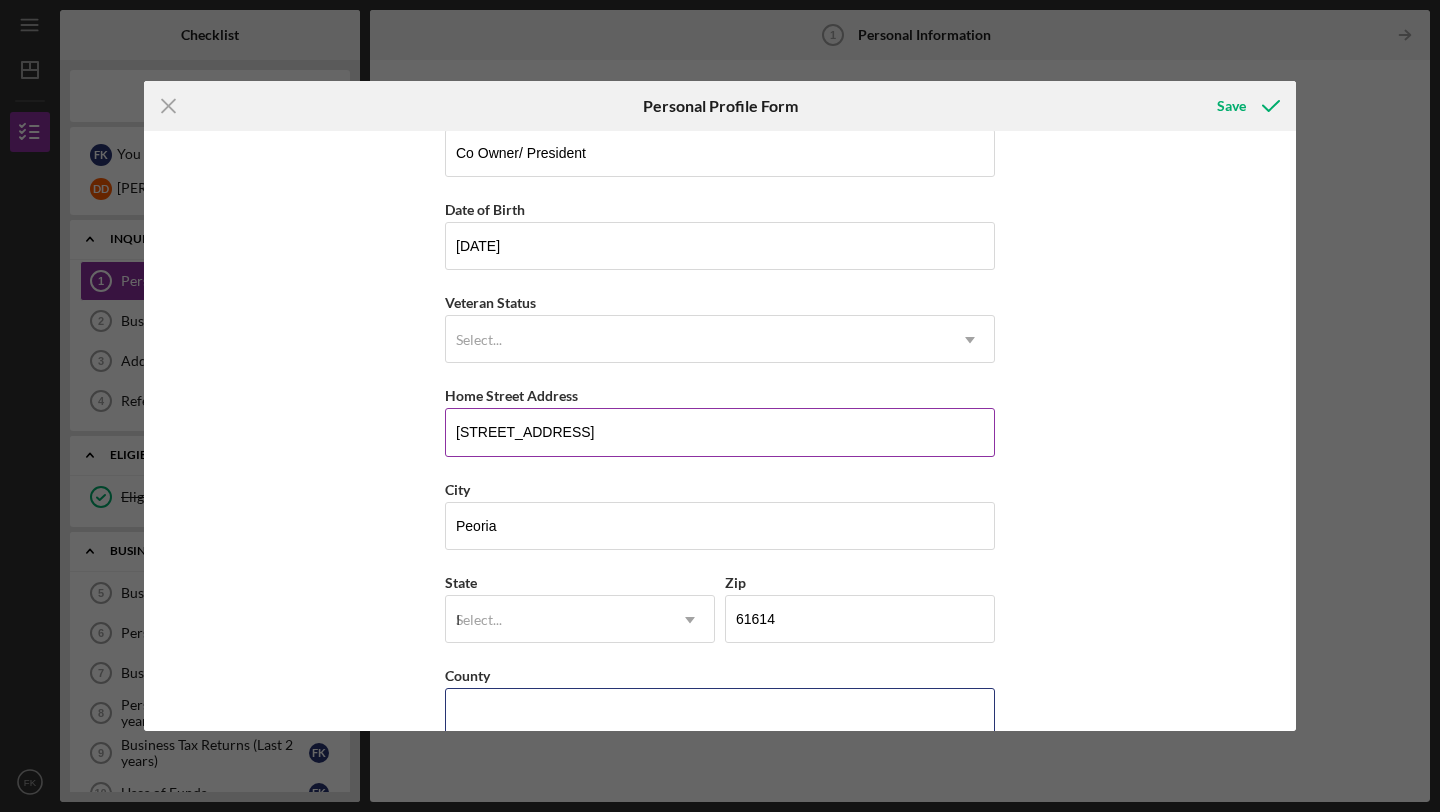 type on "[GEOGRAPHIC_DATA]" 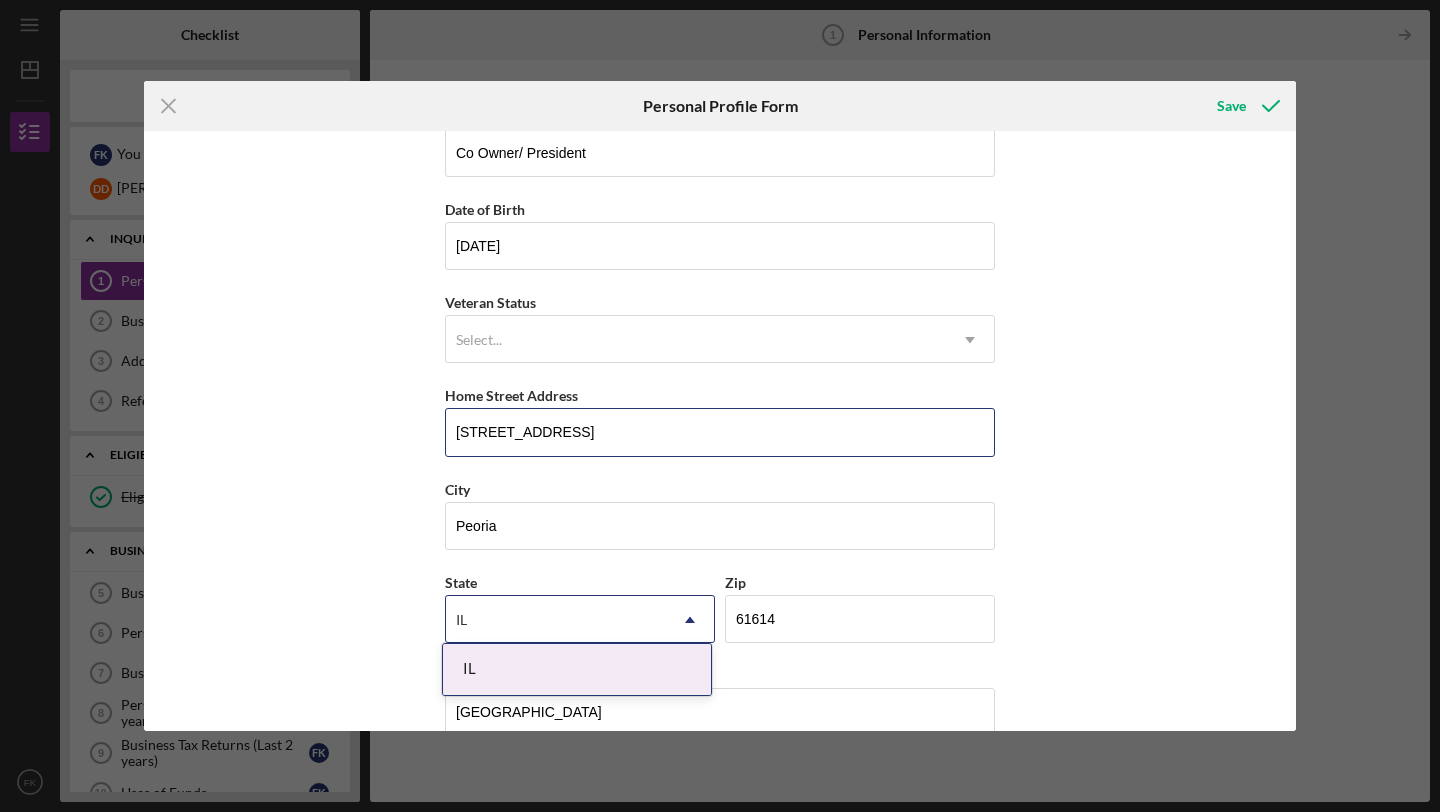 scroll, scrollTop: 165, scrollLeft: 0, axis: vertical 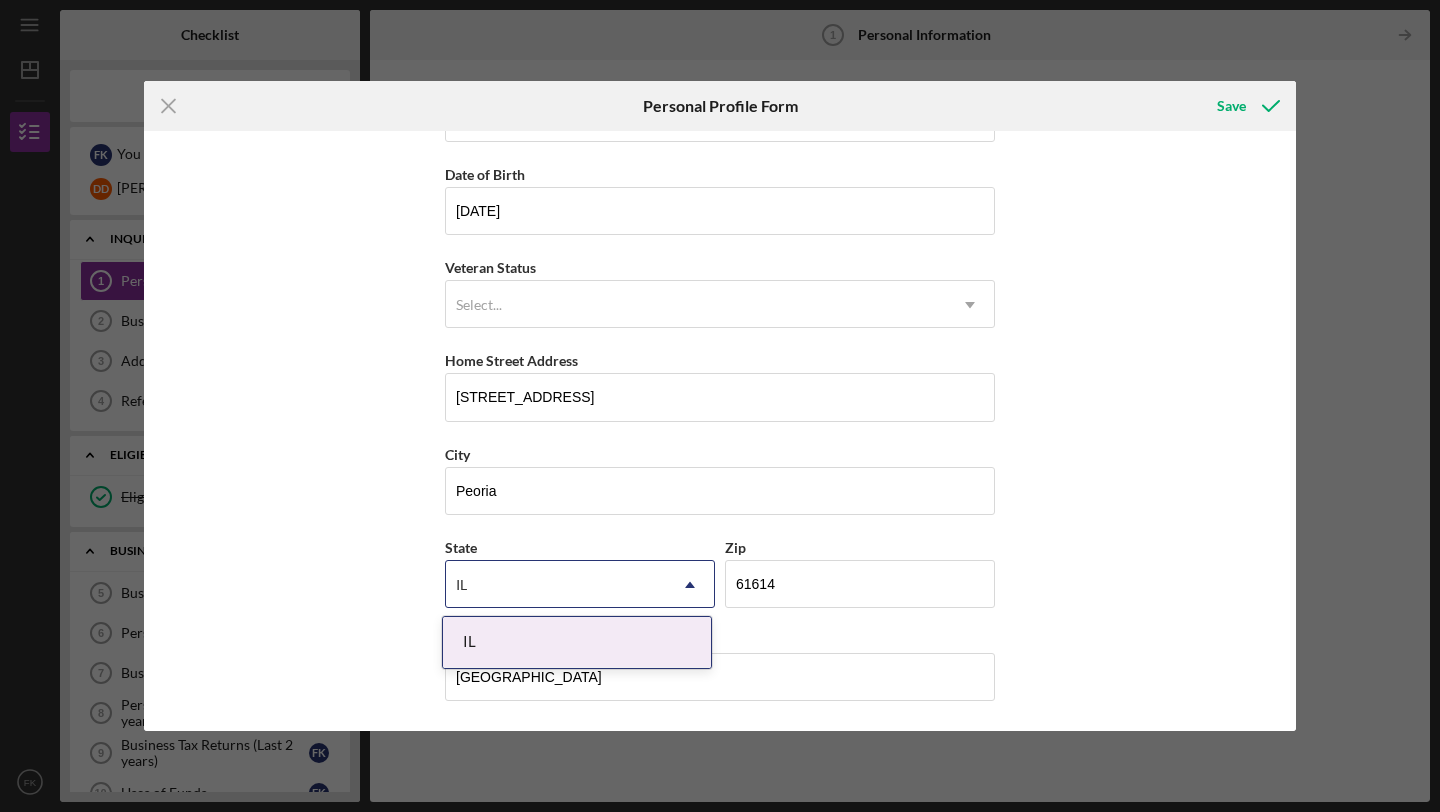 click on "First Name [PERSON_NAME] Middle Name Last Name [PERSON_NAME] Job Title Co Owner/ President Date of Birth [DEMOGRAPHIC_DATA] Veteran Status Select... Icon/Dropdown [GEOGRAPHIC_DATA] Address [STREET_ADDRESS][US_STATE] Icon/Dropdown Arrow Zip 61614 [GEOGRAPHIC_DATA]" at bounding box center [720, 431] 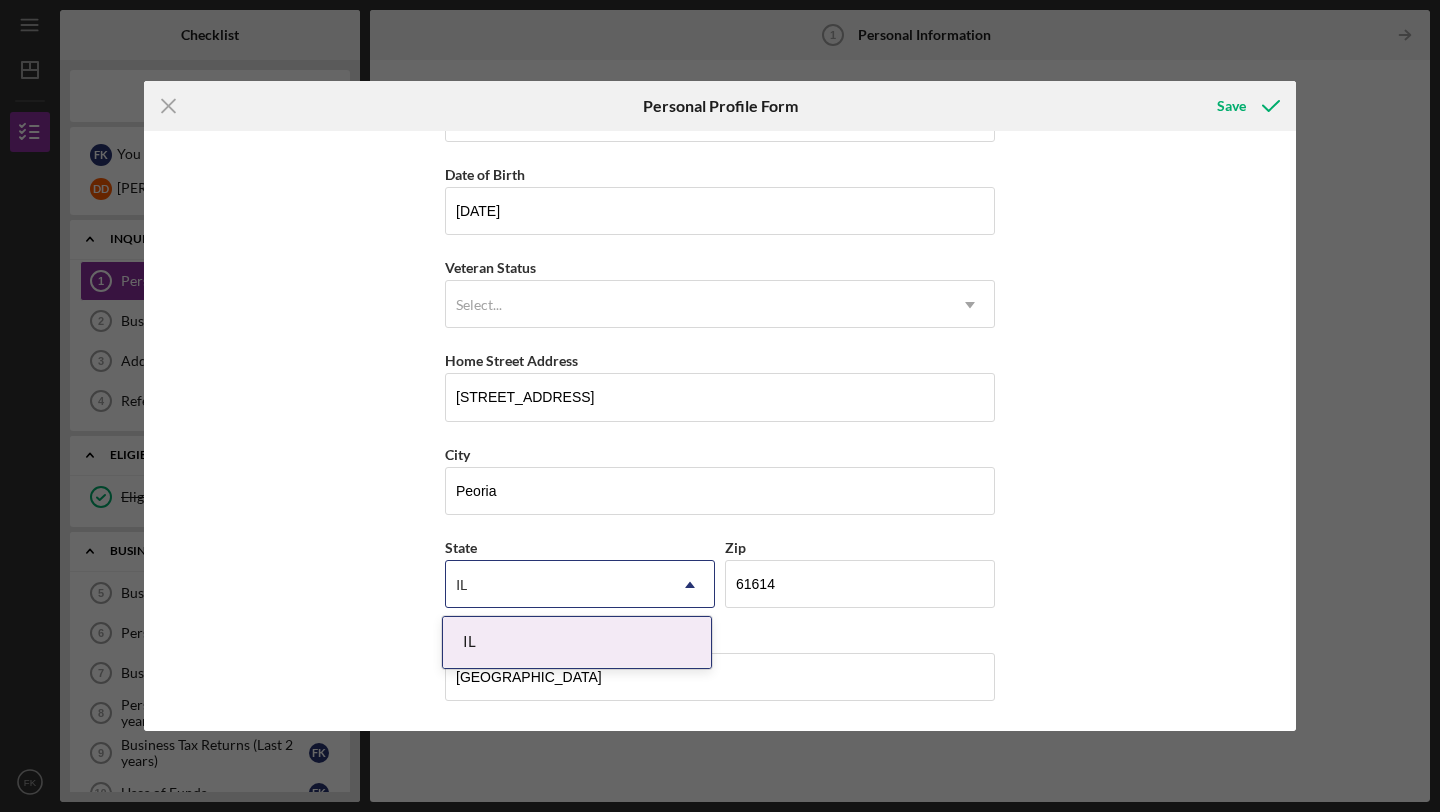 click on "First Name [PERSON_NAME] Middle Name Last Name [PERSON_NAME] Job Title Co Owner/ President Date of Birth [DEMOGRAPHIC_DATA] Veteran Status Select... Icon/Dropdown [GEOGRAPHIC_DATA] Address [STREET_ADDRESS][US_STATE] Icon/Dropdown Arrow Zip 61614 [GEOGRAPHIC_DATA]" at bounding box center [720, 431] 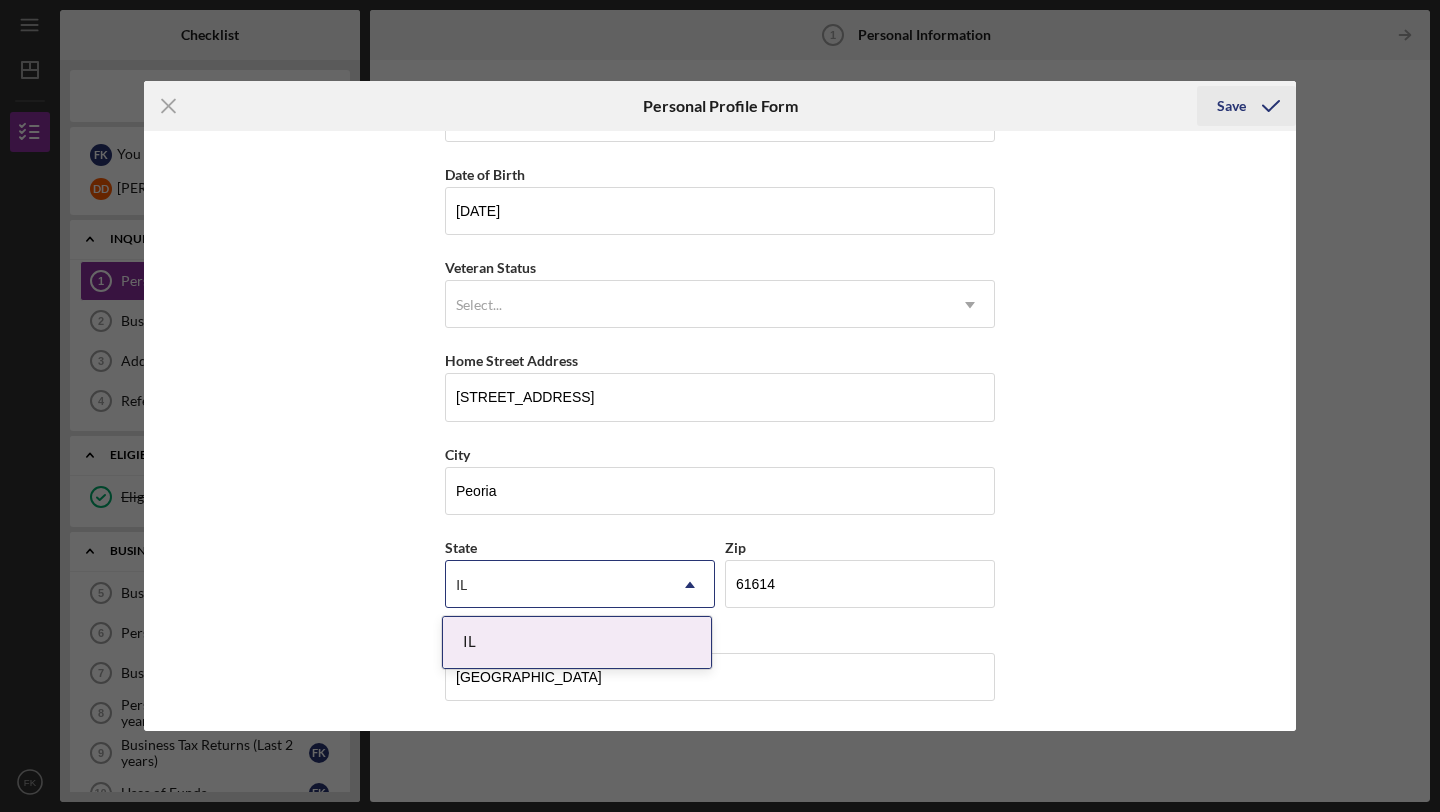 click on "Save" at bounding box center [1231, 106] 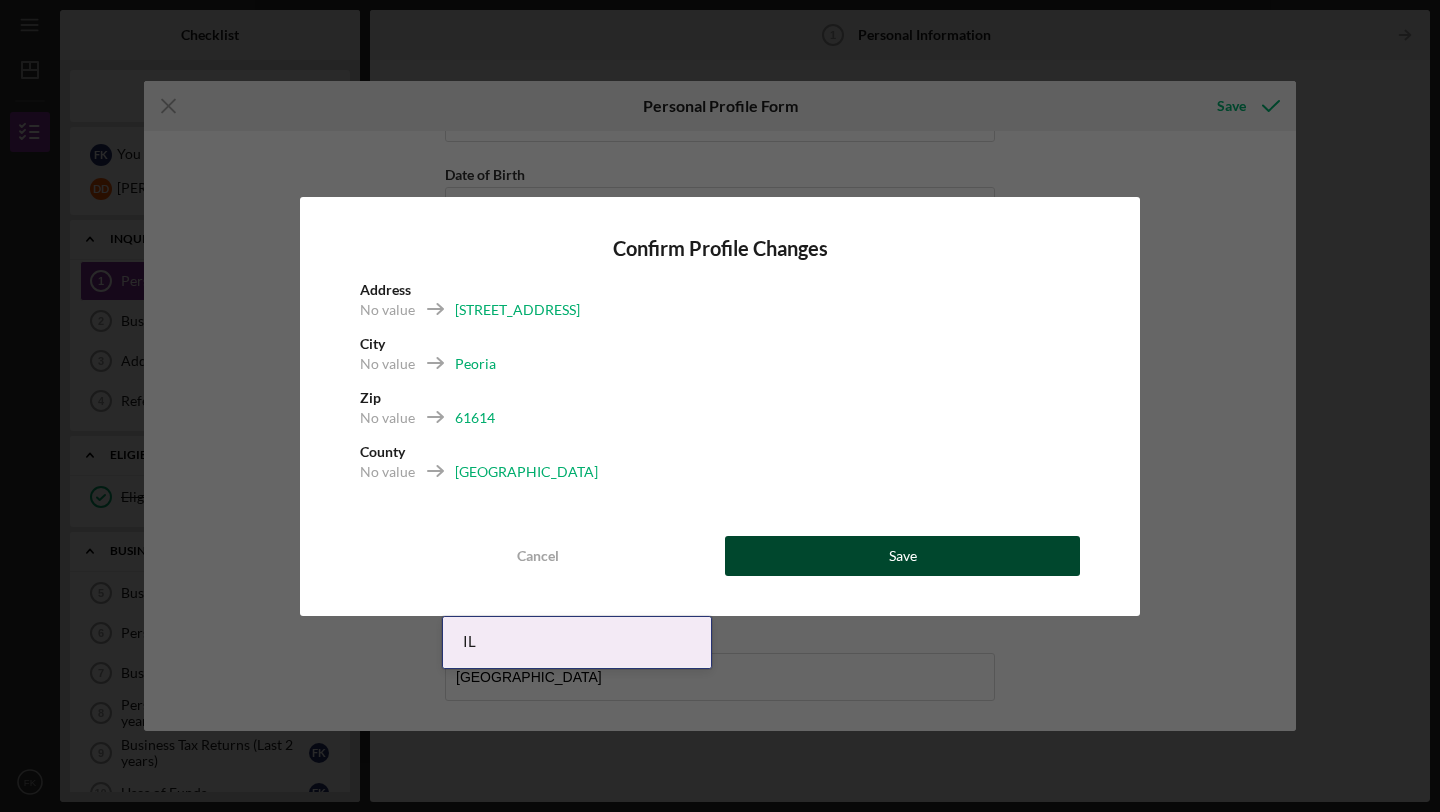 click on "Save" at bounding box center [902, 556] 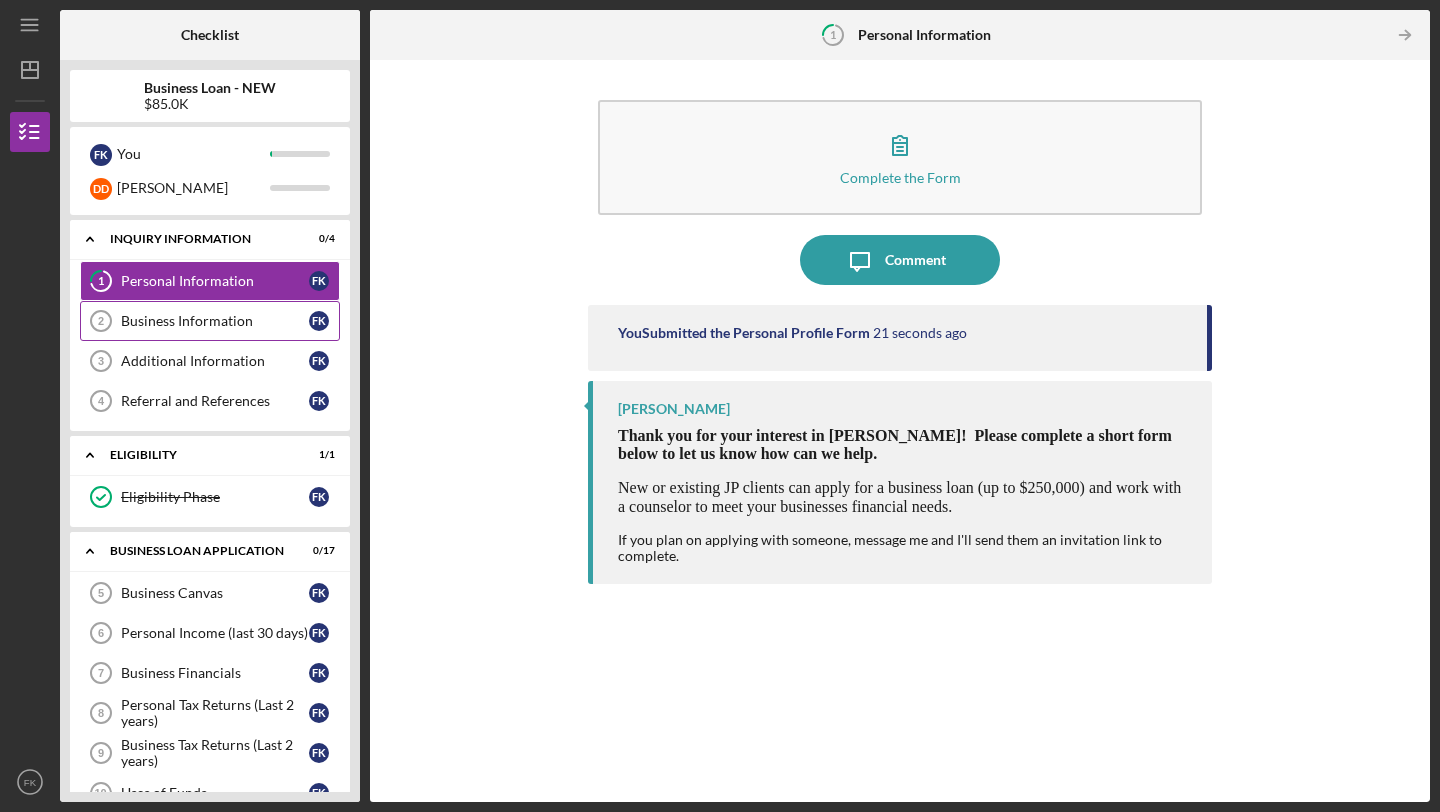 click on "Business Information" at bounding box center [215, 321] 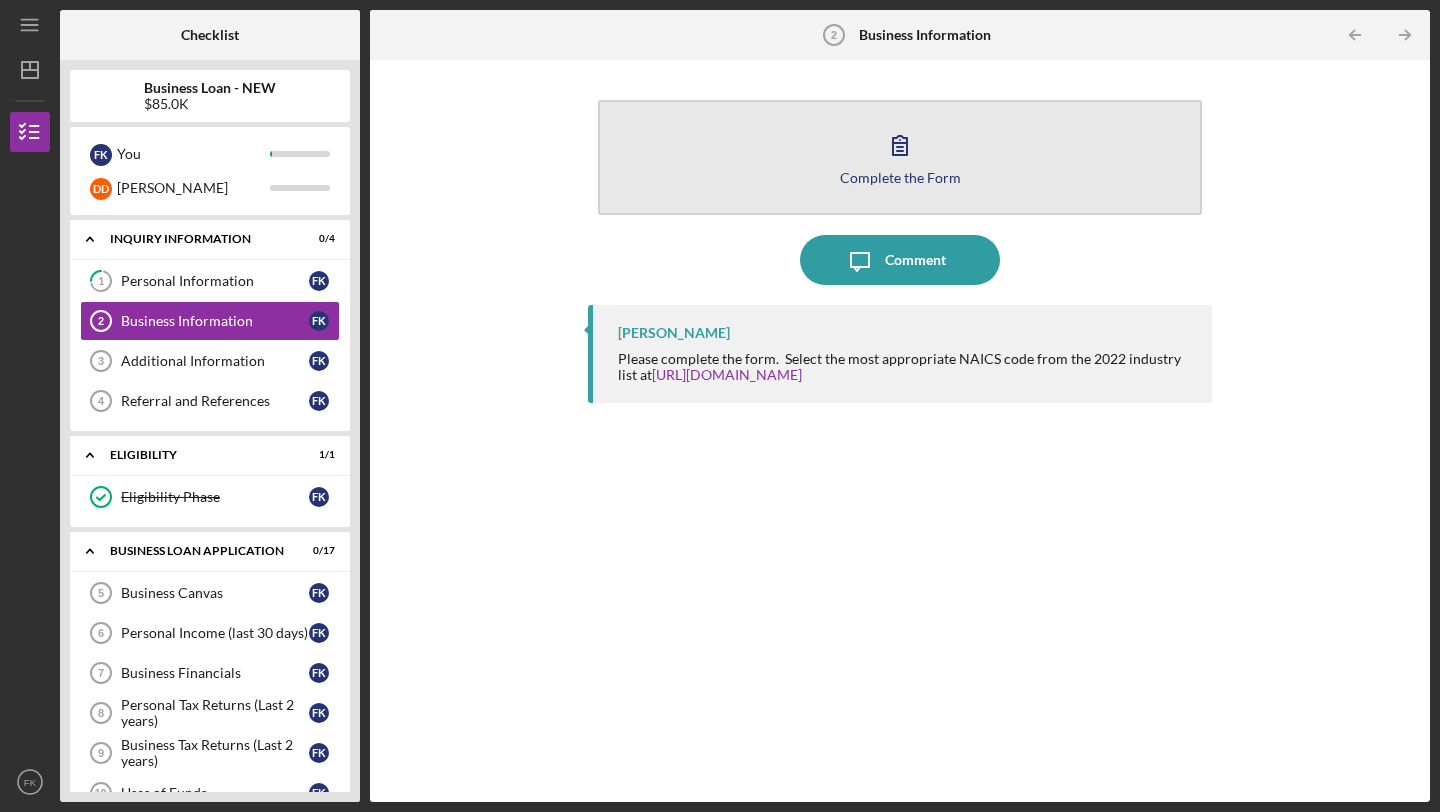 click 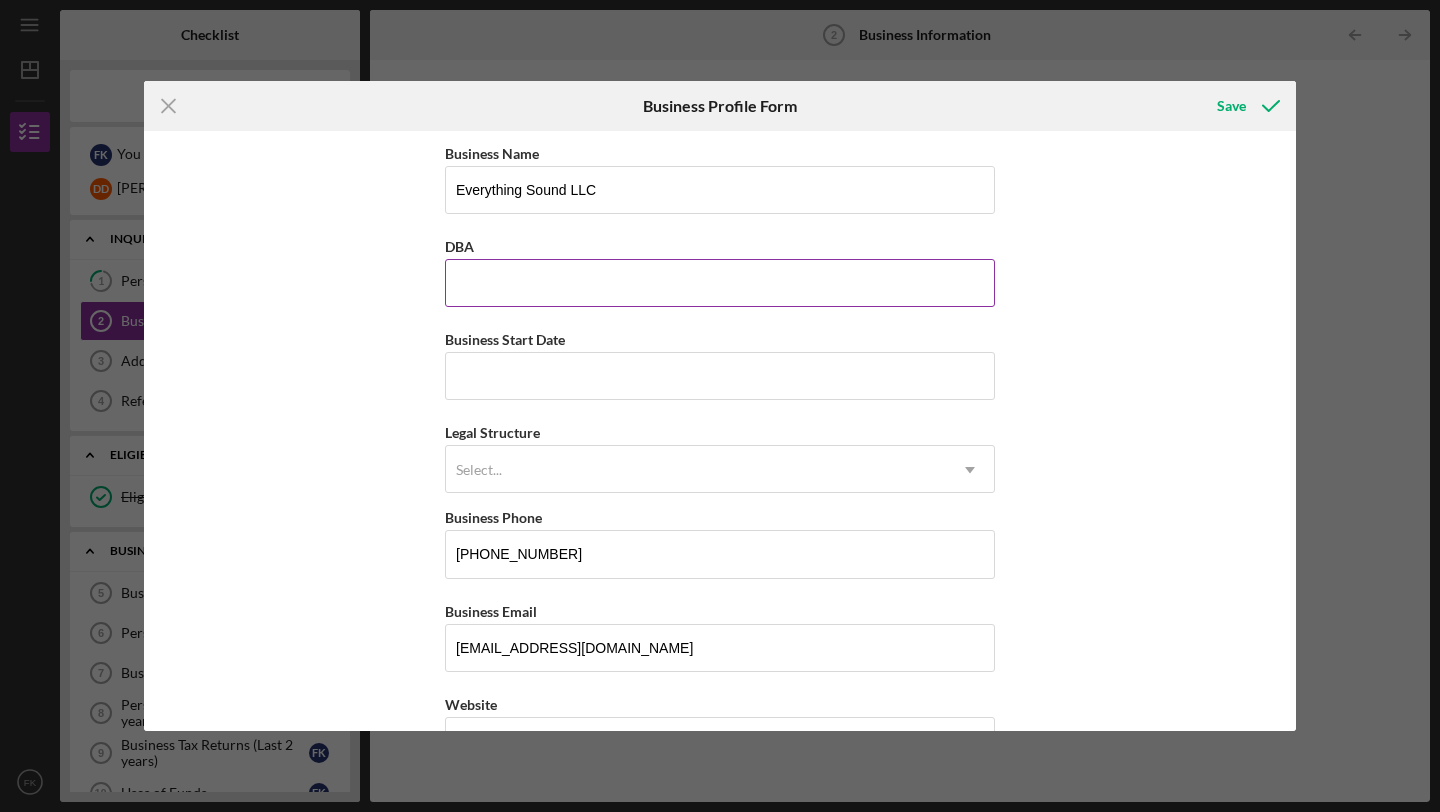click on "DBA" at bounding box center (720, 283) 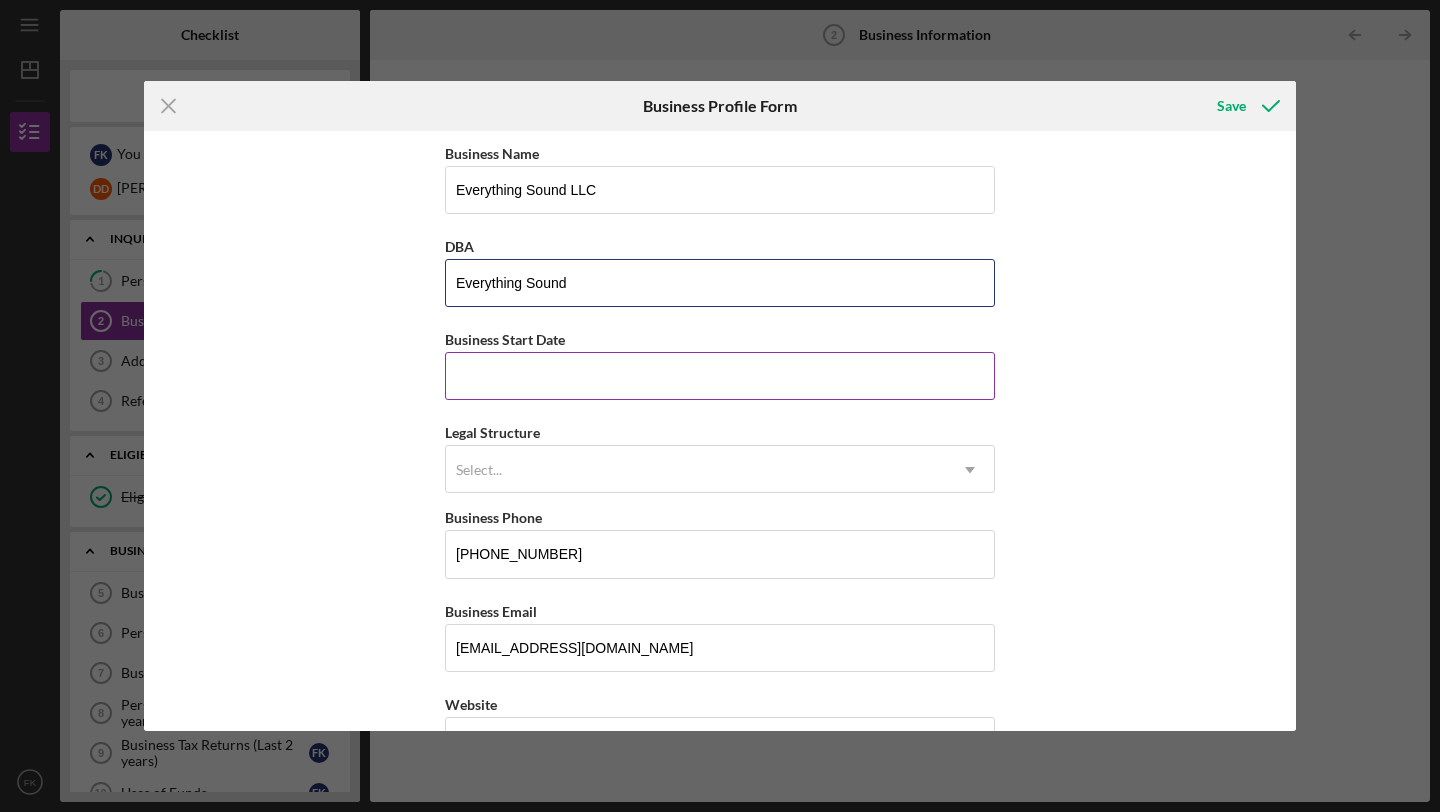 type on "Everything Sound" 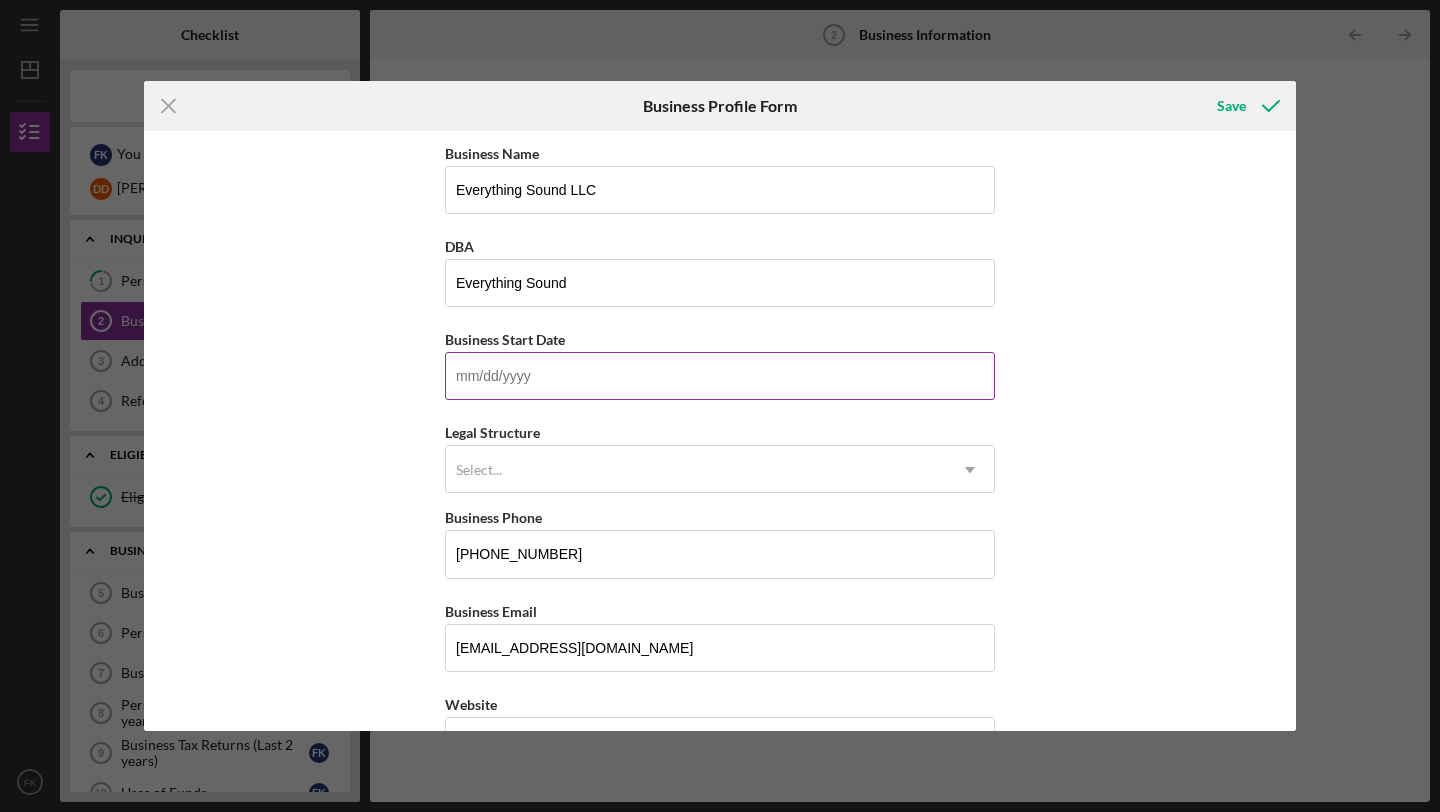 click on "Business Start Date" at bounding box center [720, 376] 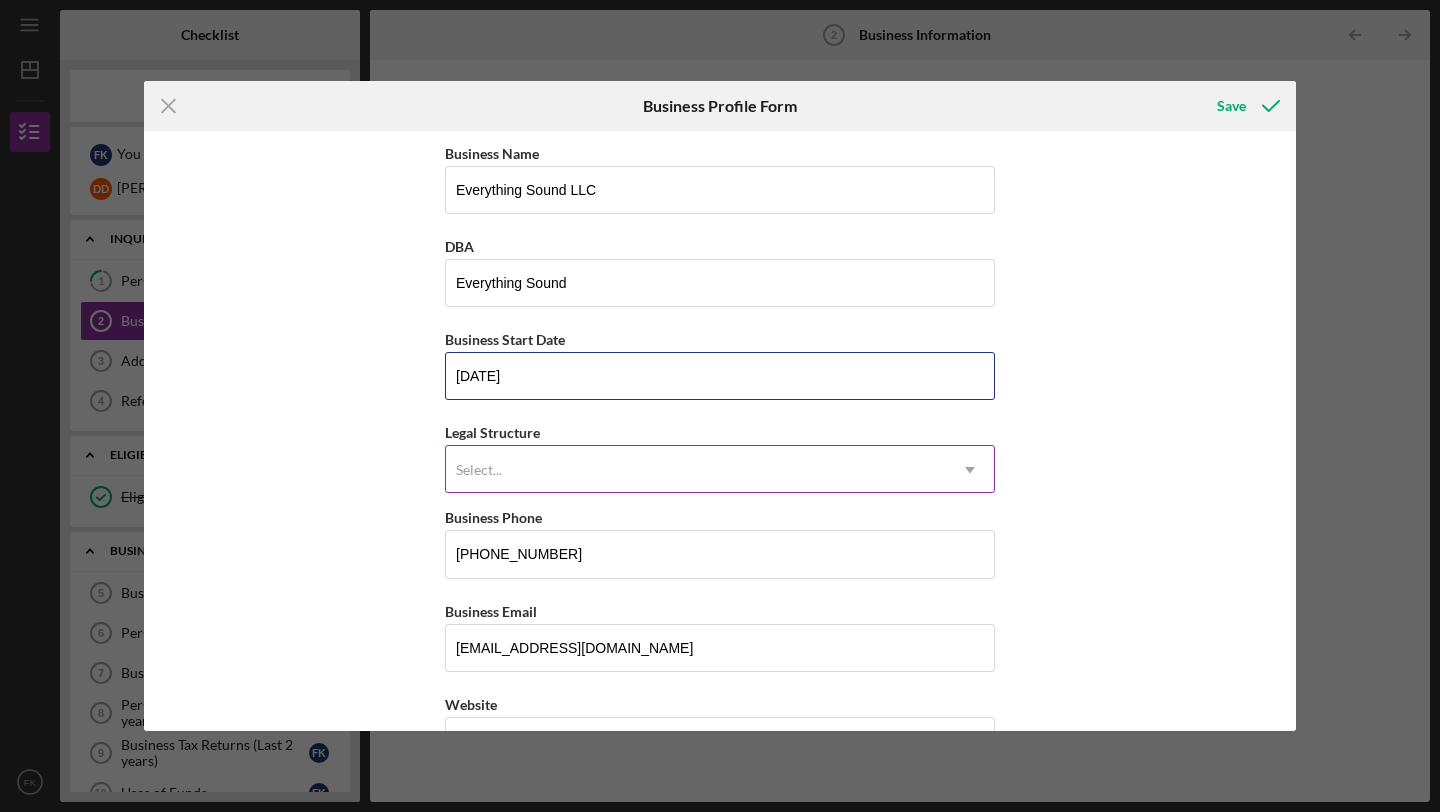 type on "[DATE]" 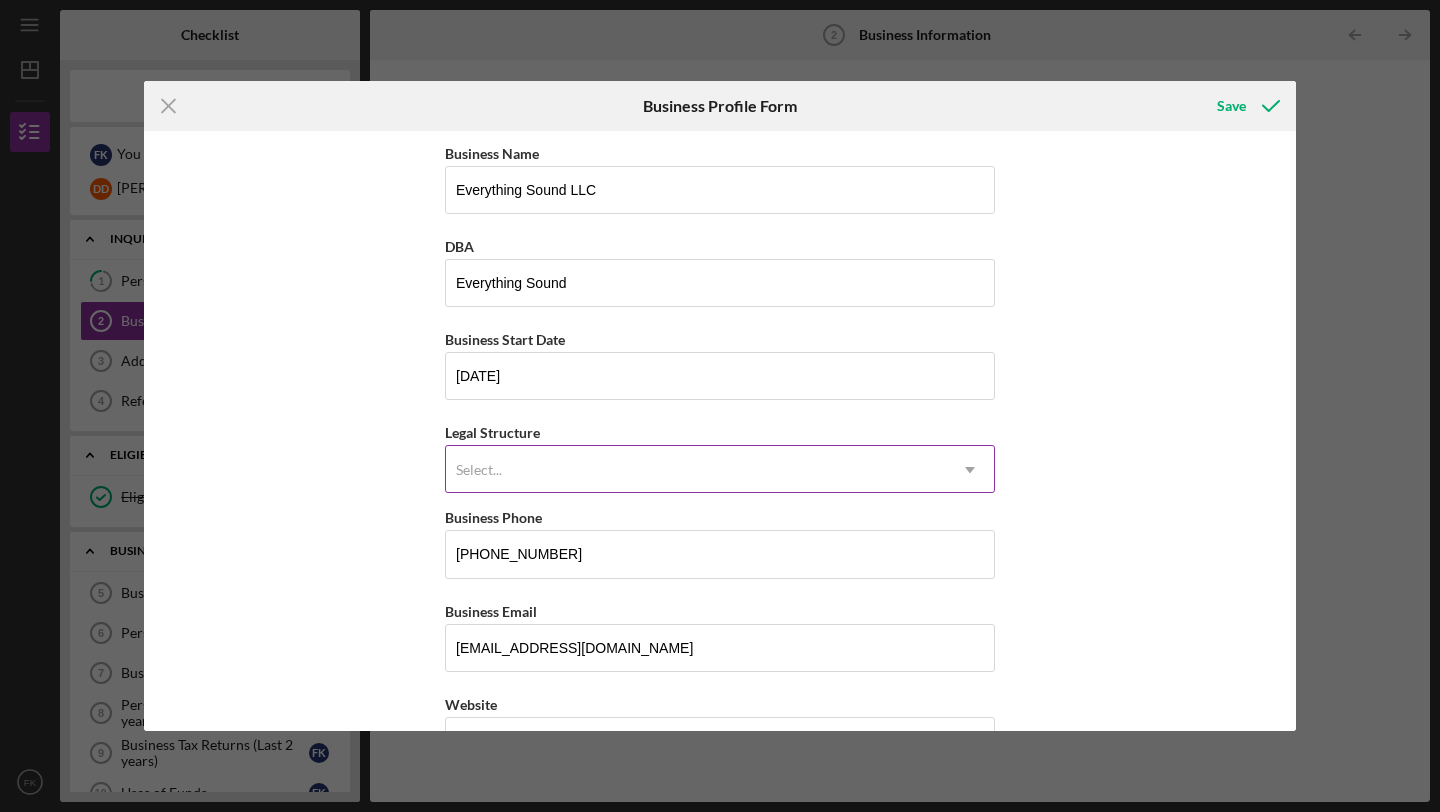 click on "Icon/Dropdown Arrow" 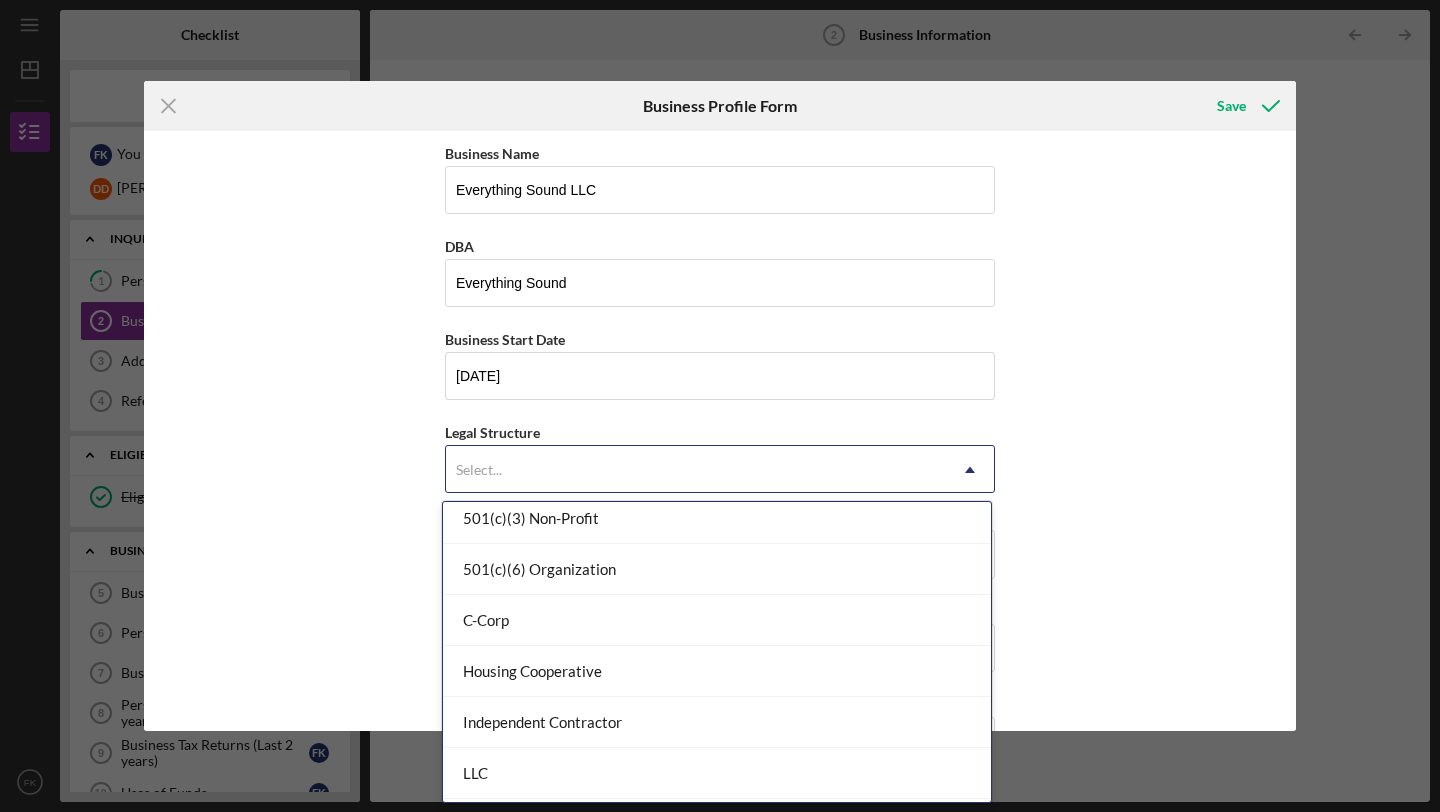 scroll, scrollTop: 113, scrollLeft: 0, axis: vertical 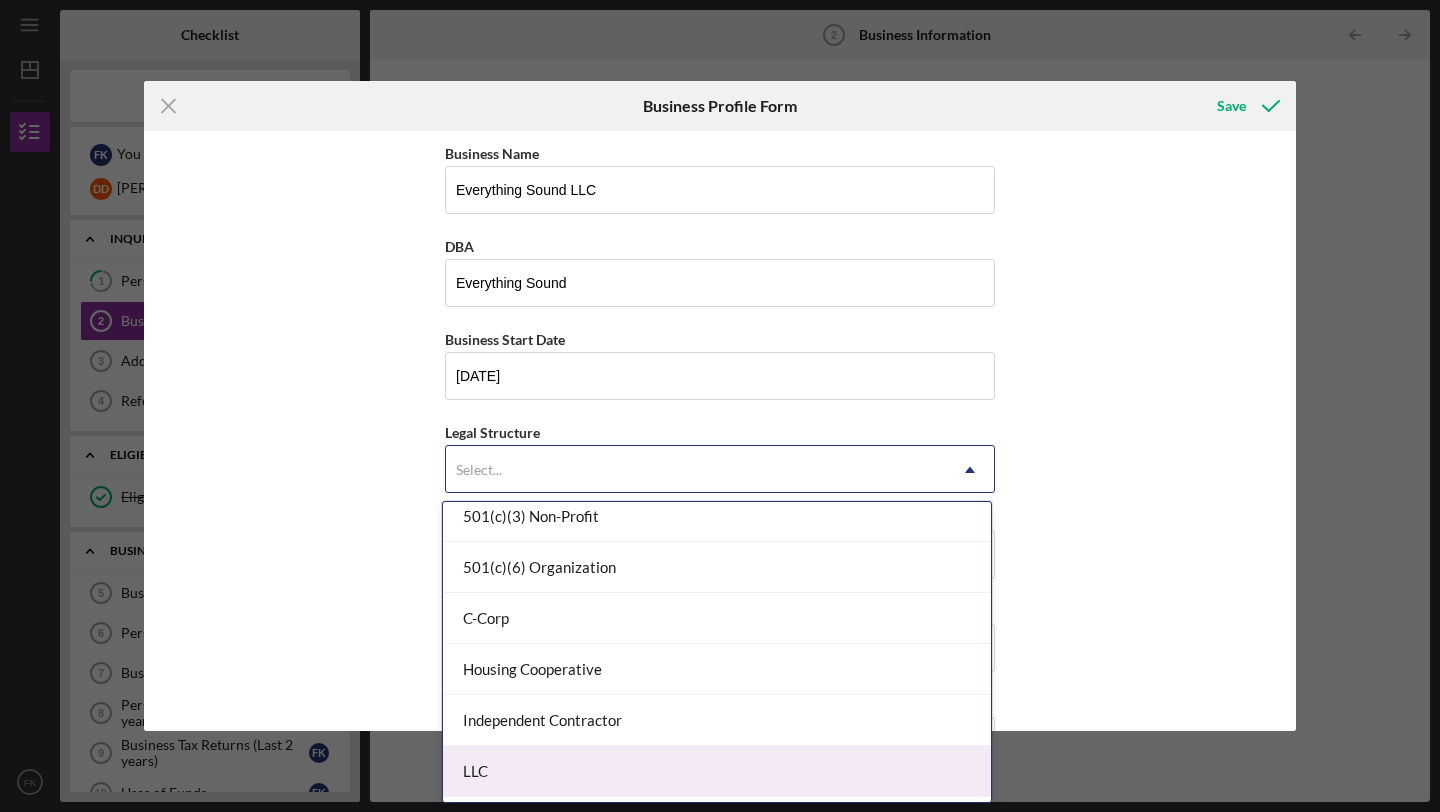 click on "LLC" at bounding box center (717, 771) 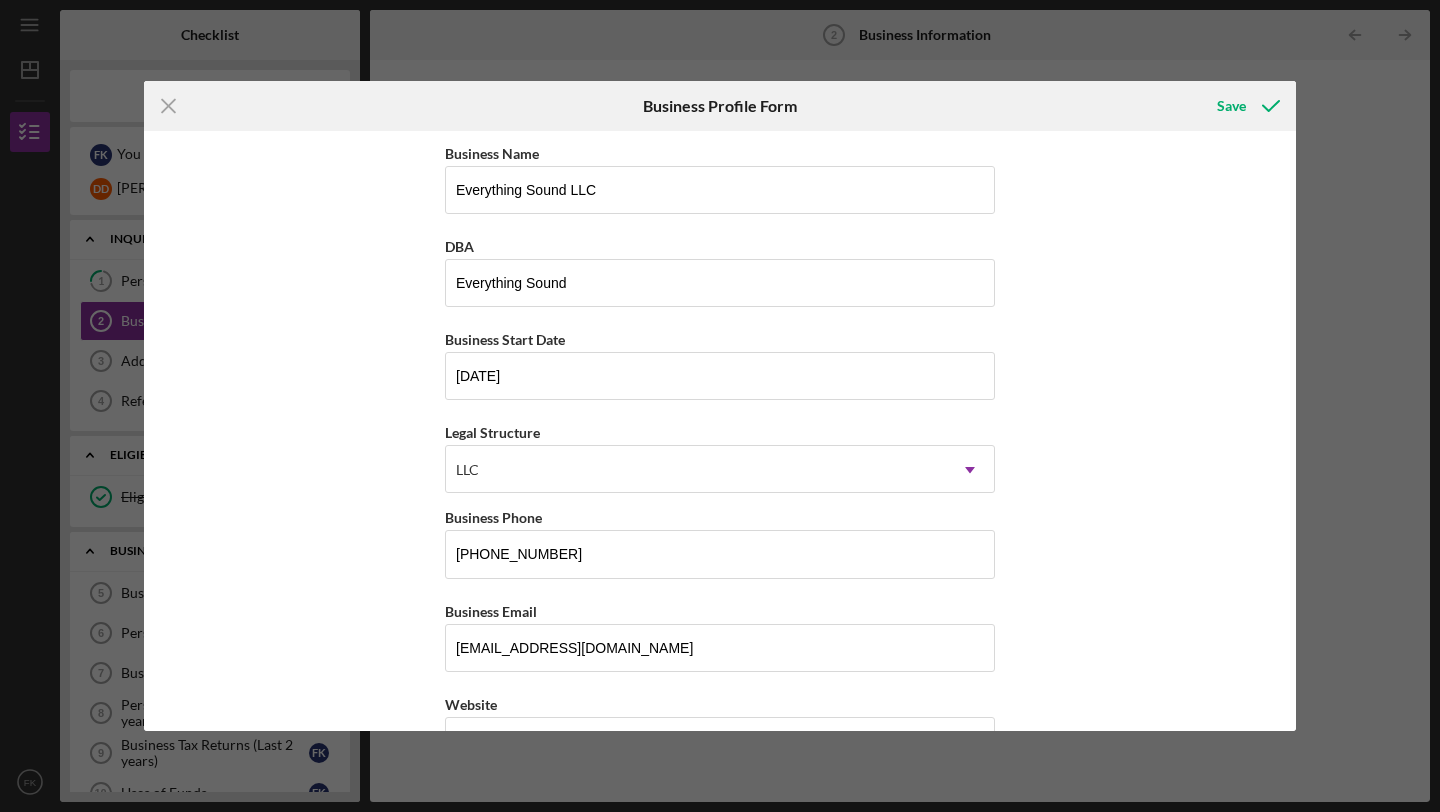 scroll, scrollTop: 332, scrollLeft: 0, axis: vertical 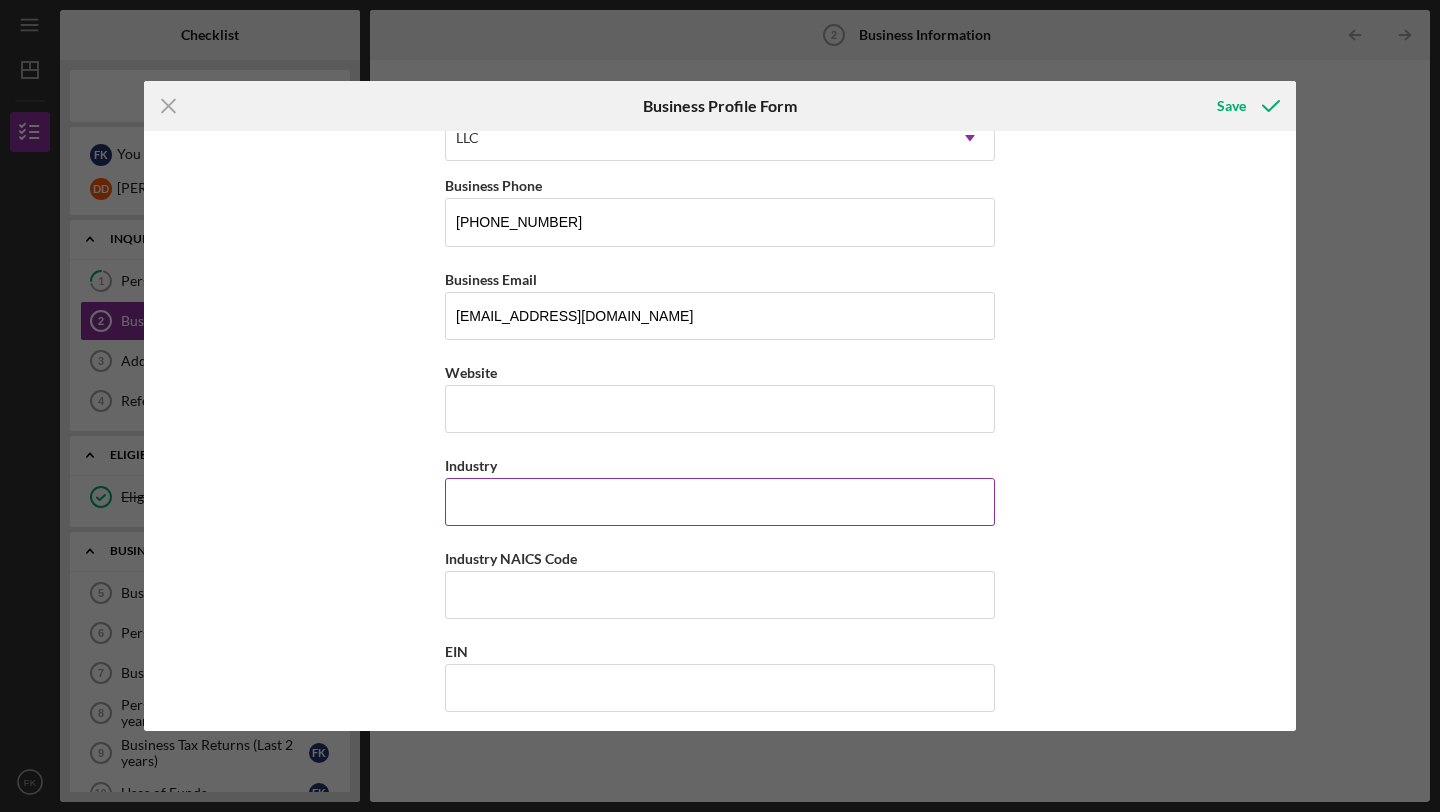 click on "Industry" at bounding box center (720, 502) 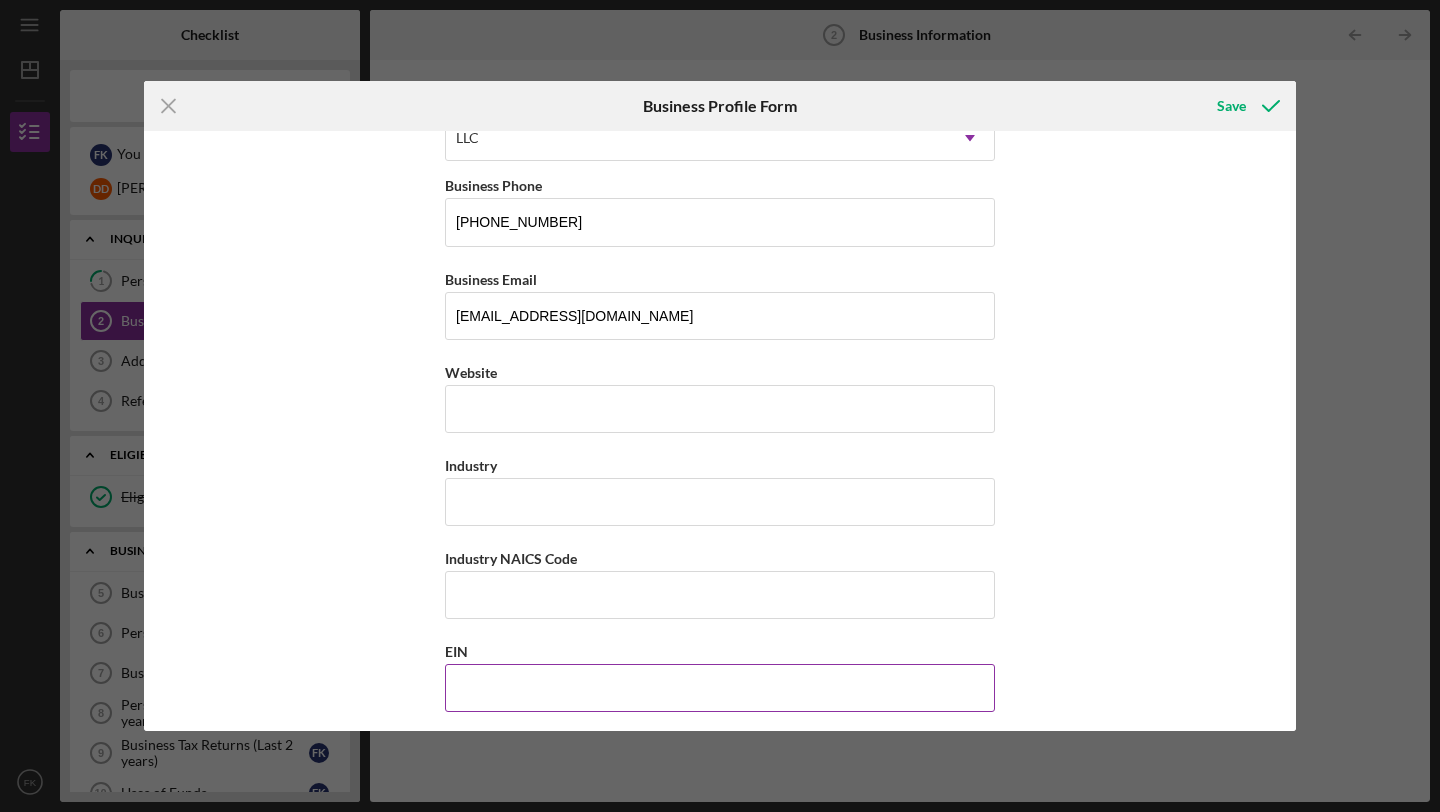 click on "EIN" at bounding box center (720, 688) 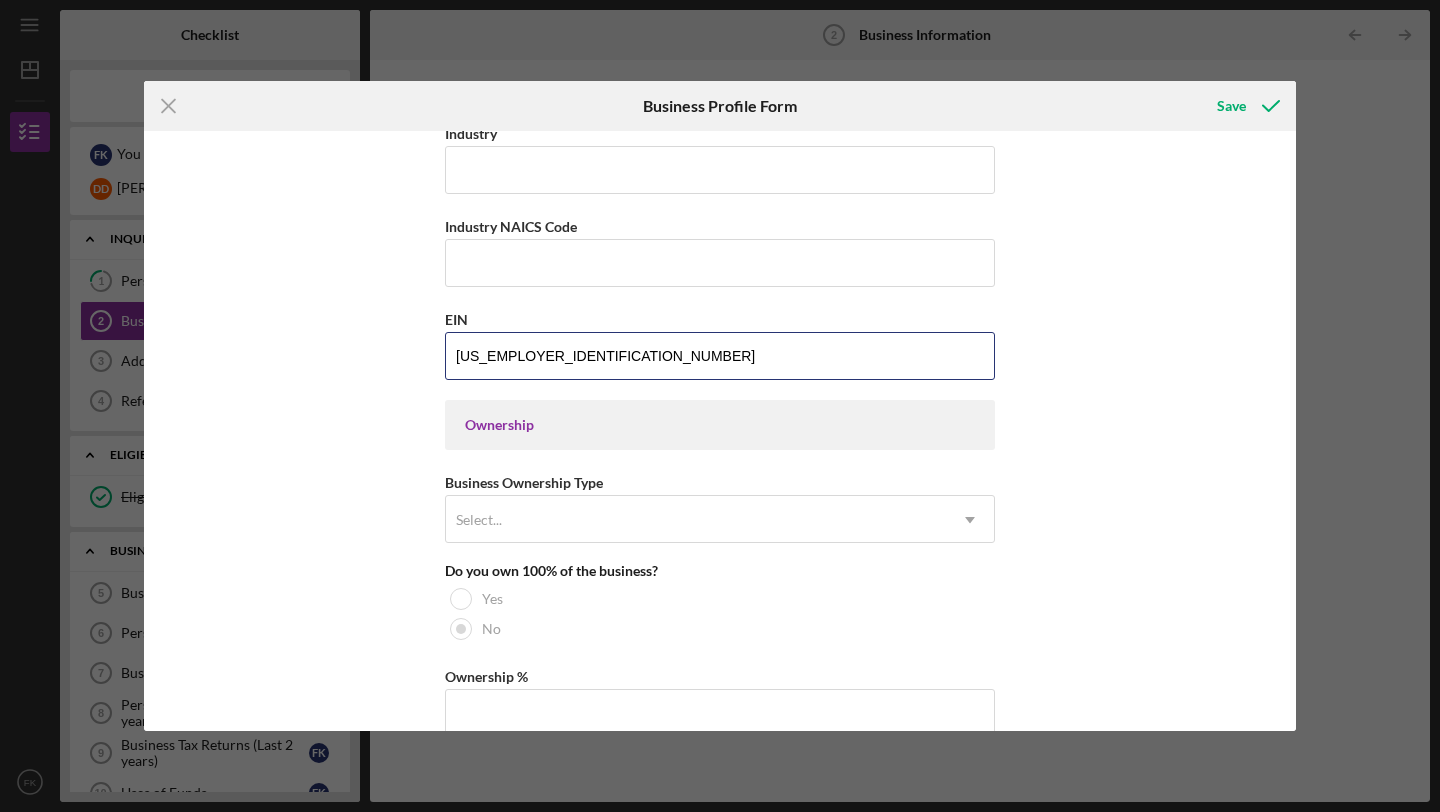 scroll, scrollTop: 842, scrollLeft: 0, axis: vertical 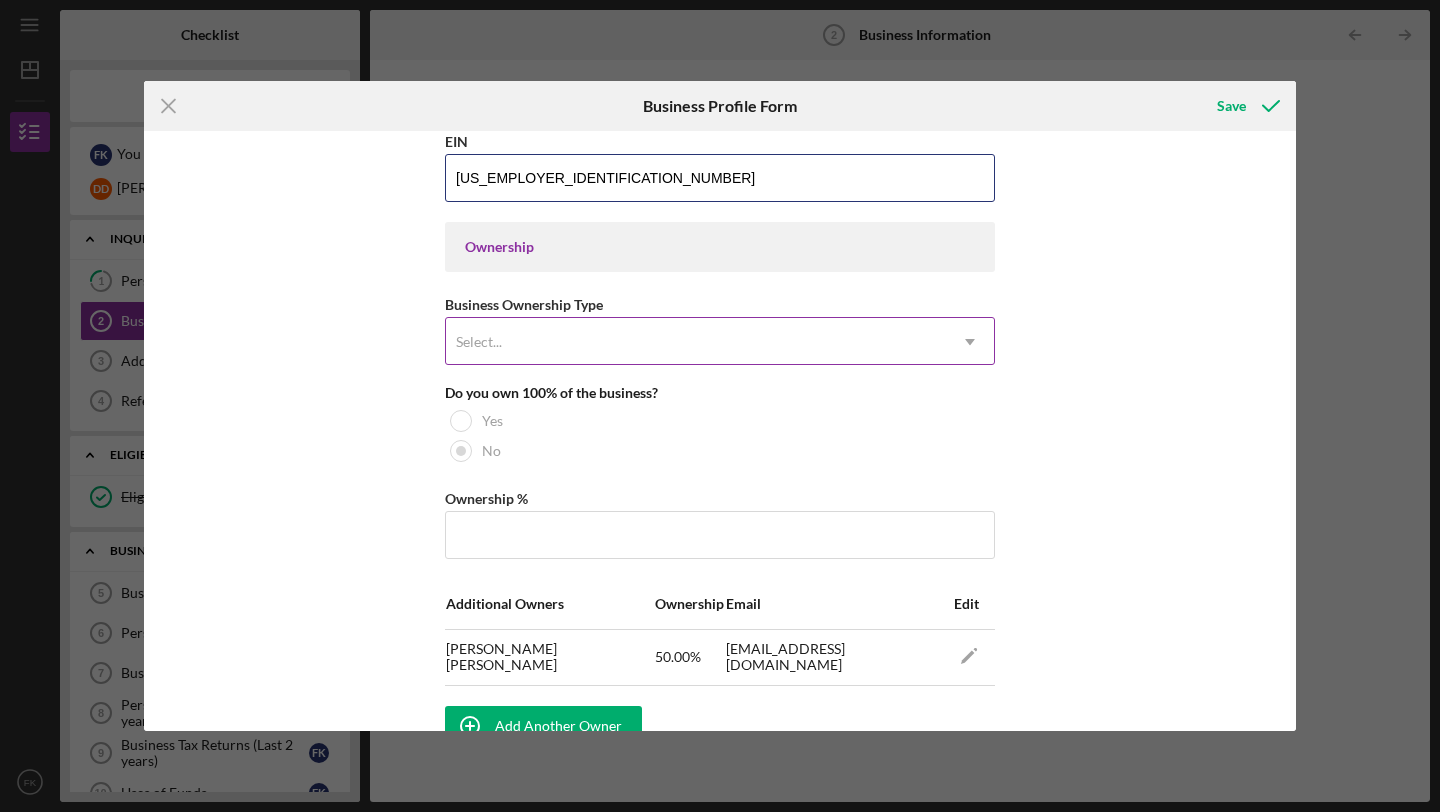 type on "[US_EMPLOYER_IDENTIFICATION_NUMBER]" 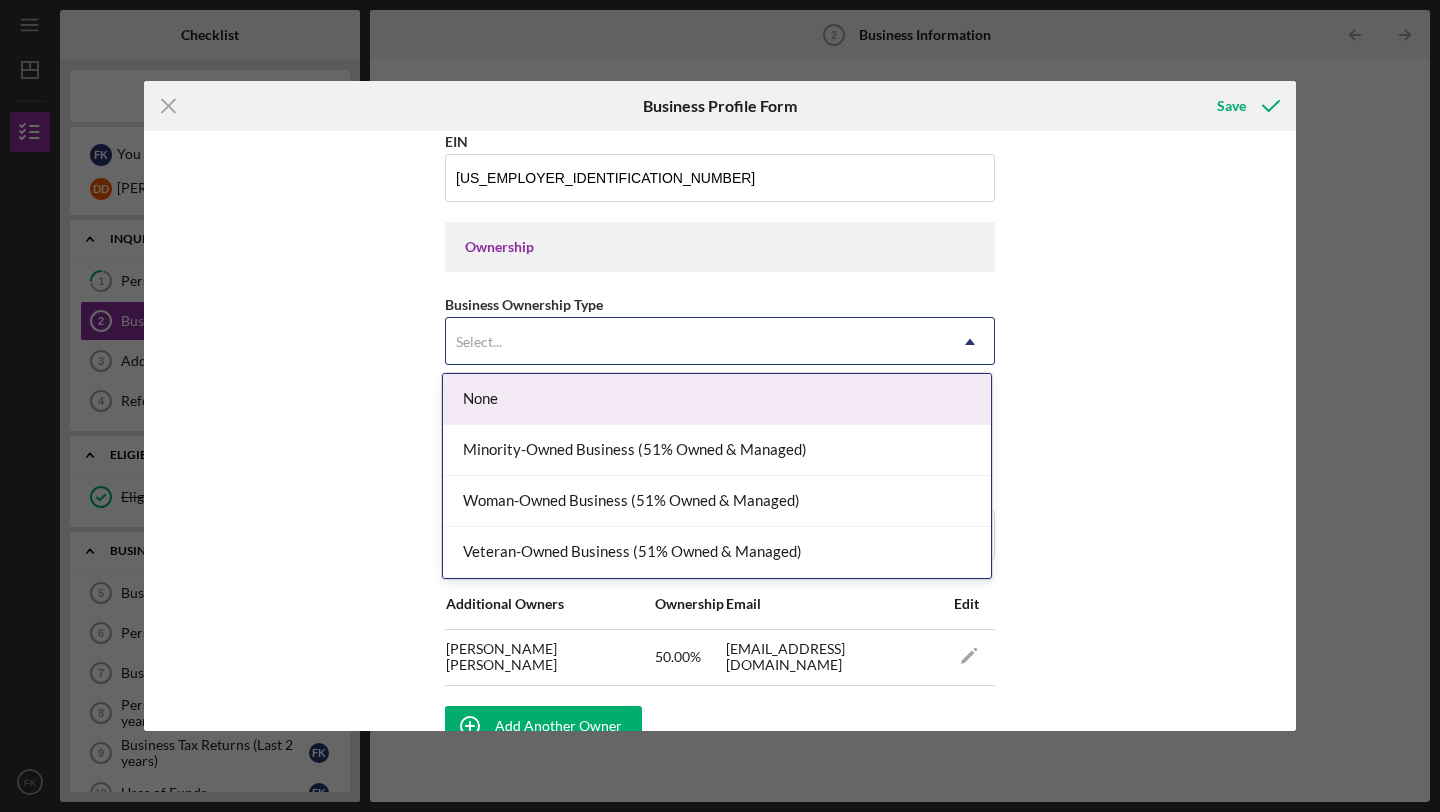 click on "Icon/Dropdown Arrow" 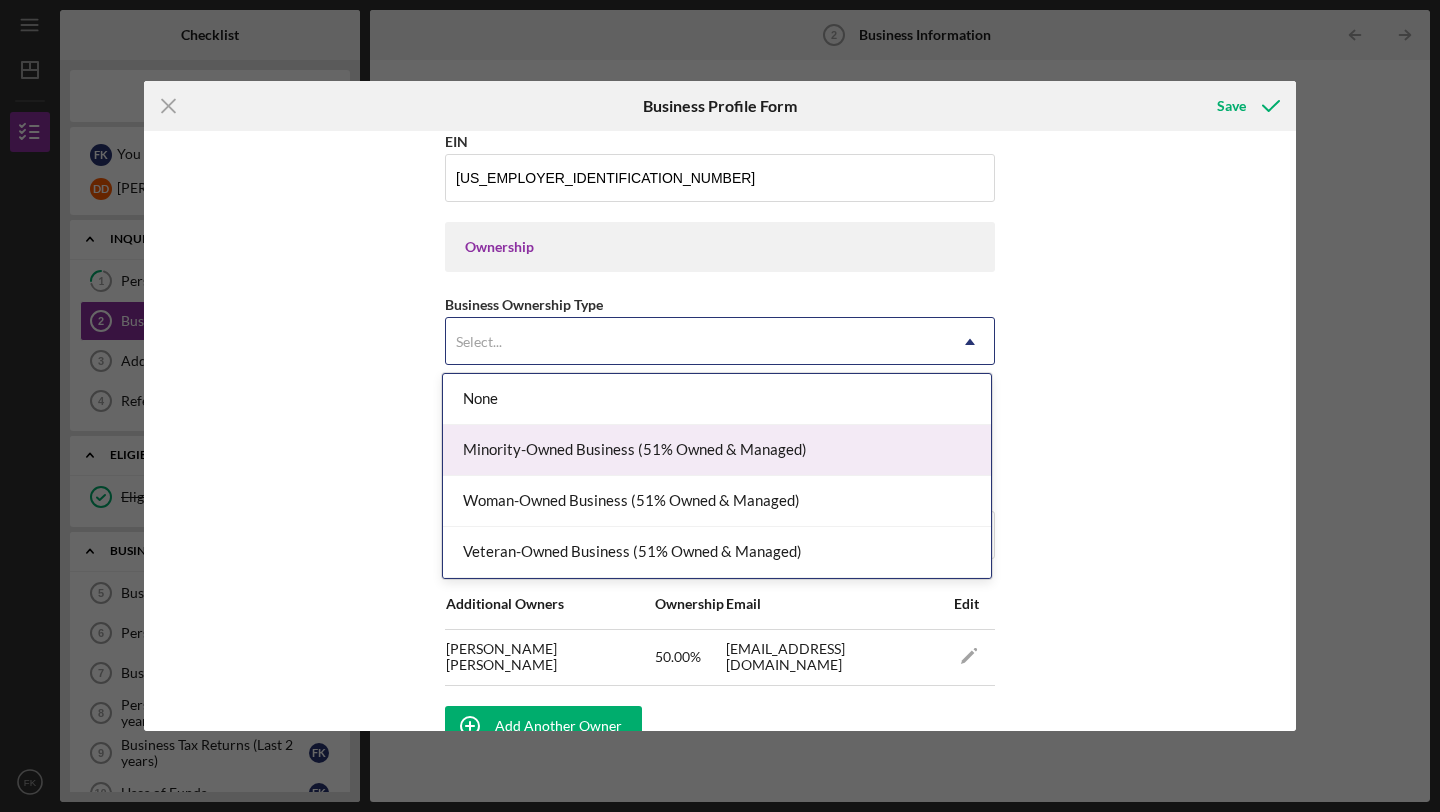 click on "Minority-Owned Business (51% Owned & Managed)" at bounding box center (717, 450) 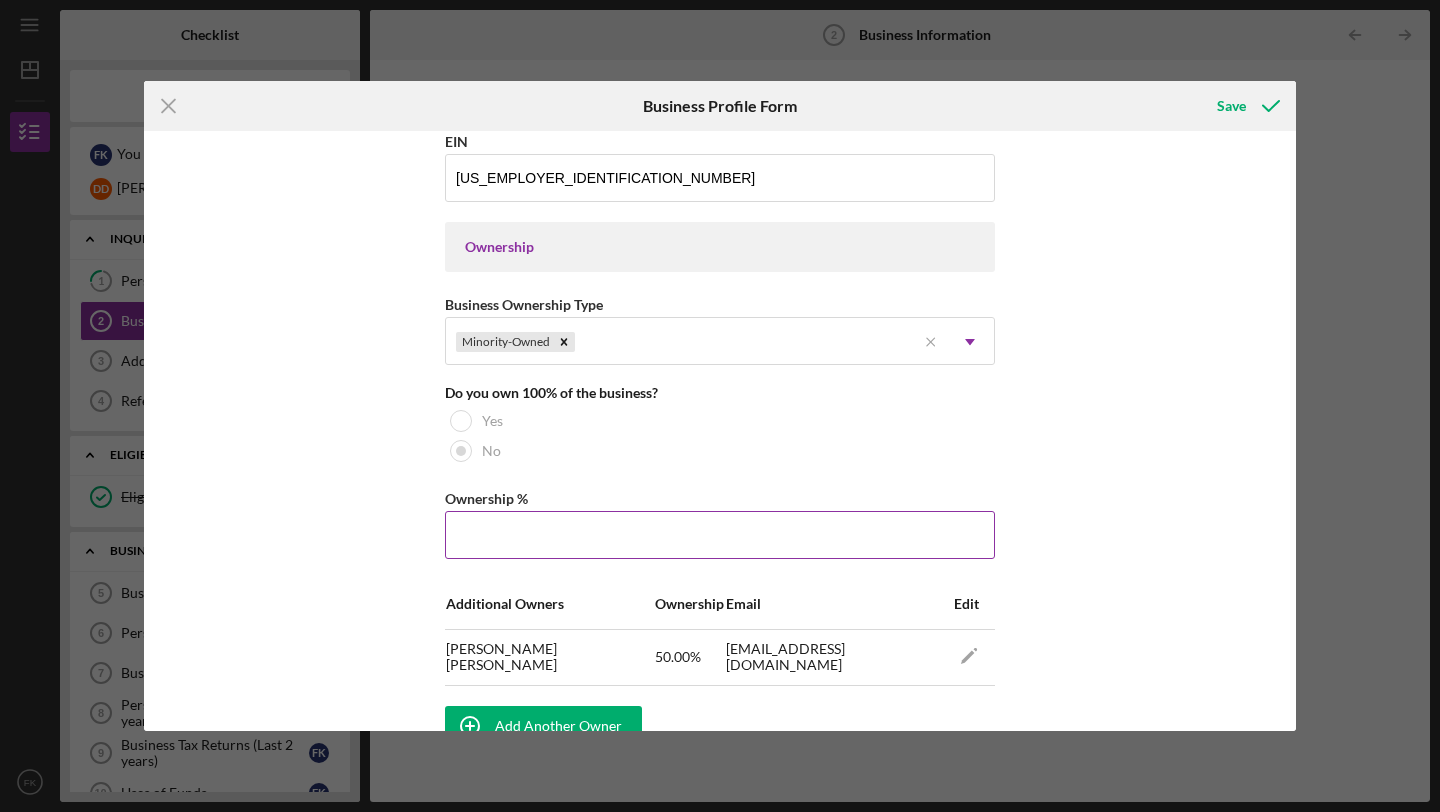 click on "Ownership %" at bounding box center [720, 535] 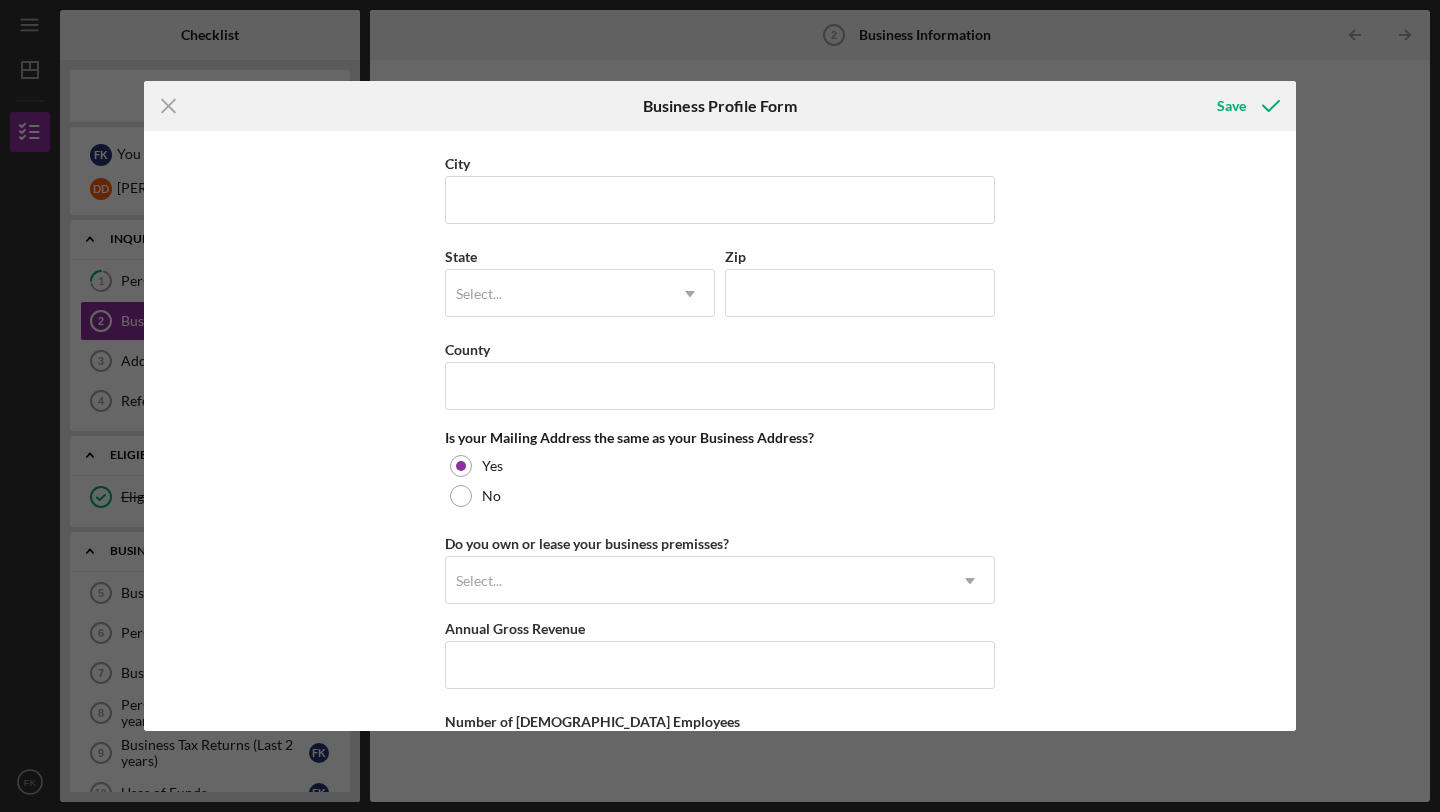 scroll, scrollTop: 1603, scrollLeft: 0, axis: vertical 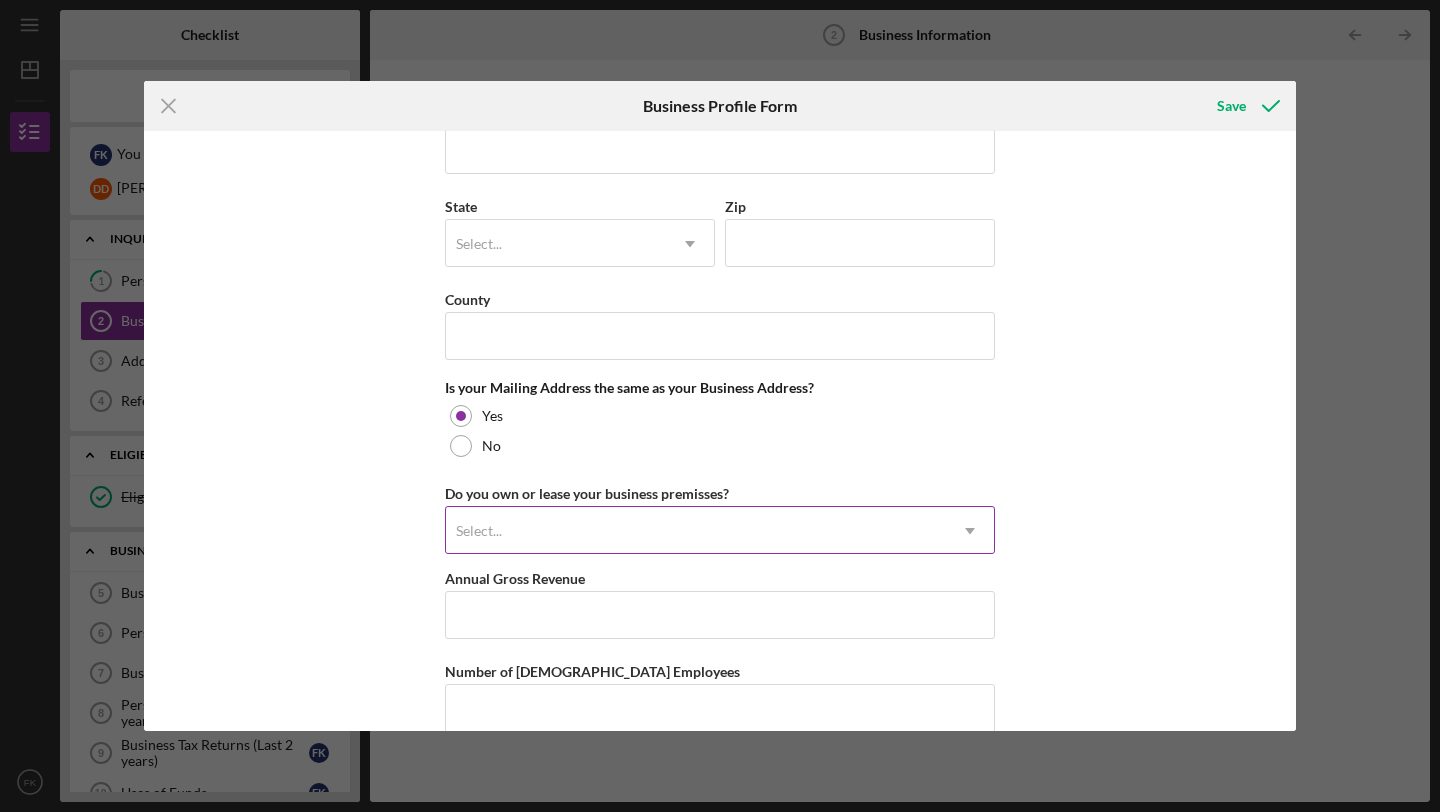 type on "50.00%" 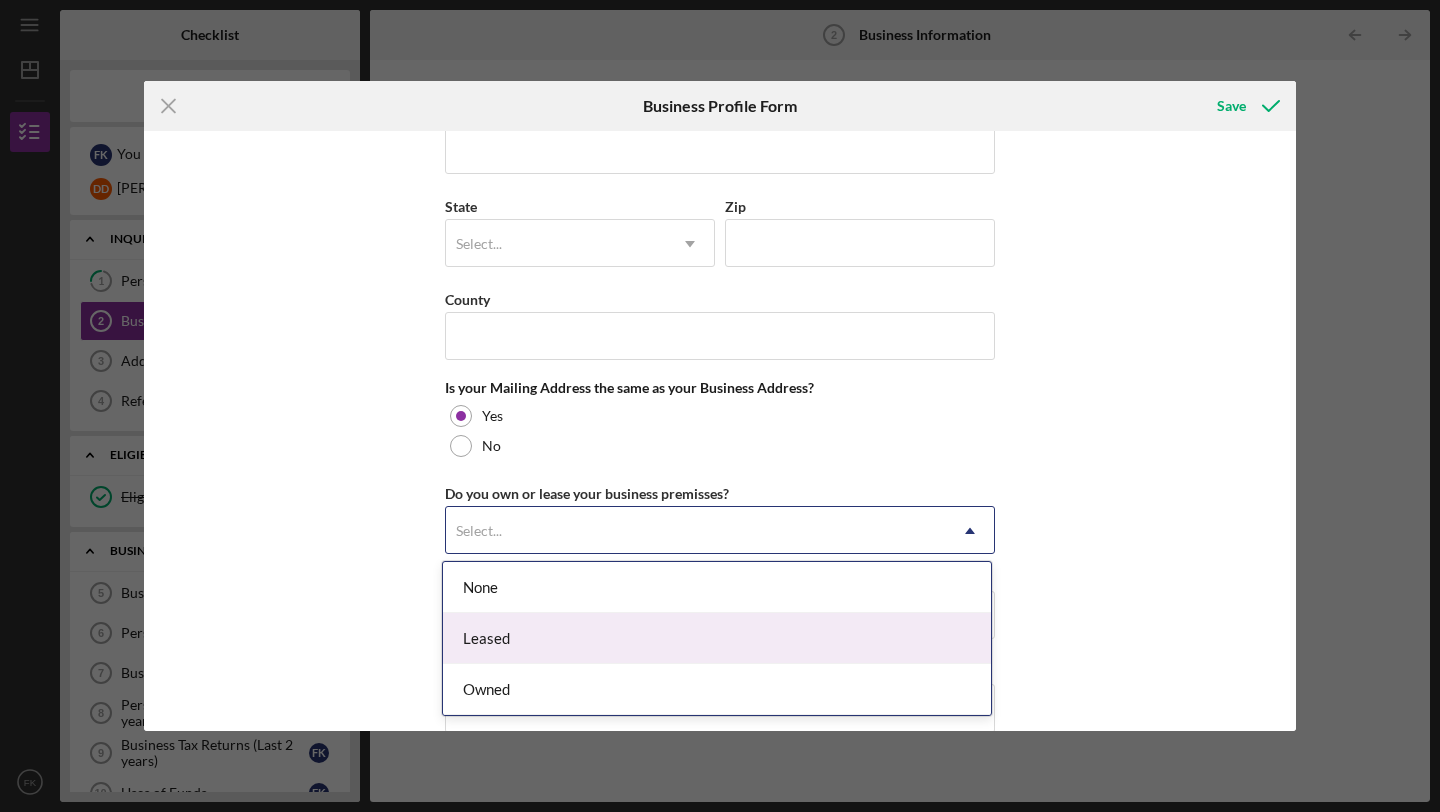 click on "Leased" at bounding box center [717, 638] 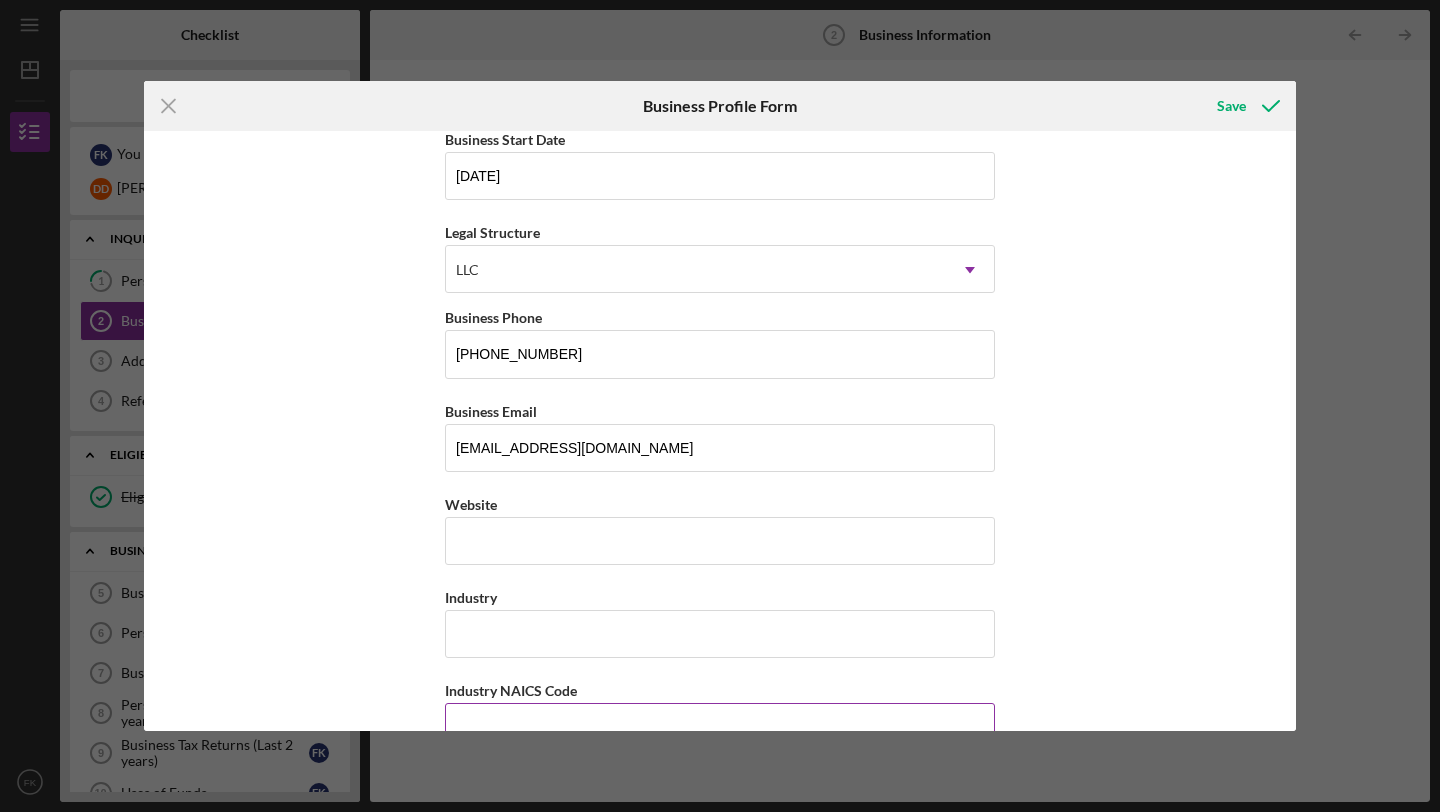 scroll, scrollTop: 479, scrollLeft: 0, axis: vertical 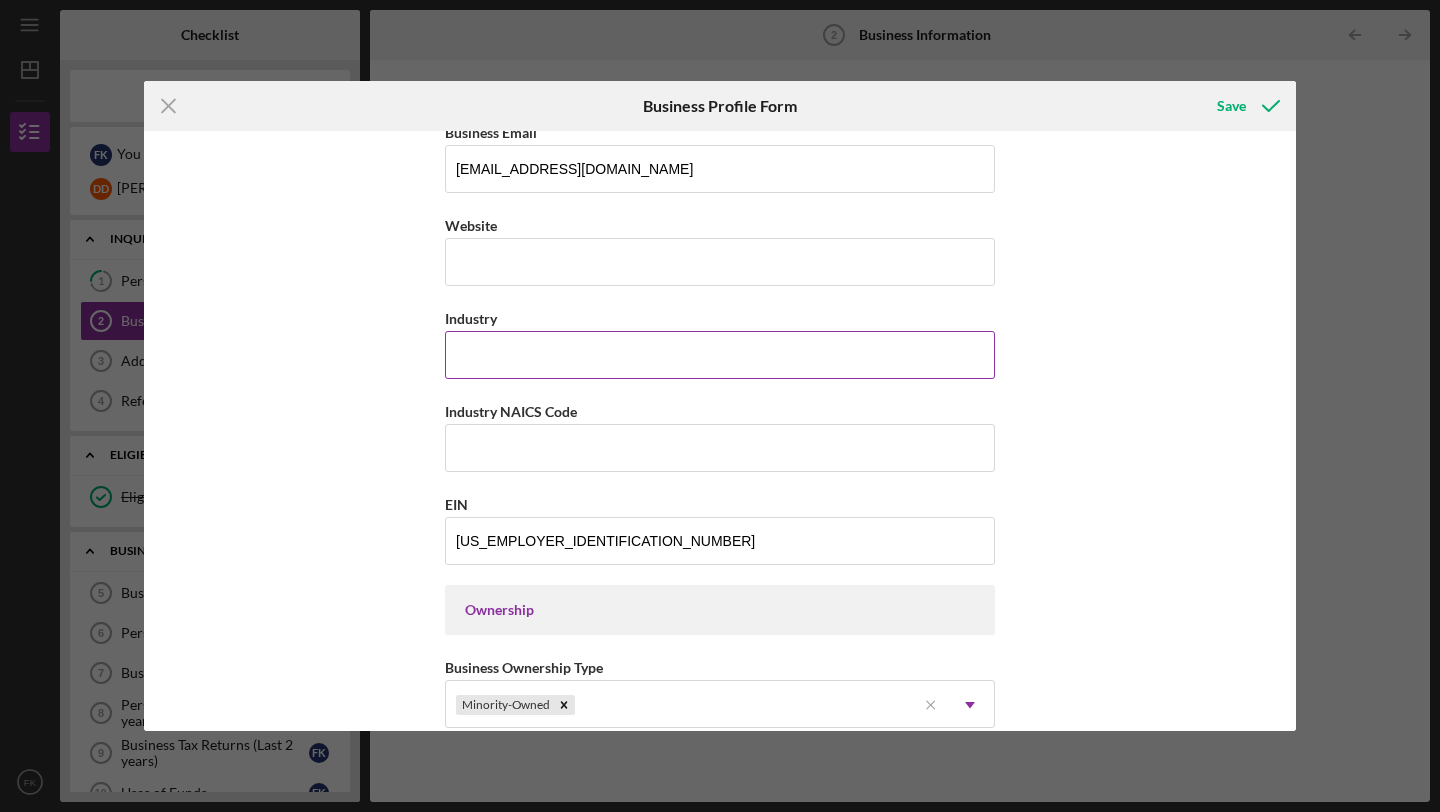 click on "Industry" at bounding box center [720, 355] 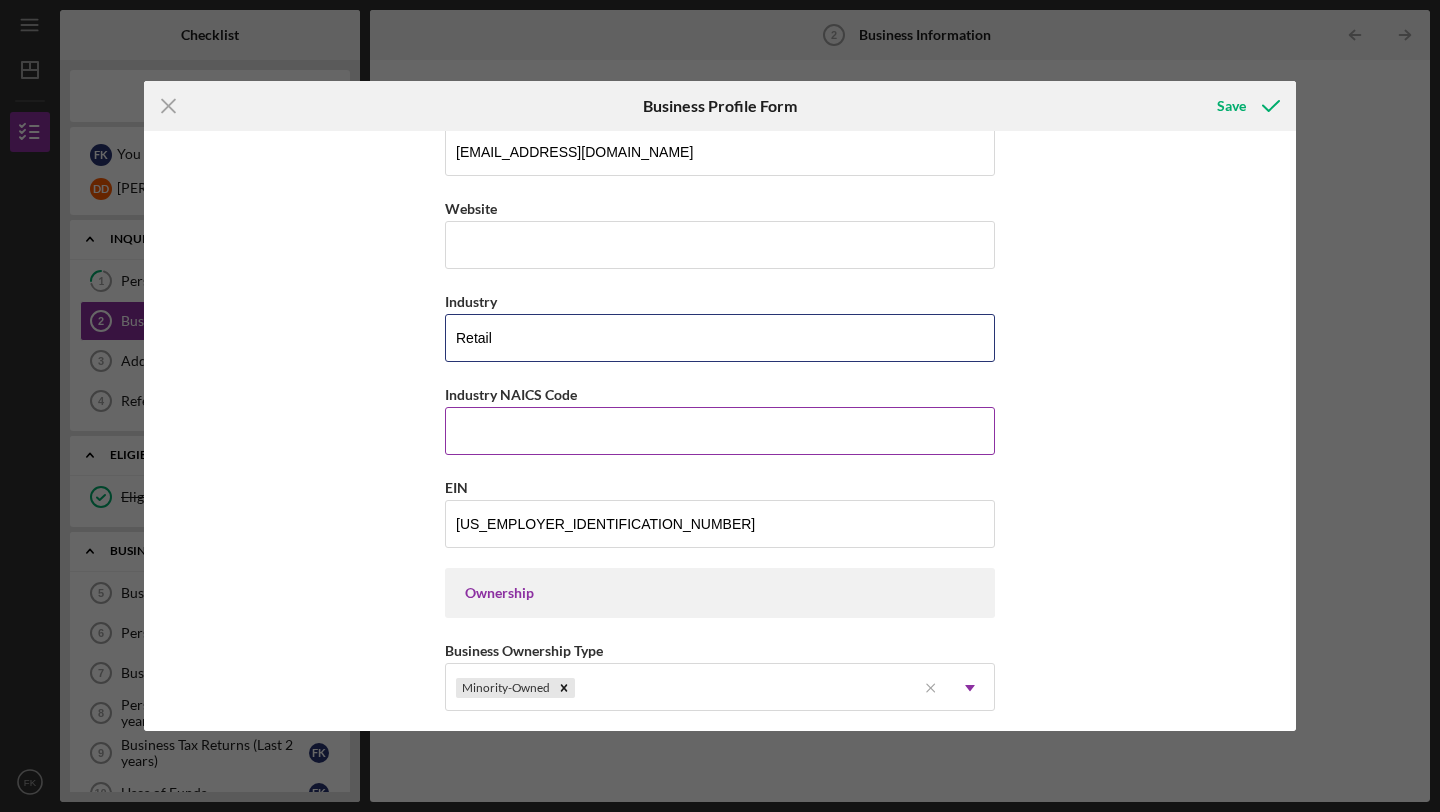 scroll, scrollTop: 596, scrollLeft: 0, axis: vertical 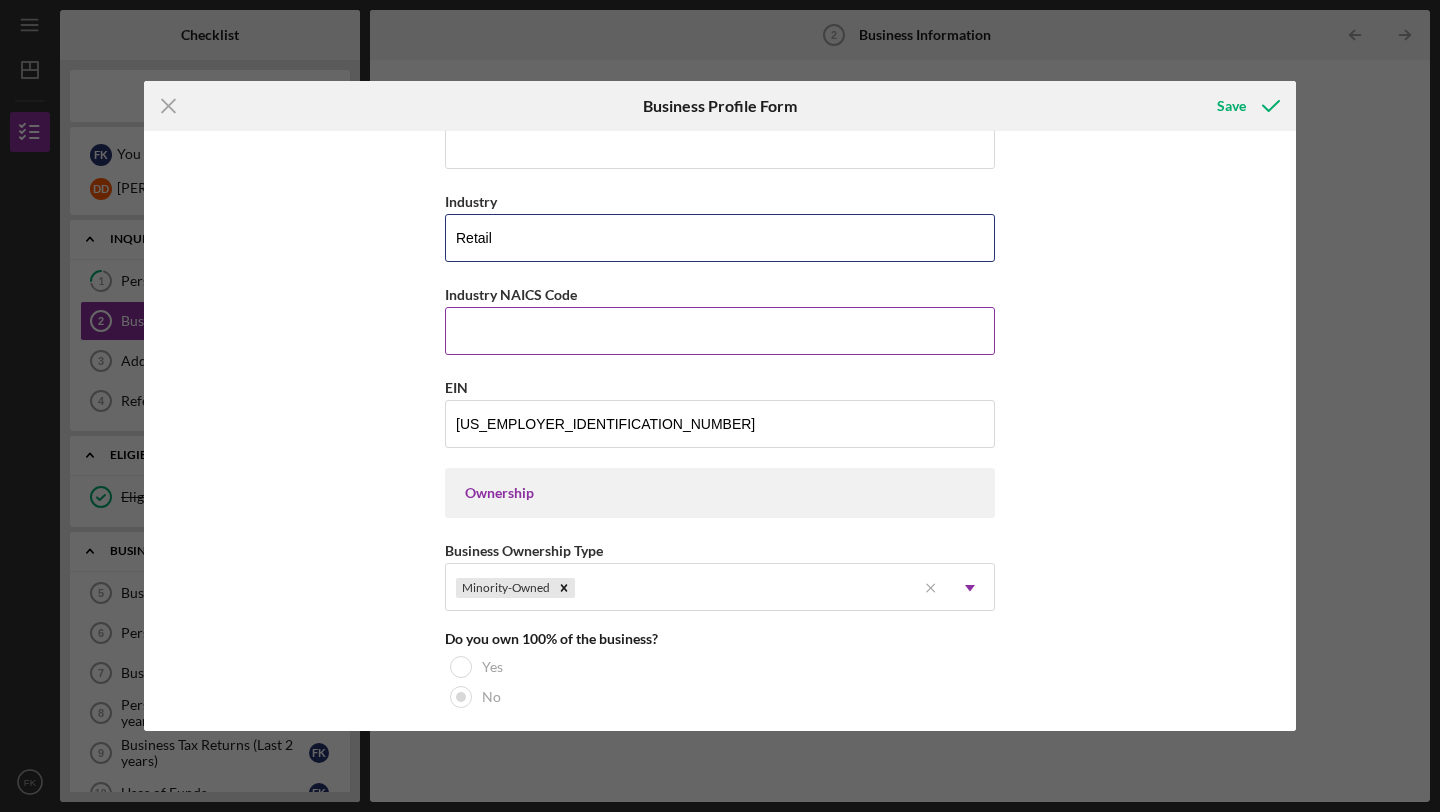 type on "Retail" 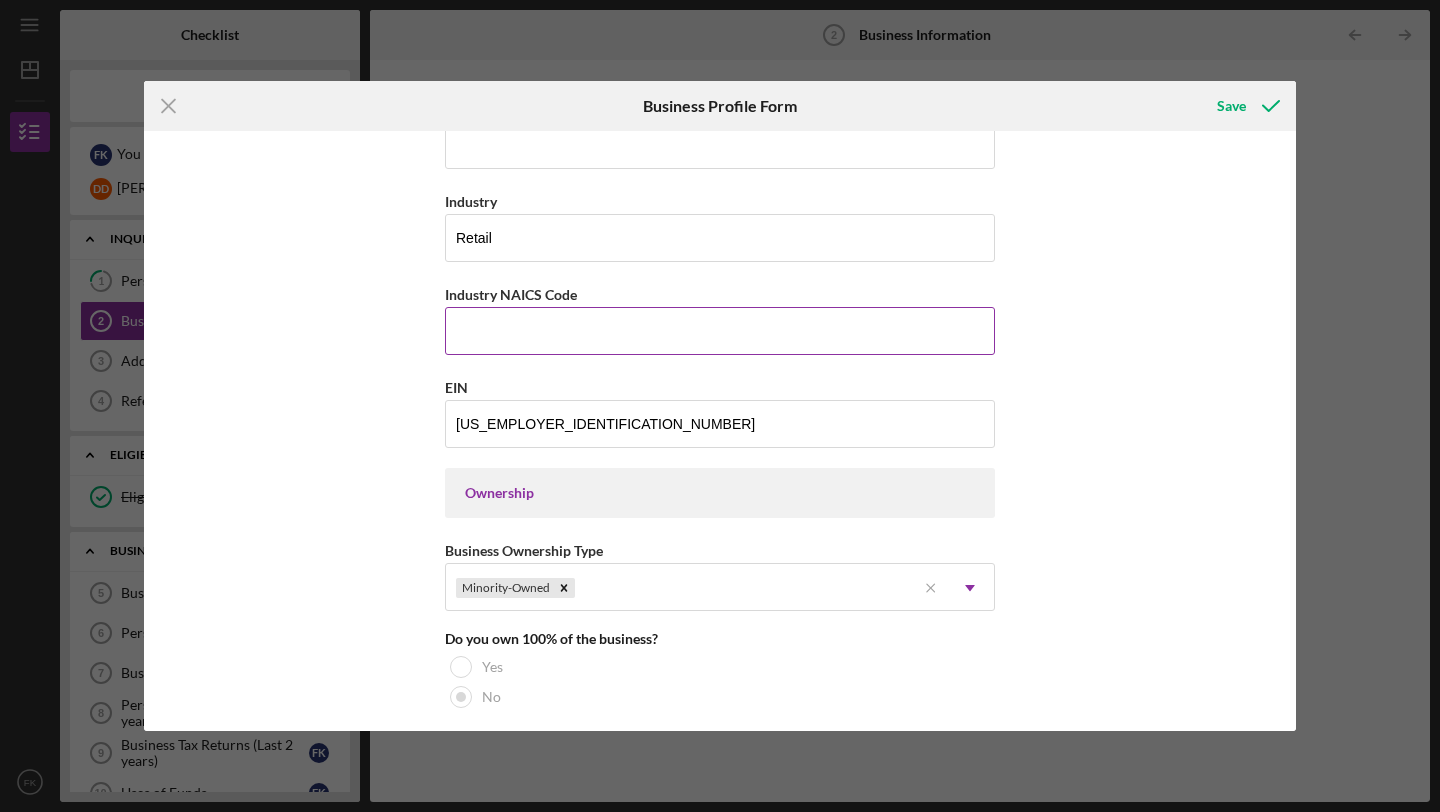 click on "Industry NAICS Code" at bounding box center (720, 331) 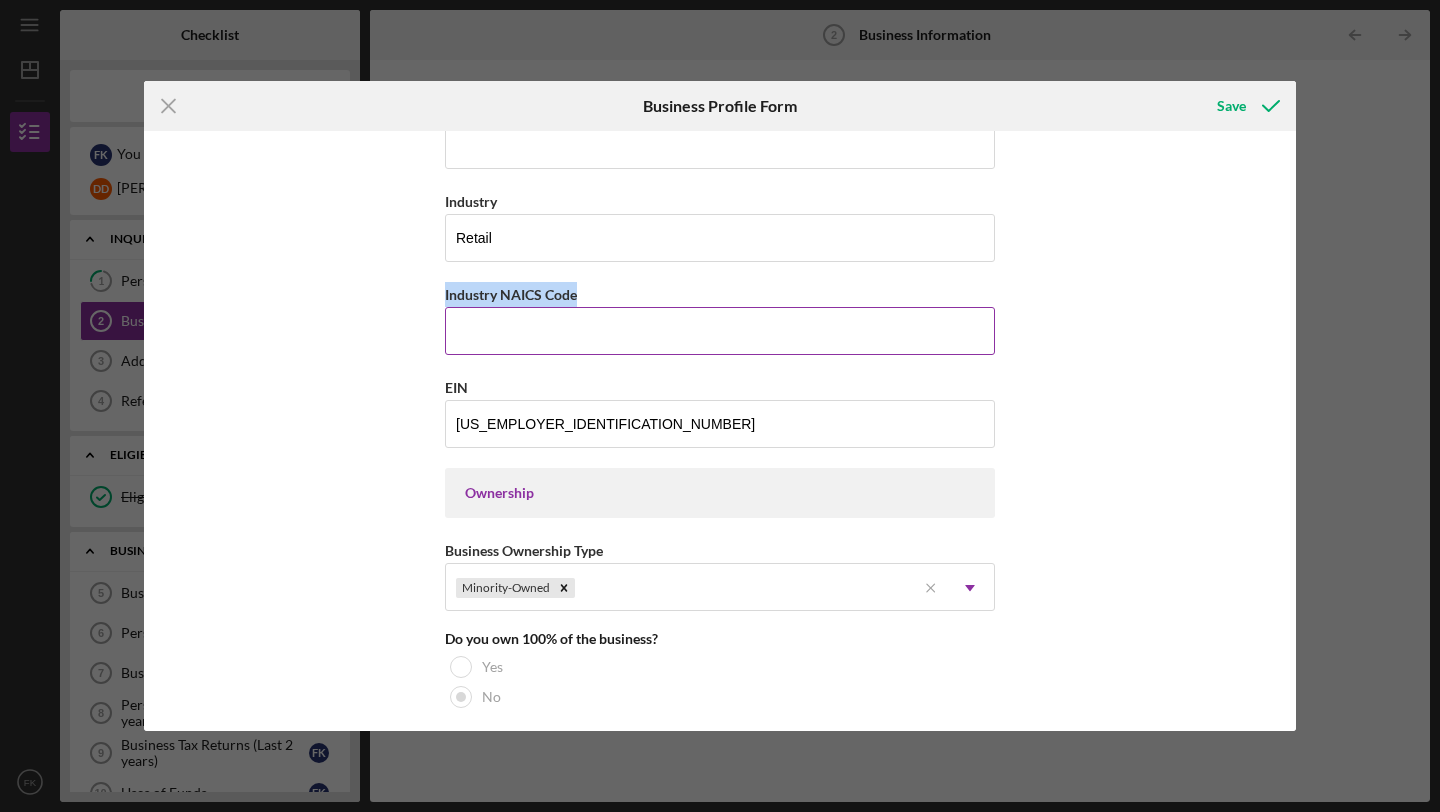 drag, startPoint x: 585, startPoint y: 296, endPoint x: 442, endPoint y: 298, distance: 143.01399 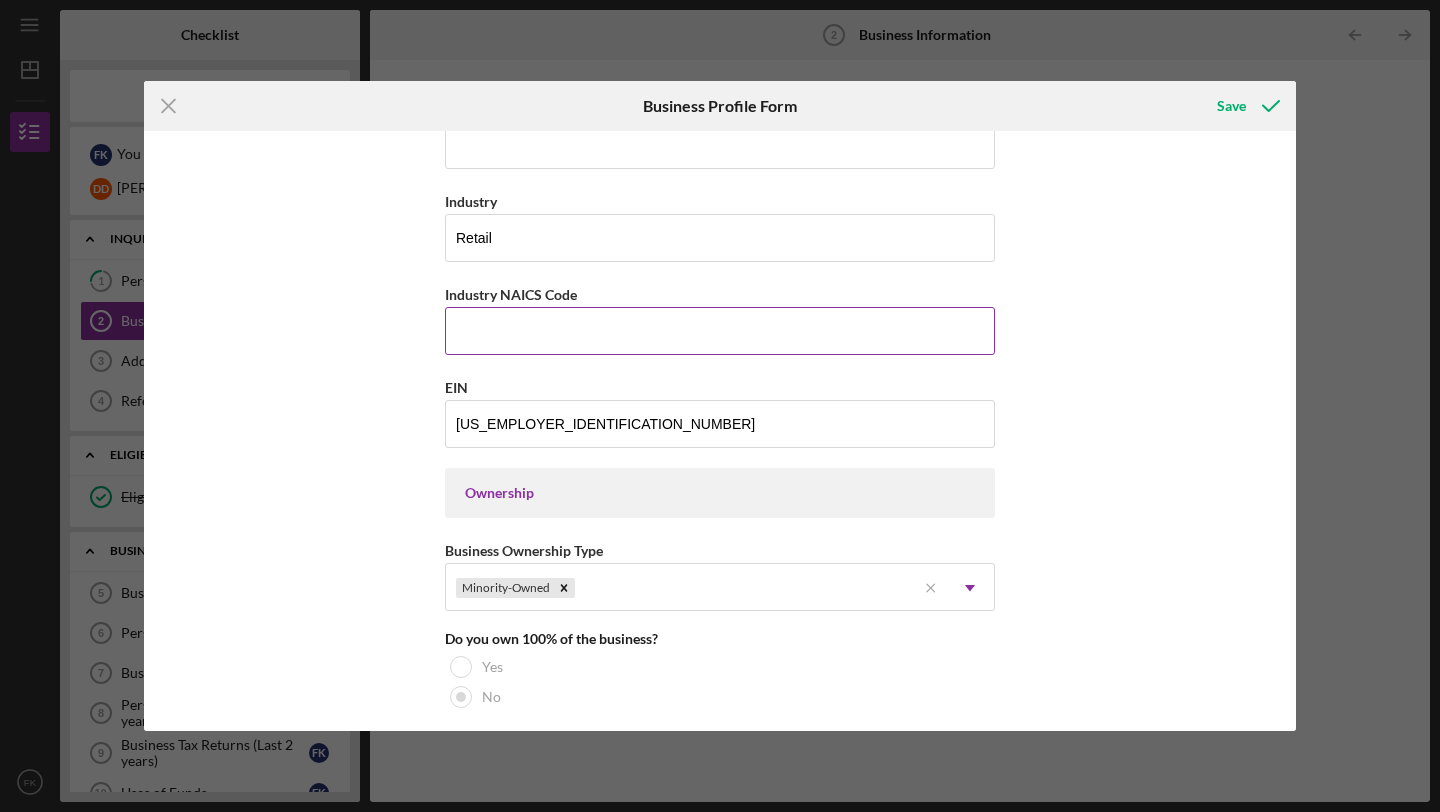 click on "Industry NAICS Code" at bounding box center [720, 331] 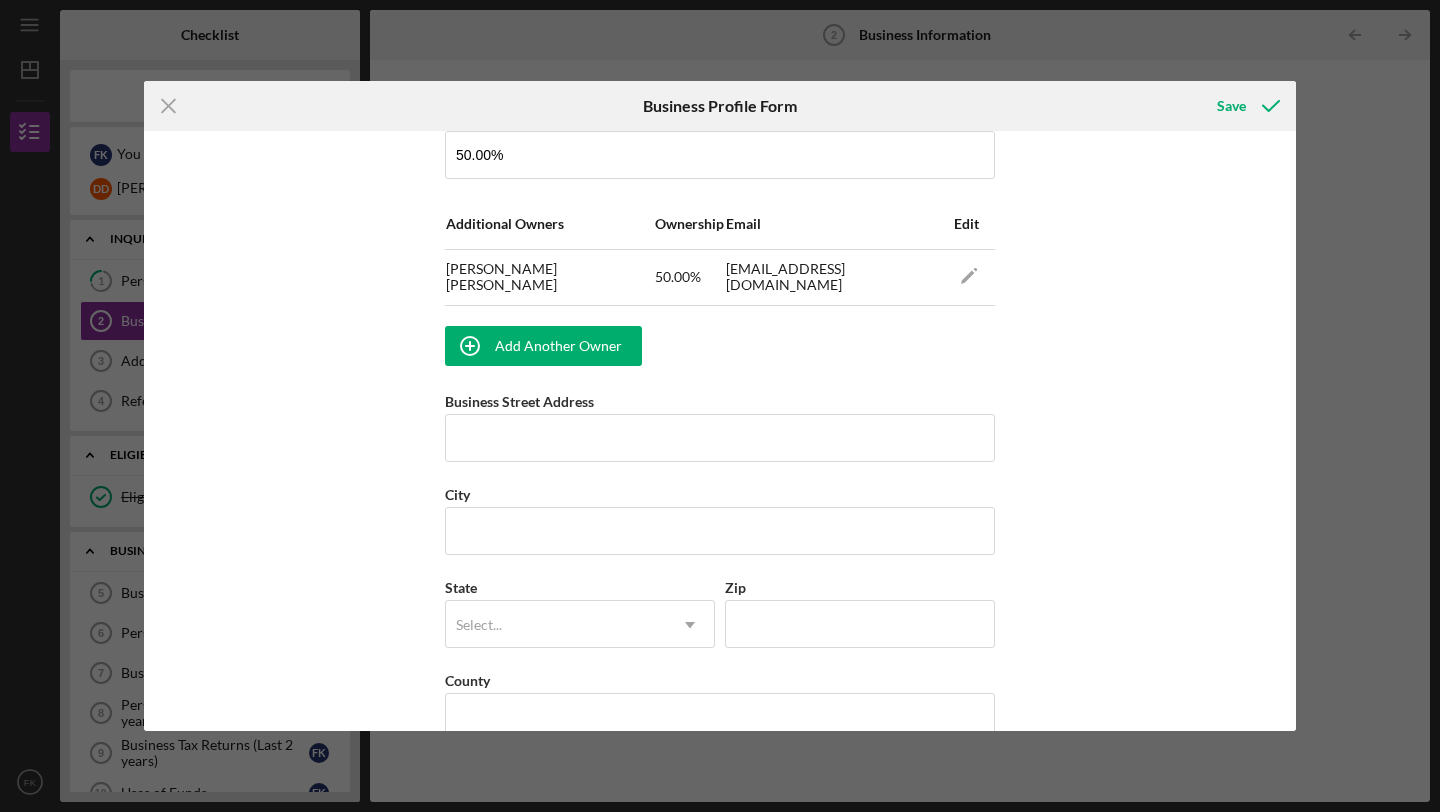 scroll, scrollTop: 1279, scrollLeft: 0, axis: vertical 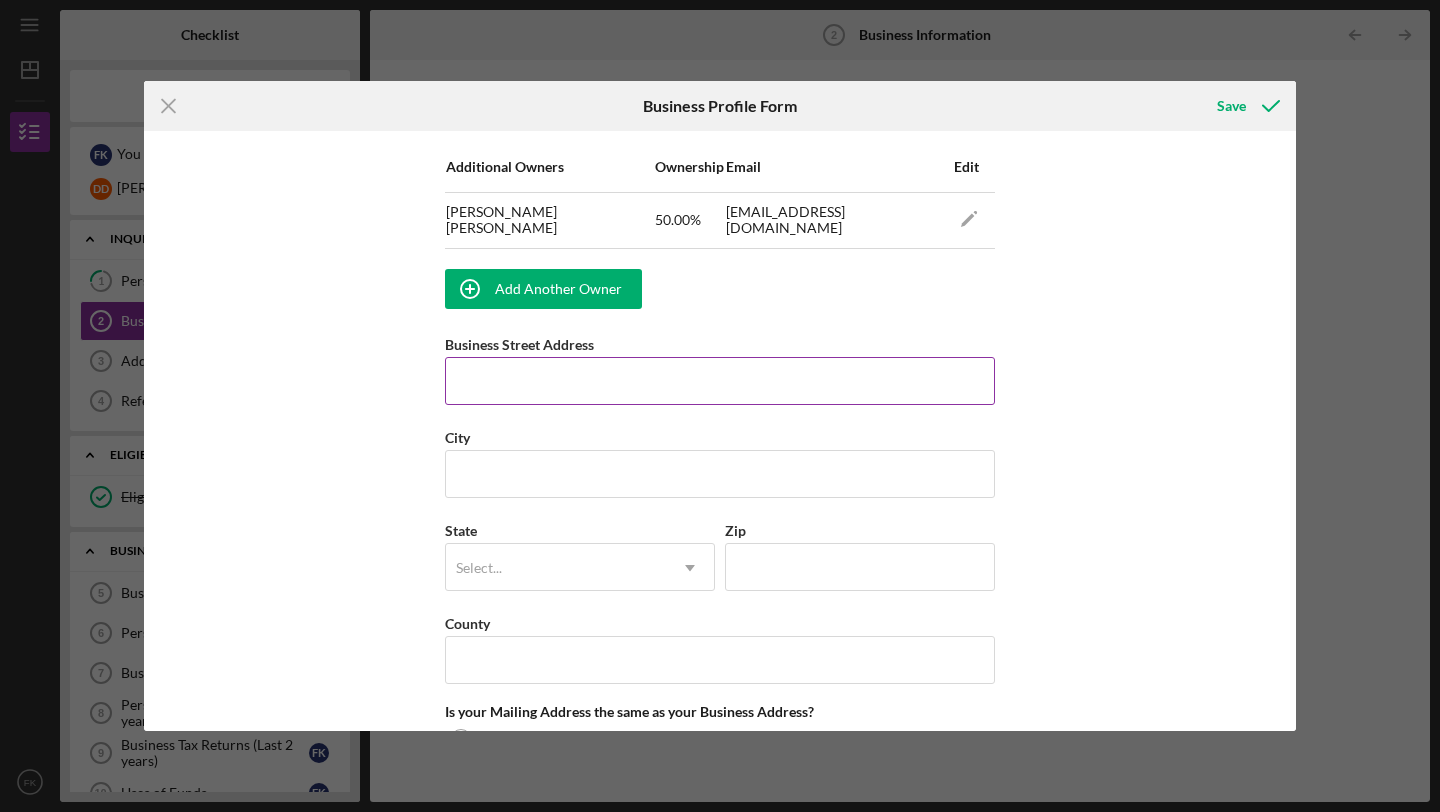 type on "441310" 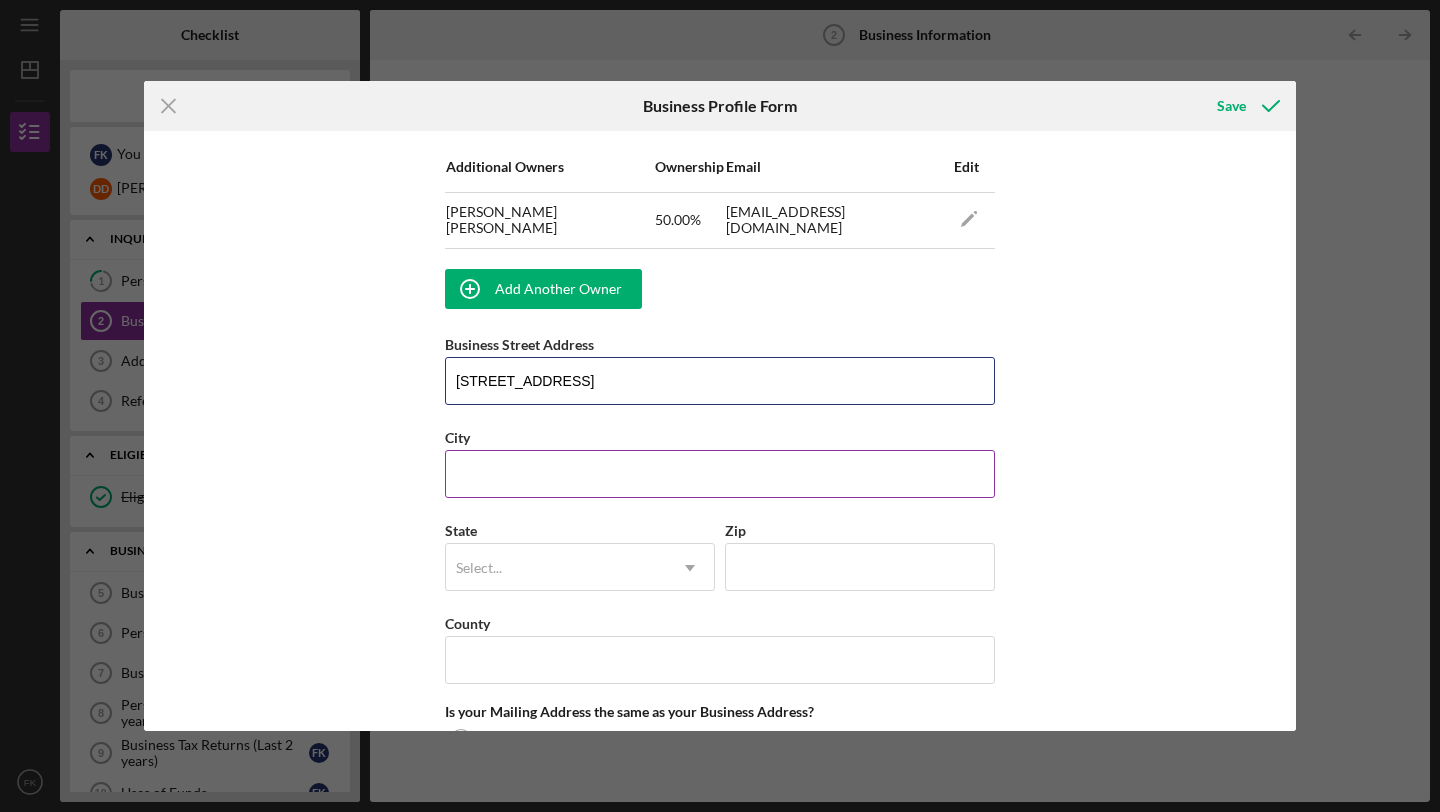 type on "[STREET_ADDRESS]" 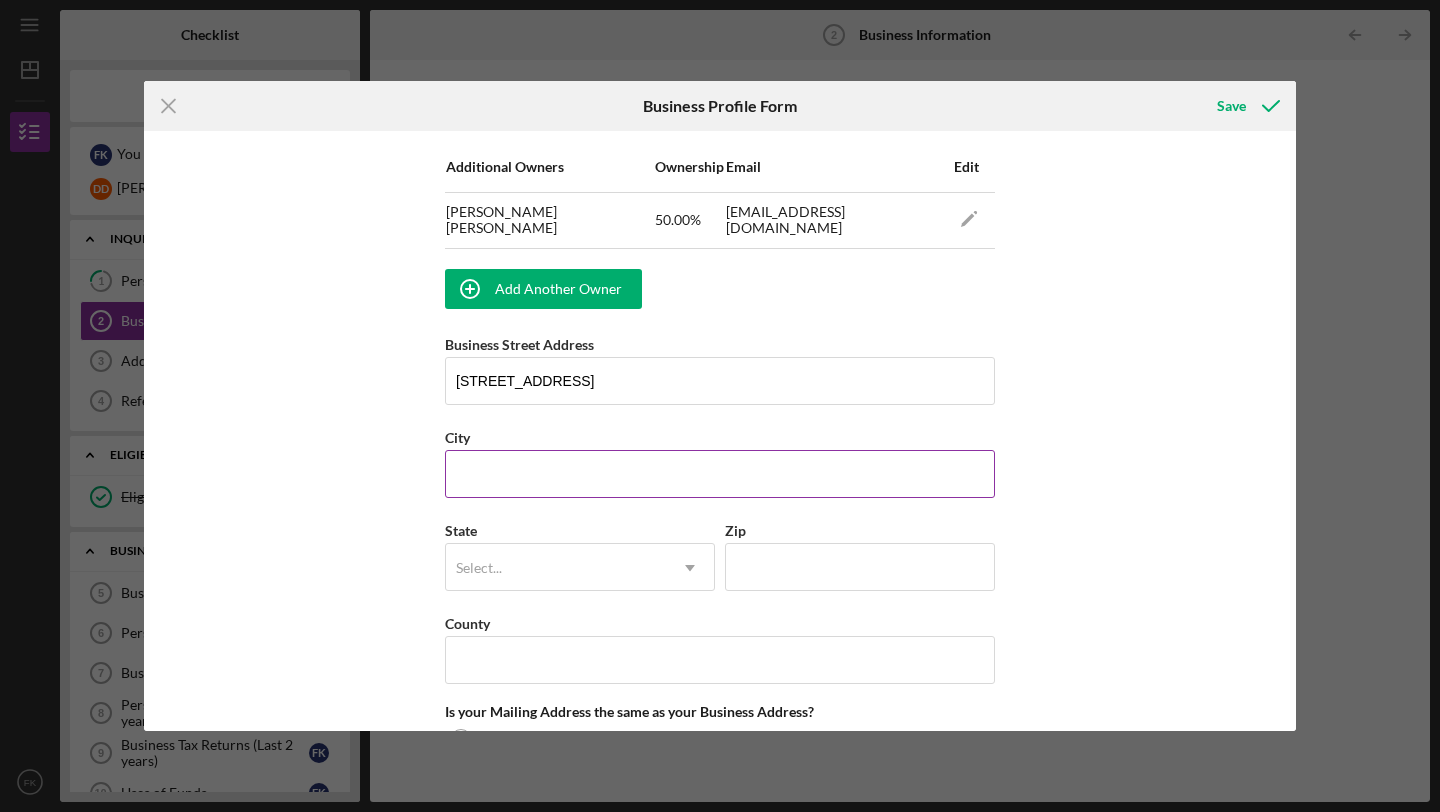 click on "City" at bounding box center (720, 474) 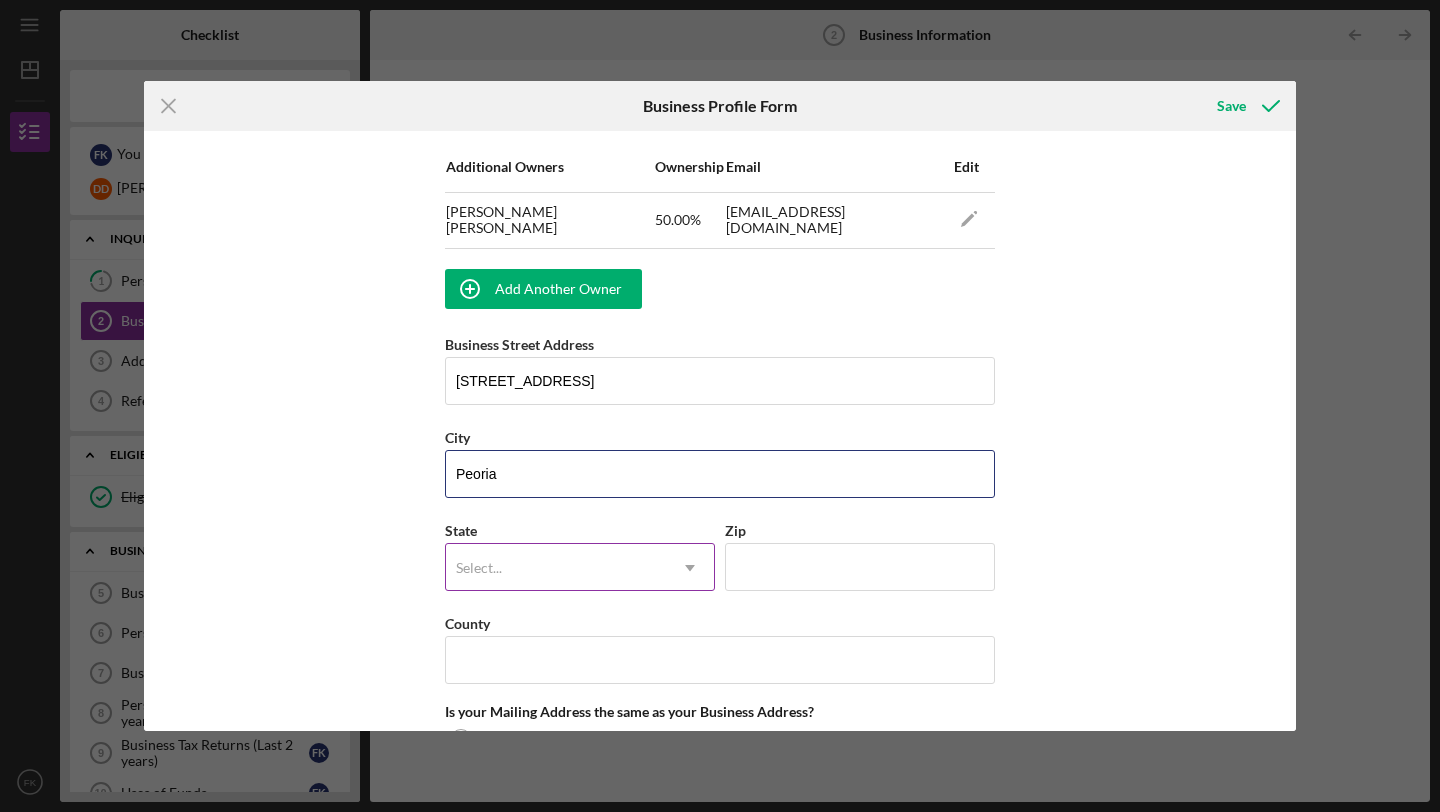 type on "Peoria" 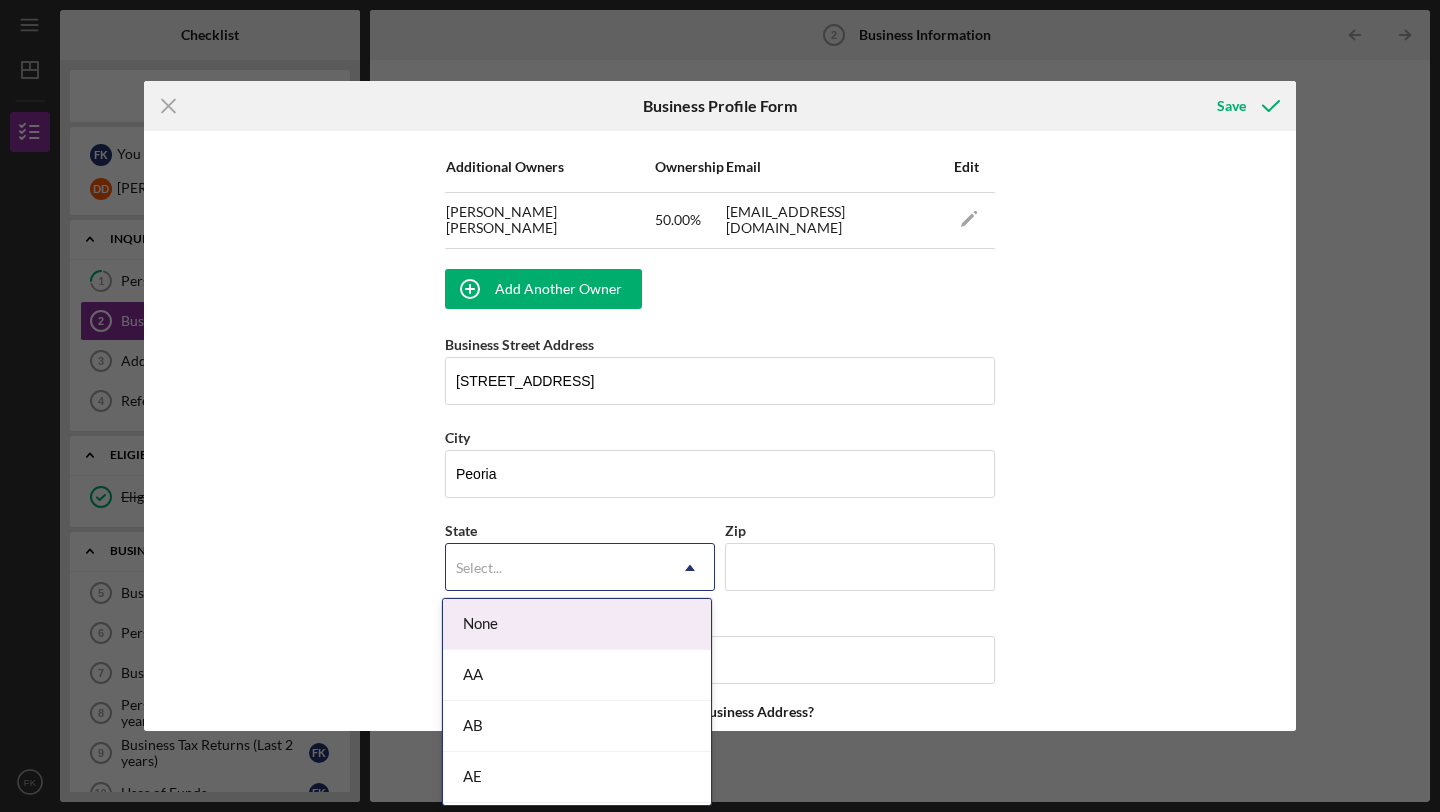 click on "Select..." at bounding box center (479, 568) 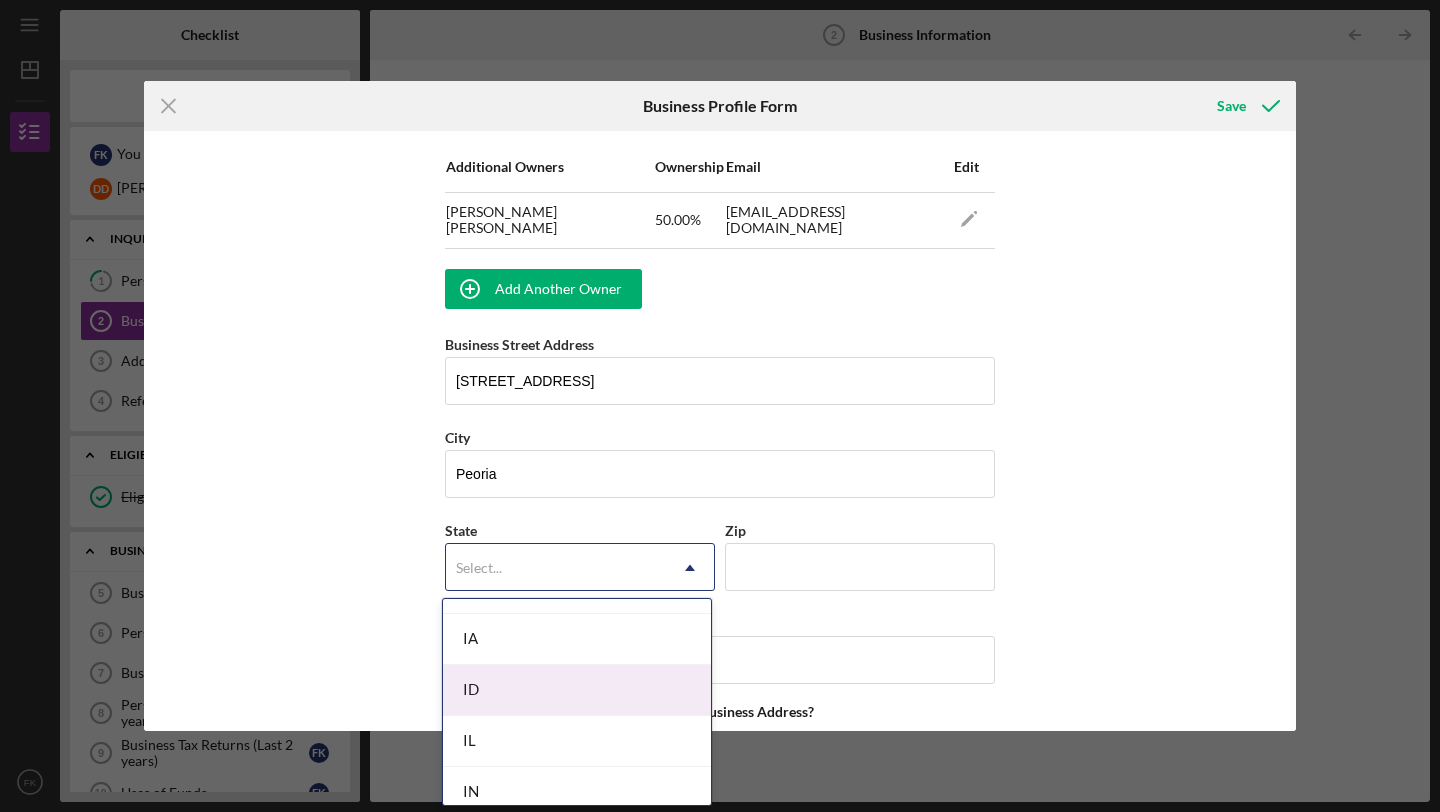 scroll, scrollTop: 1060, scrollLeft: 0, axis: vertical 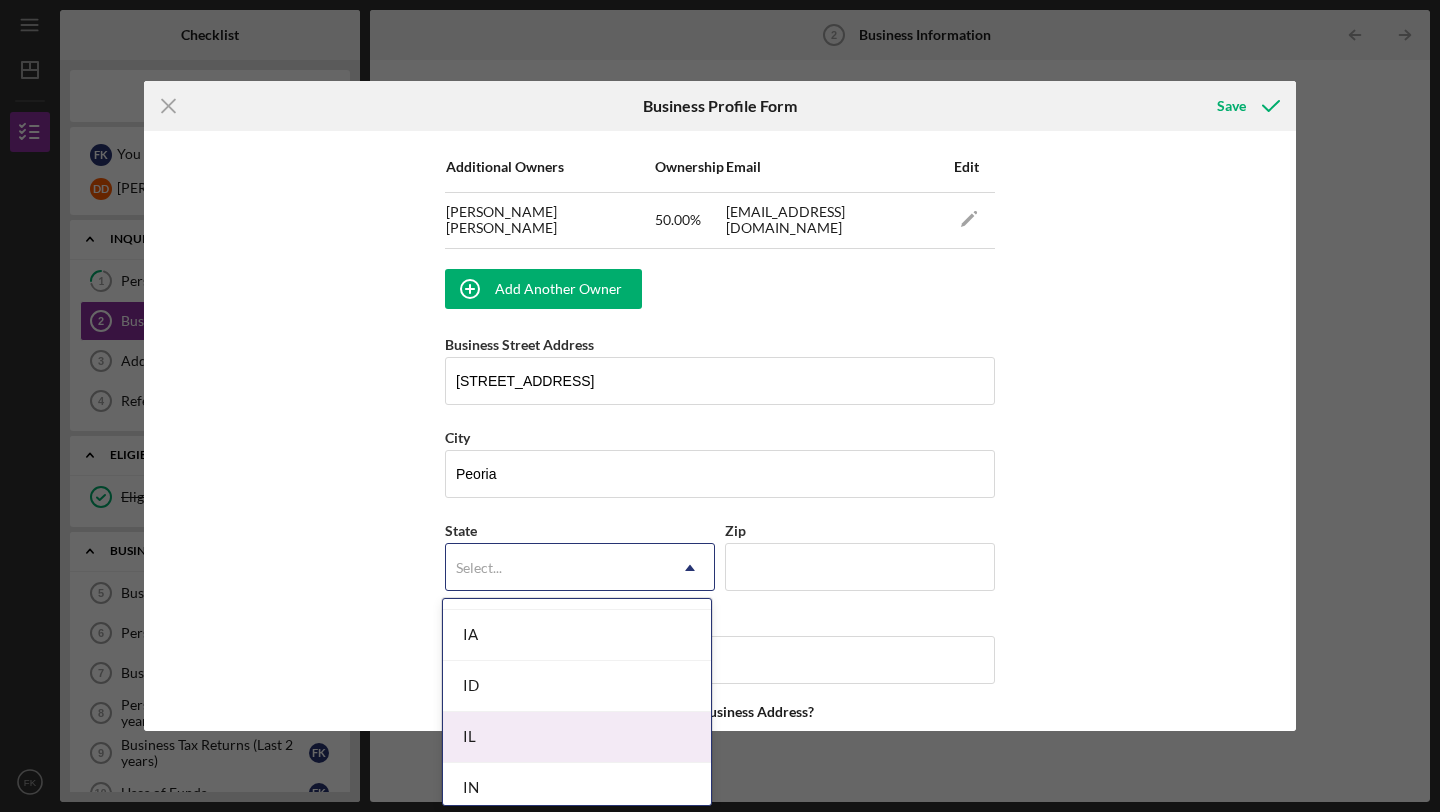 click on "IL" at bounding box center [577, 737] 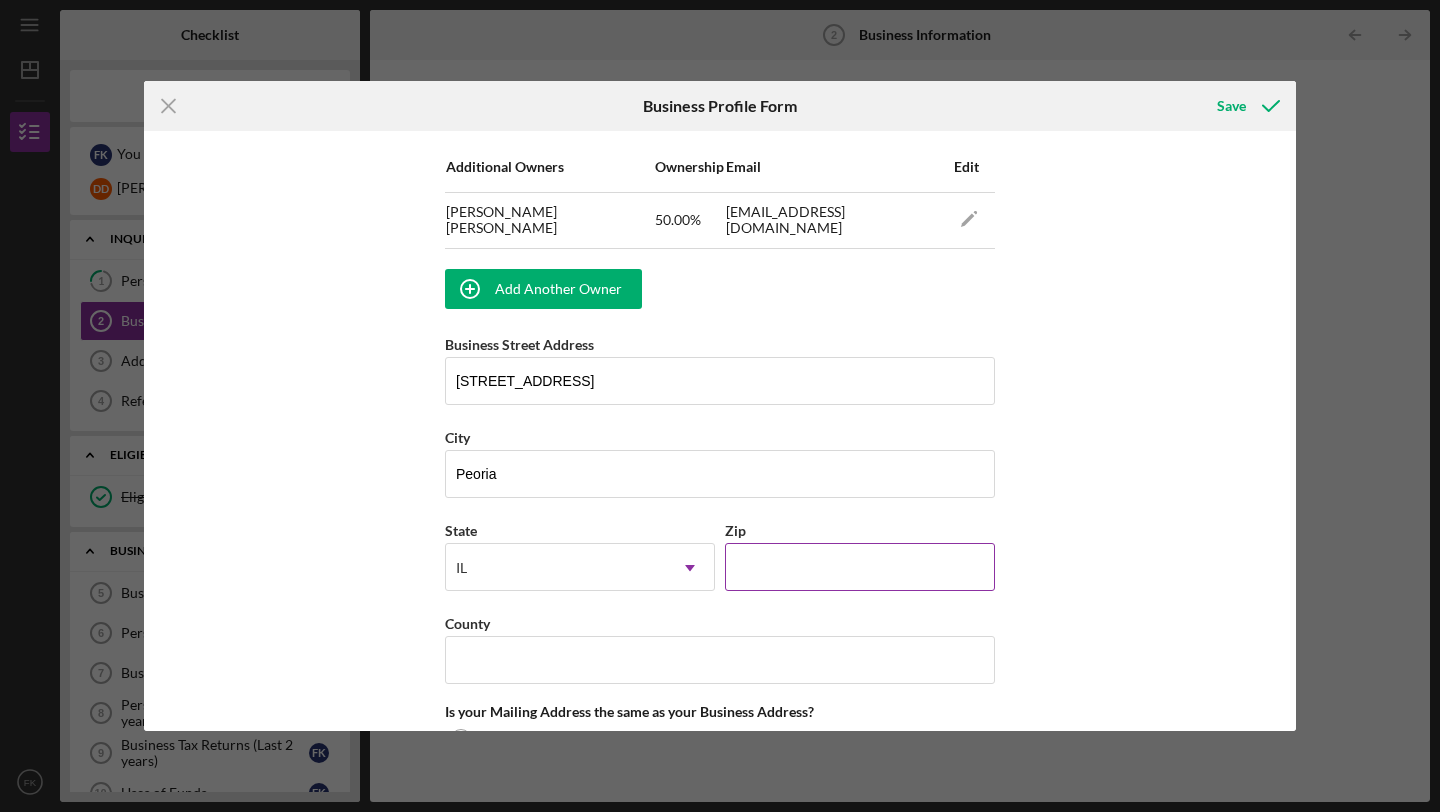 click on "Zip" at bounding box center [860, 567] 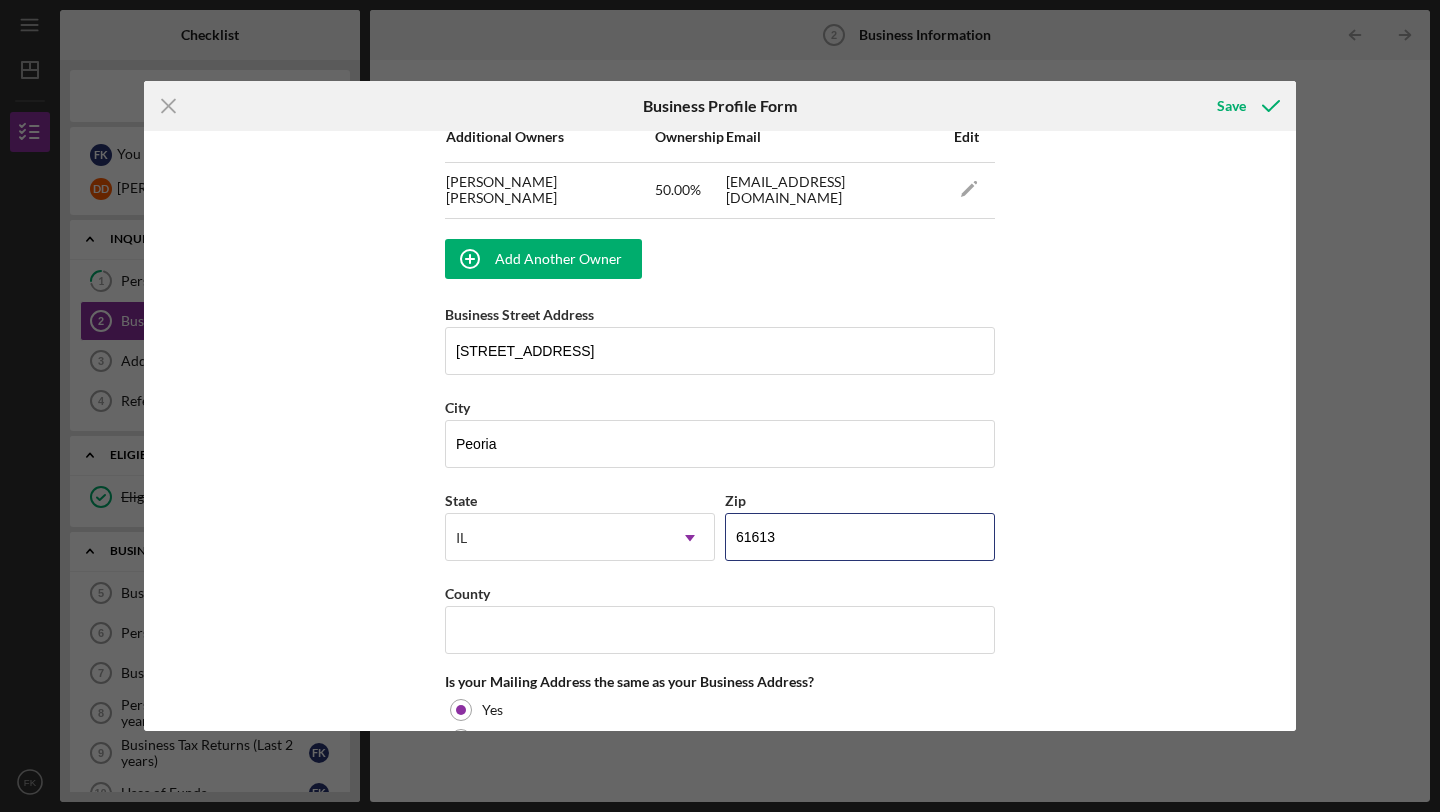 scroll, scrollTop: 1427, scrollLeft: 0, axis: vertical 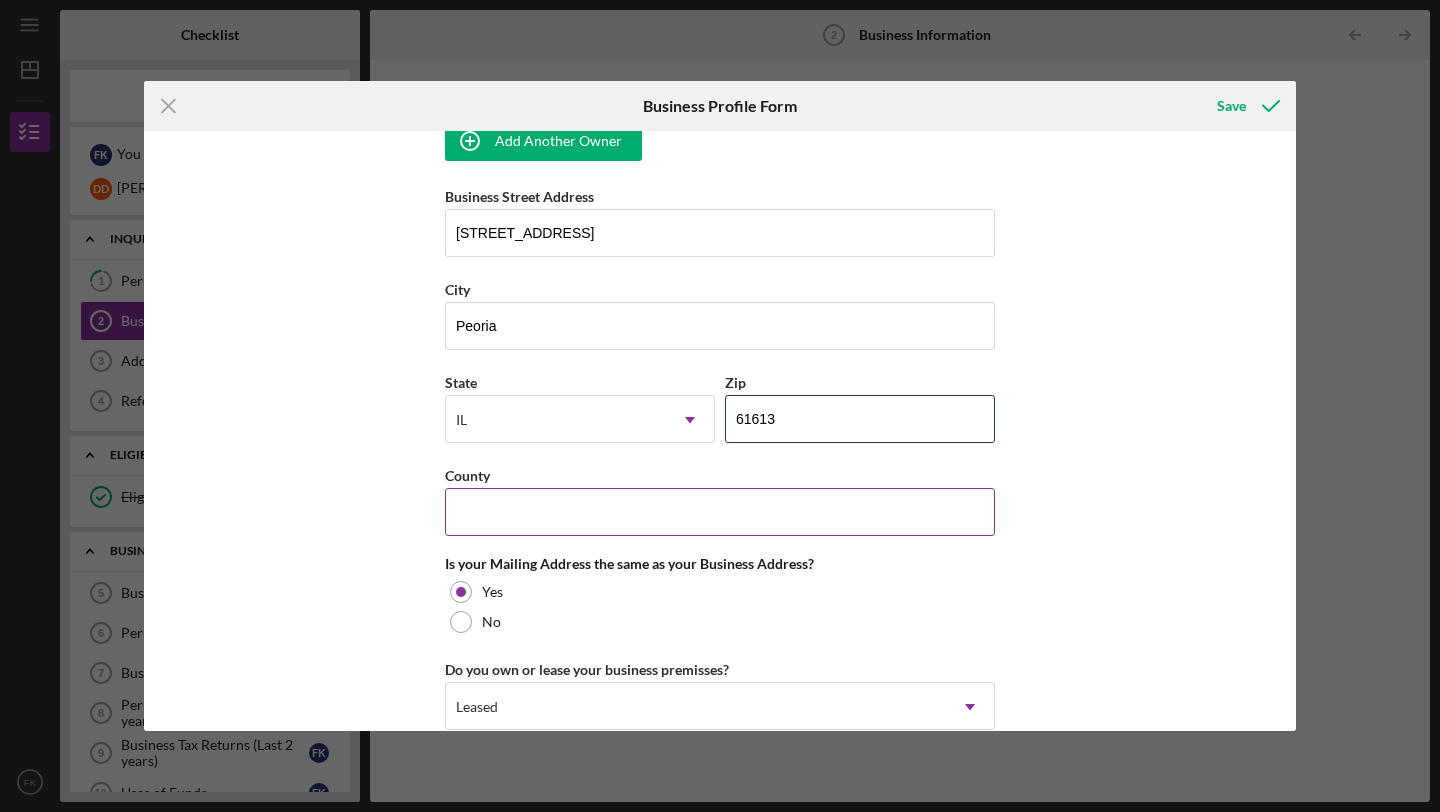 type on "61613" 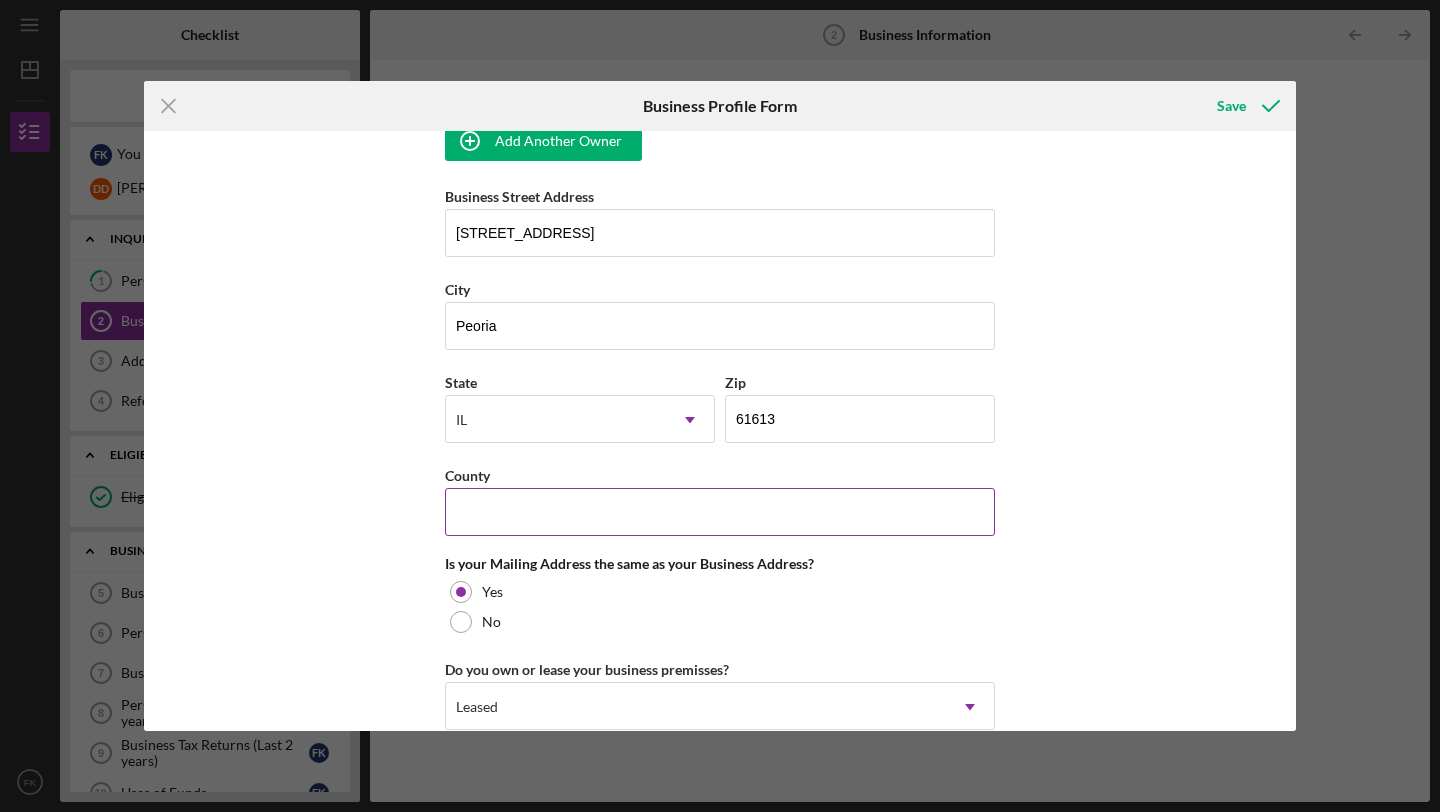 click on "County" at bounding box center [720, 512] 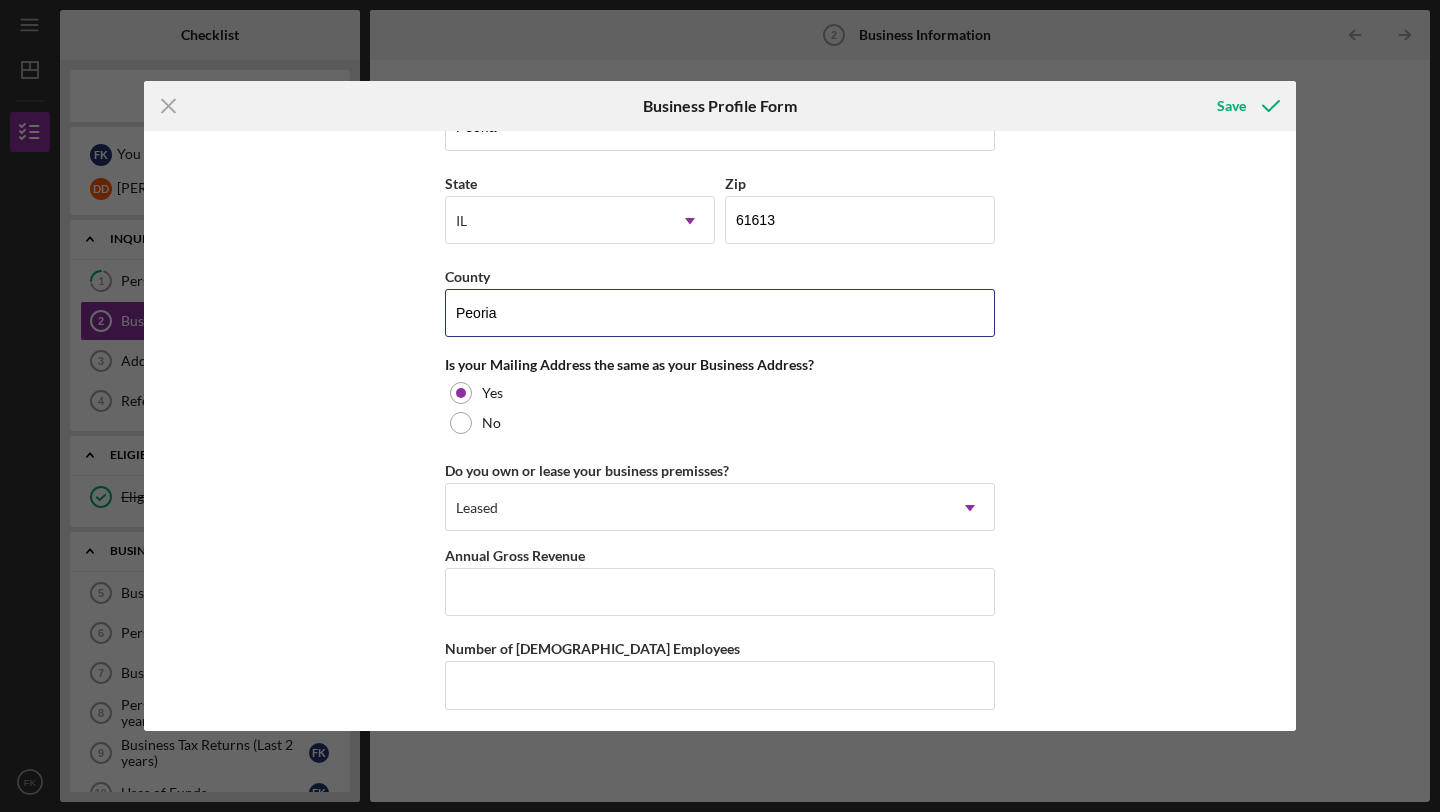 scroll, scrollTop: 1726, scrollLeft: 0, axis: vertical 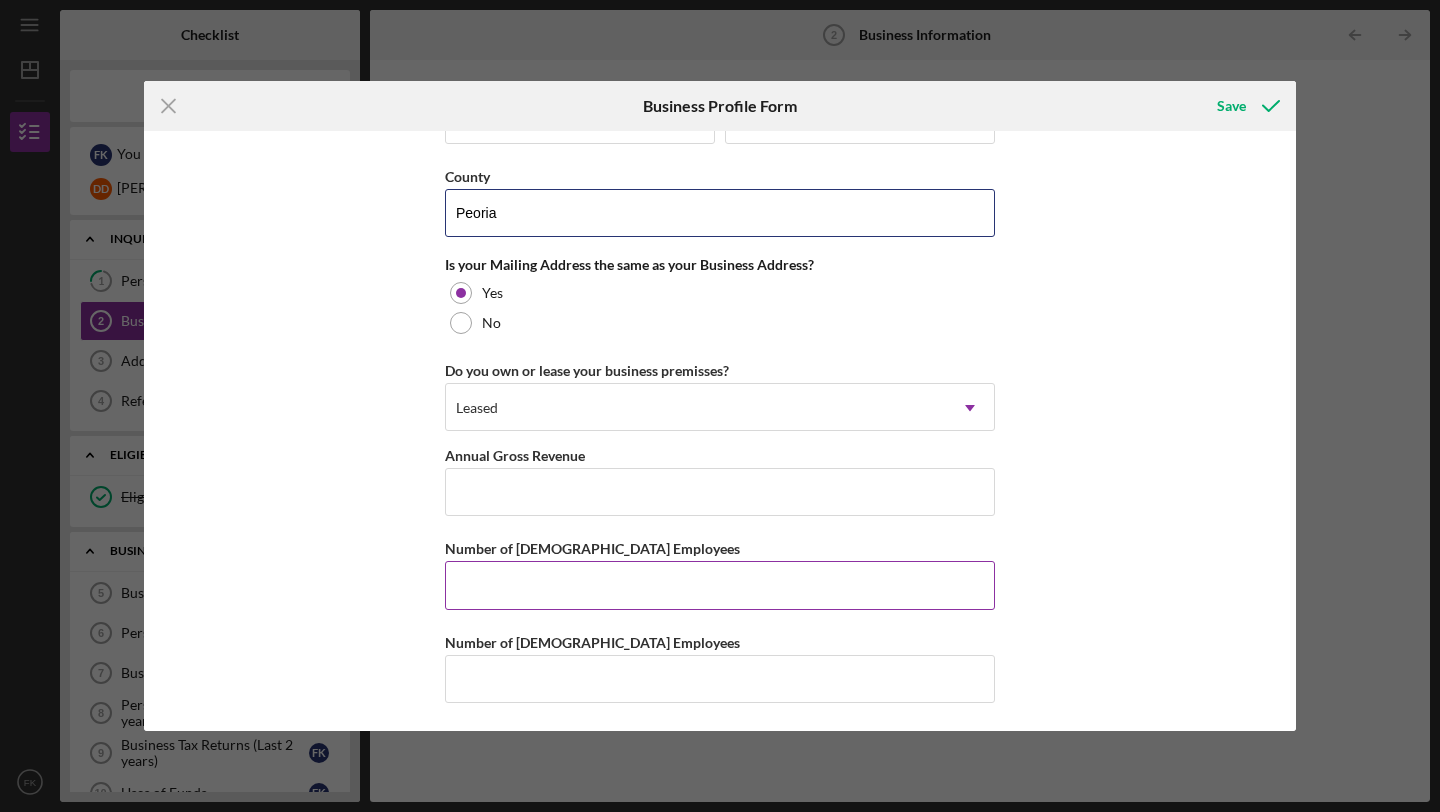 type on "Peoria" 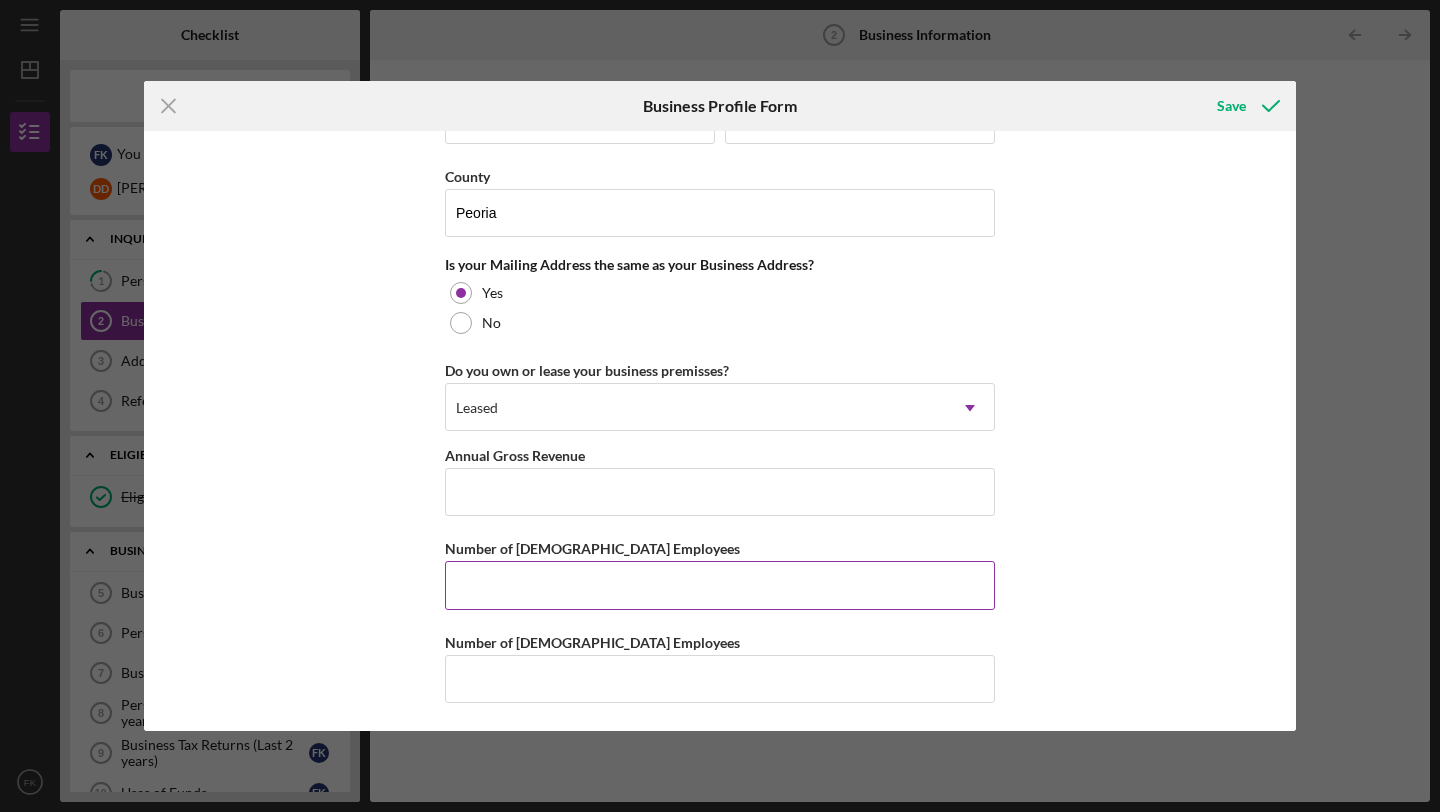 click on "Number of [DEMOGRAPHIC_DATA] Employees" at bounding box center [720, 585] 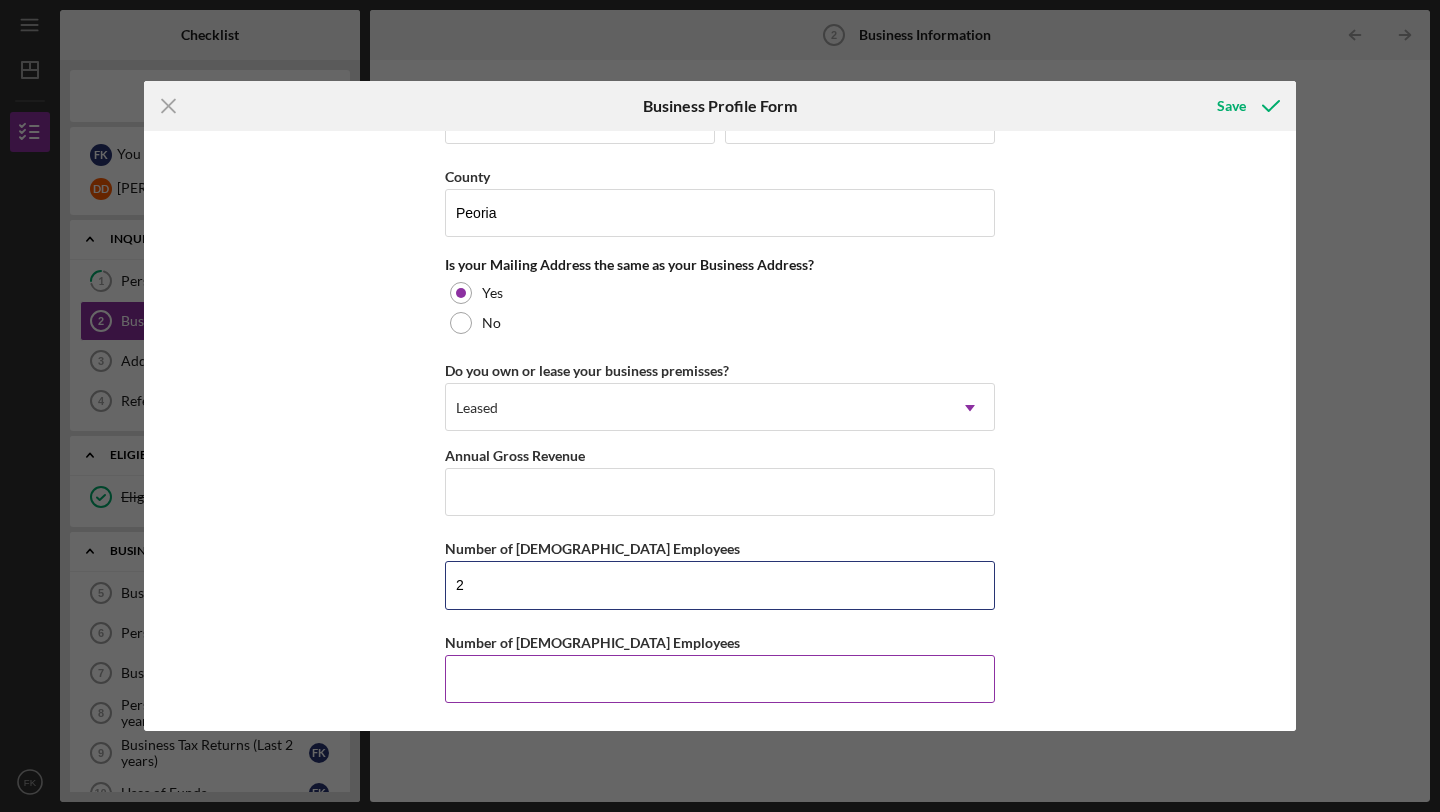 type on "2" 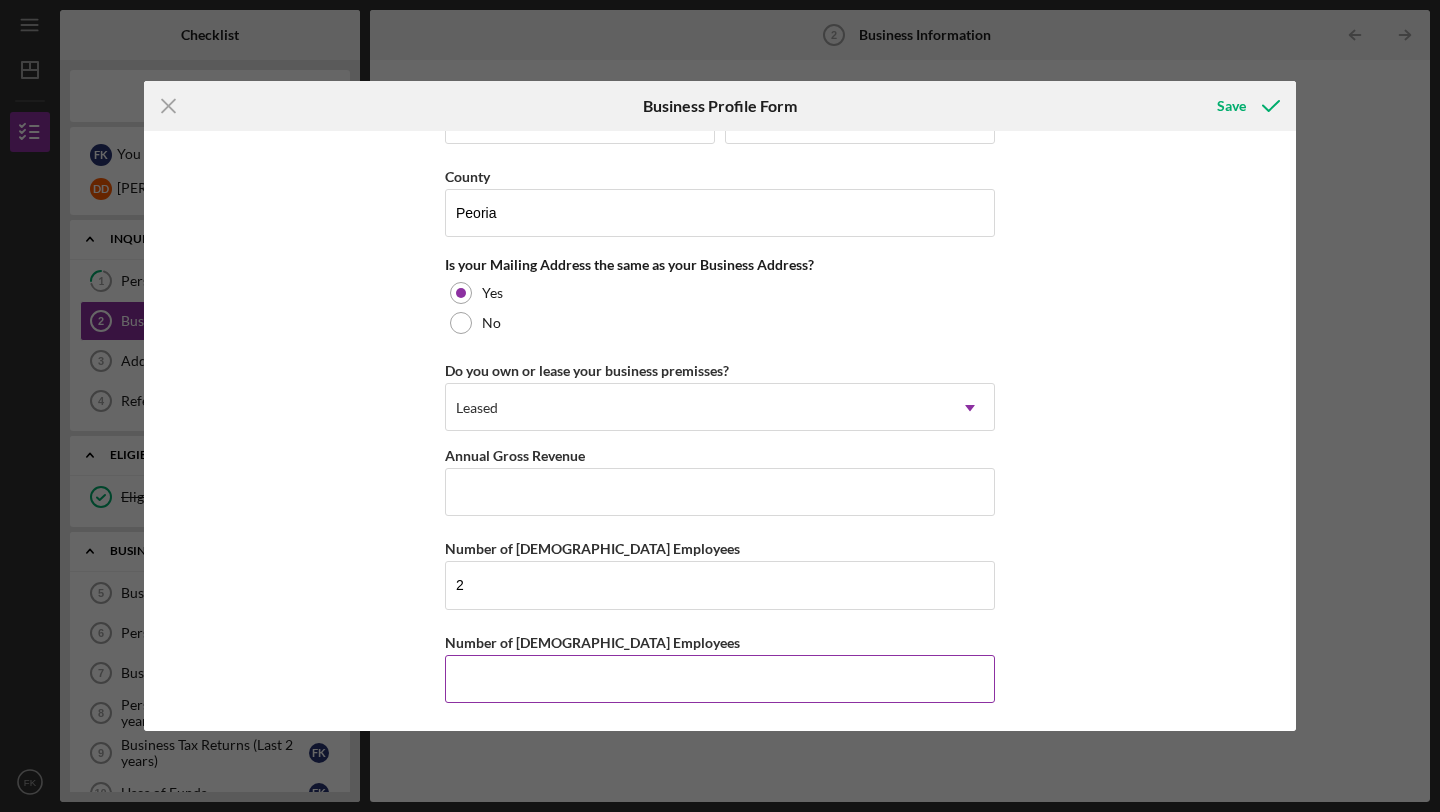 click on "Number of [DEMOGRAPHIC_DATA] Employees" at bounding box center [720, 679] 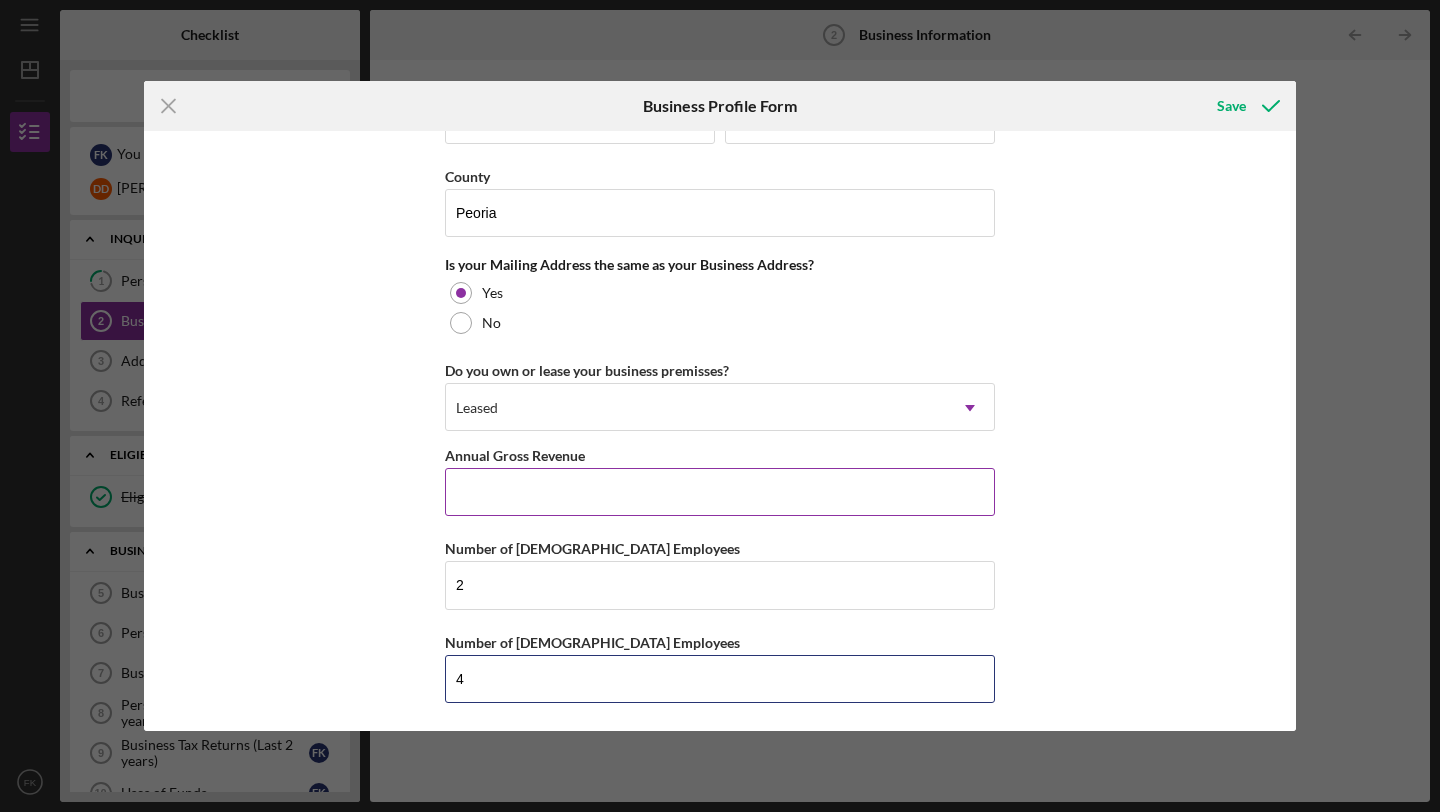 type on "4" 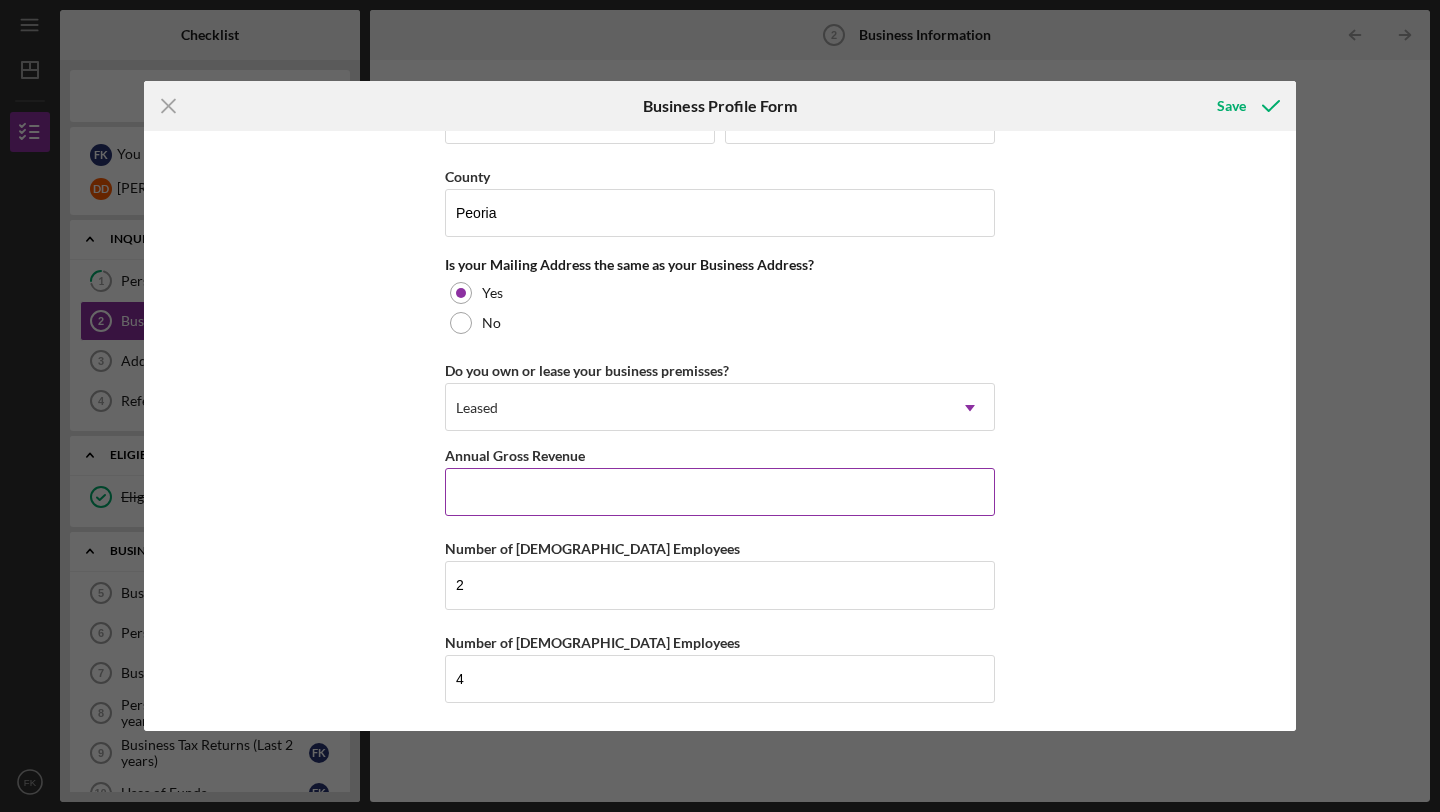 click on "Annual Gross Revenue" at bounding box center (720, 492) 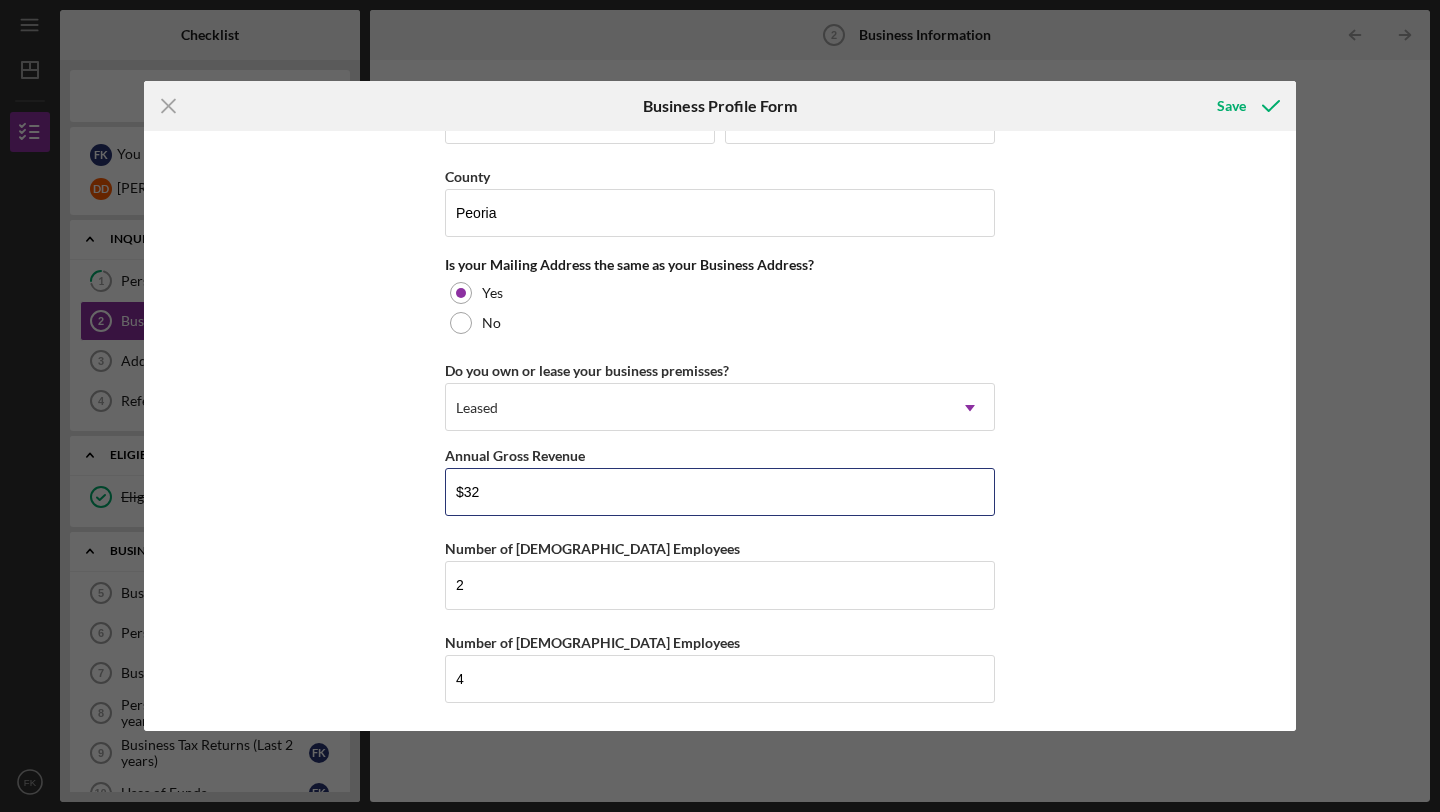 type on "$3" 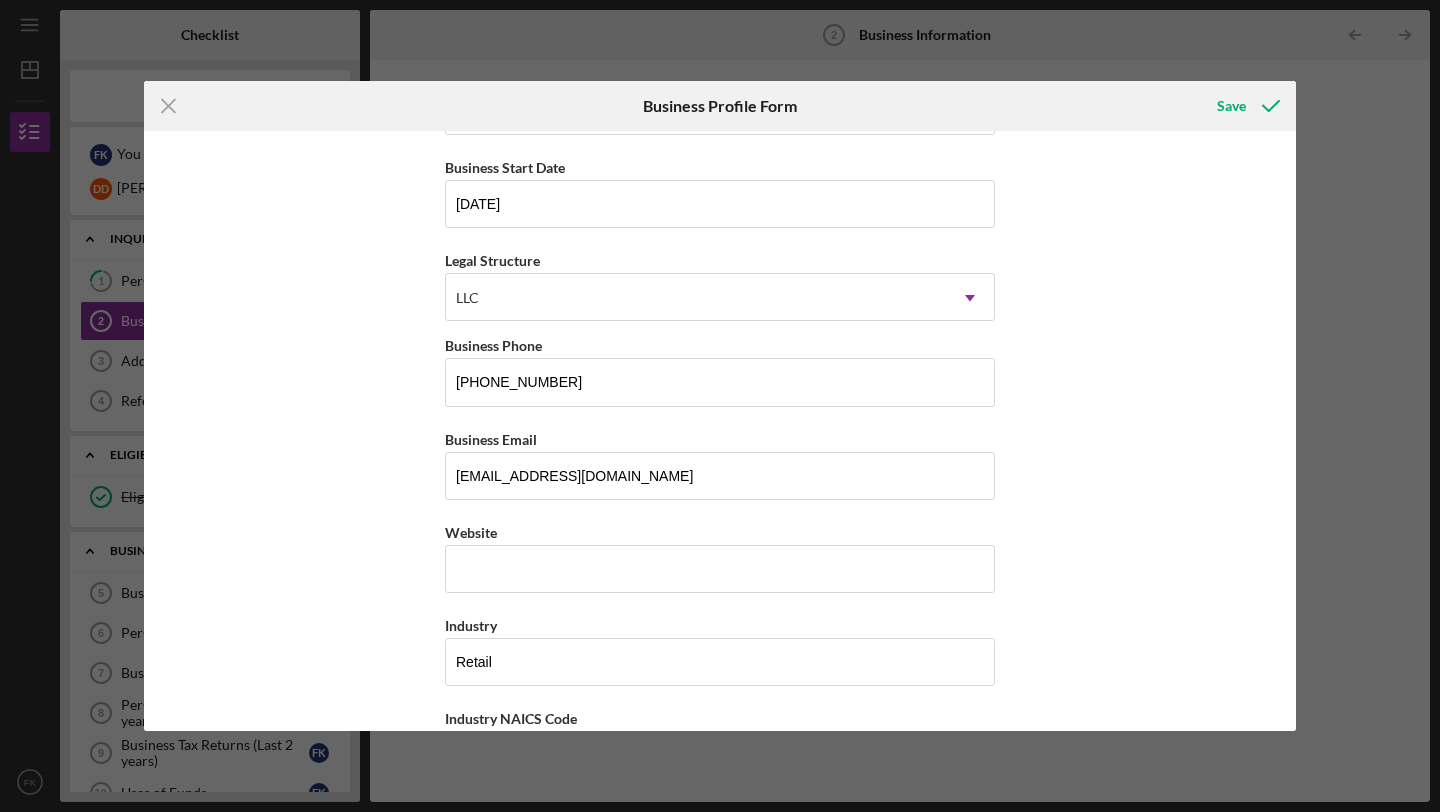 scroll, scrollTop: 0, scrollLeft: 0, axis: both 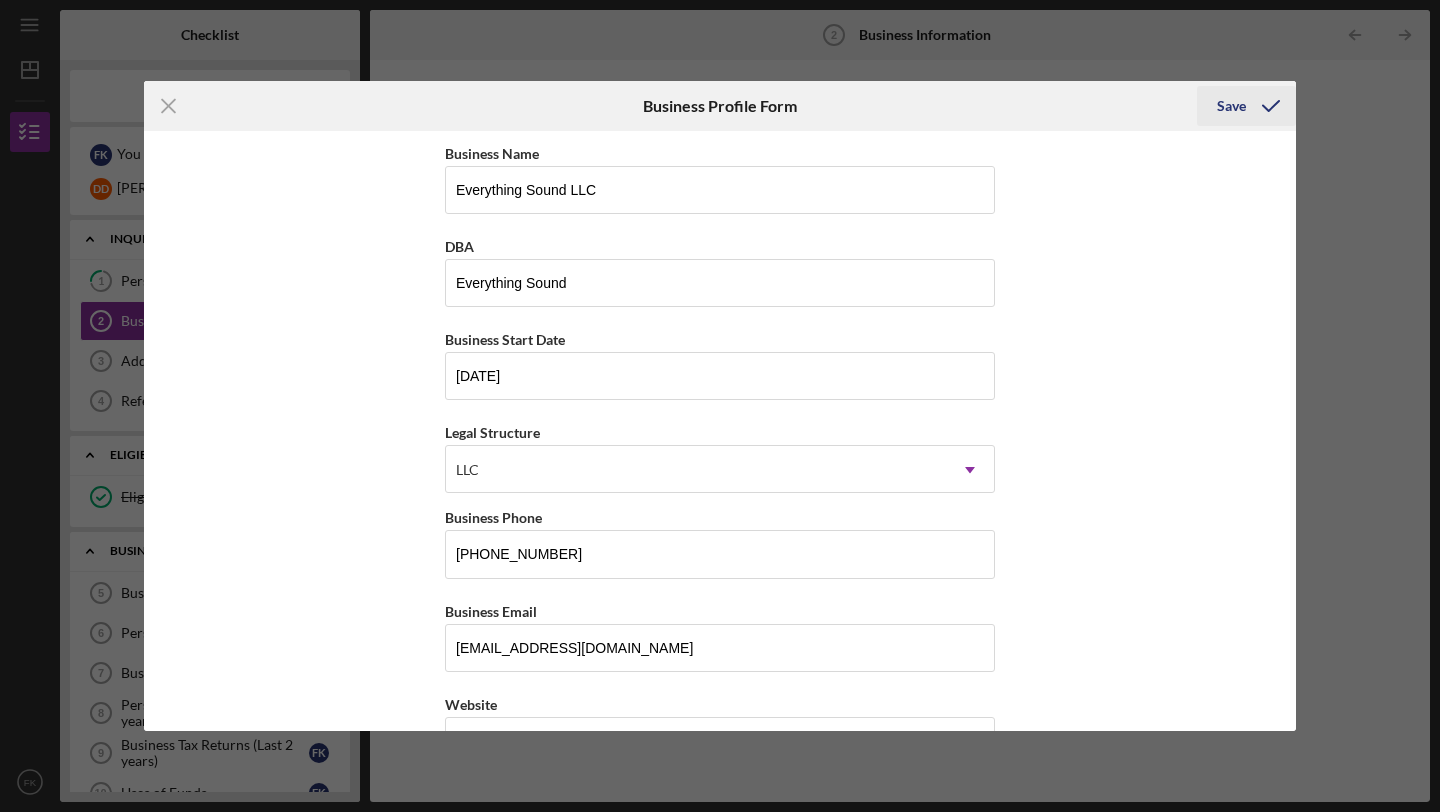 type on "$400,000" 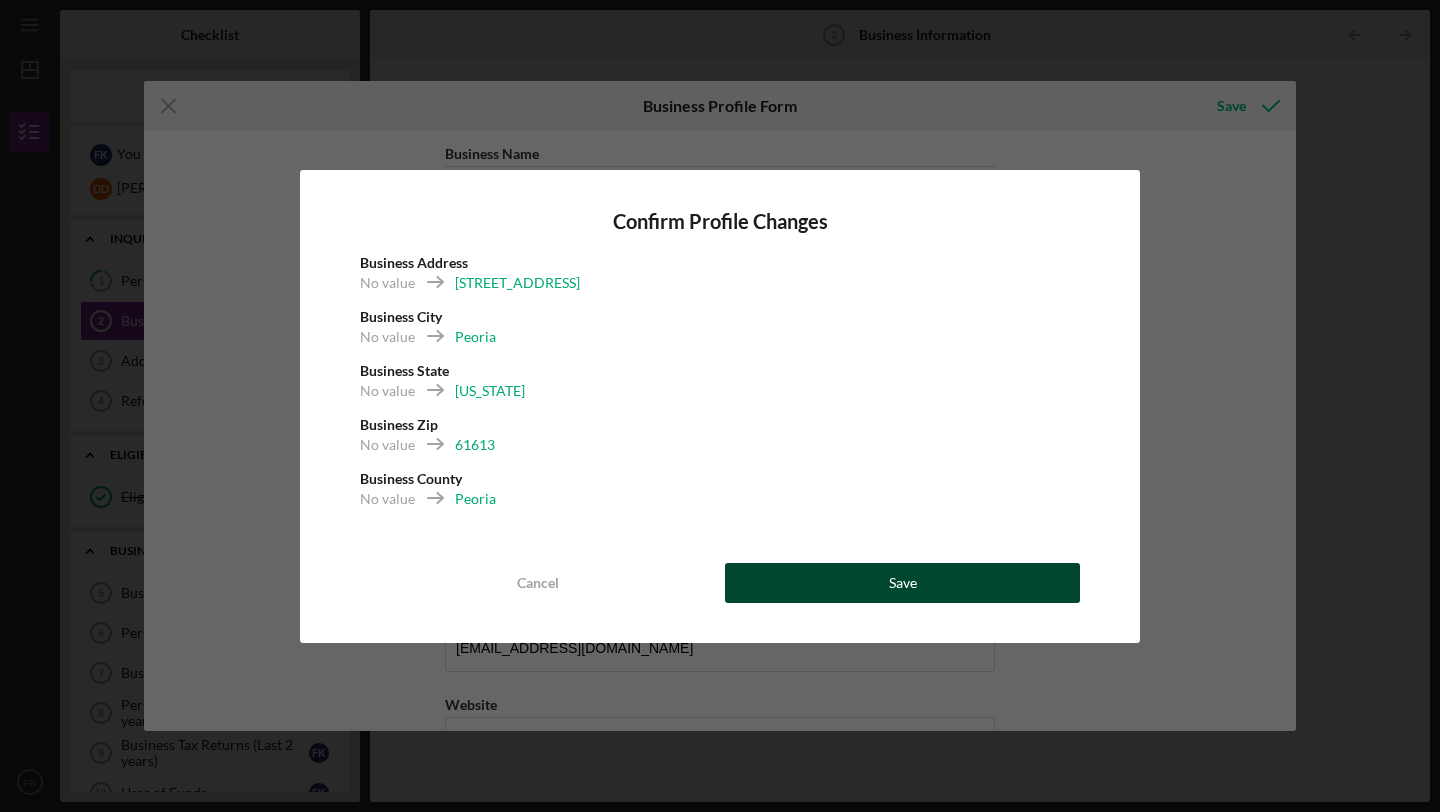 click on "Save" at bounding box center [903, 583] 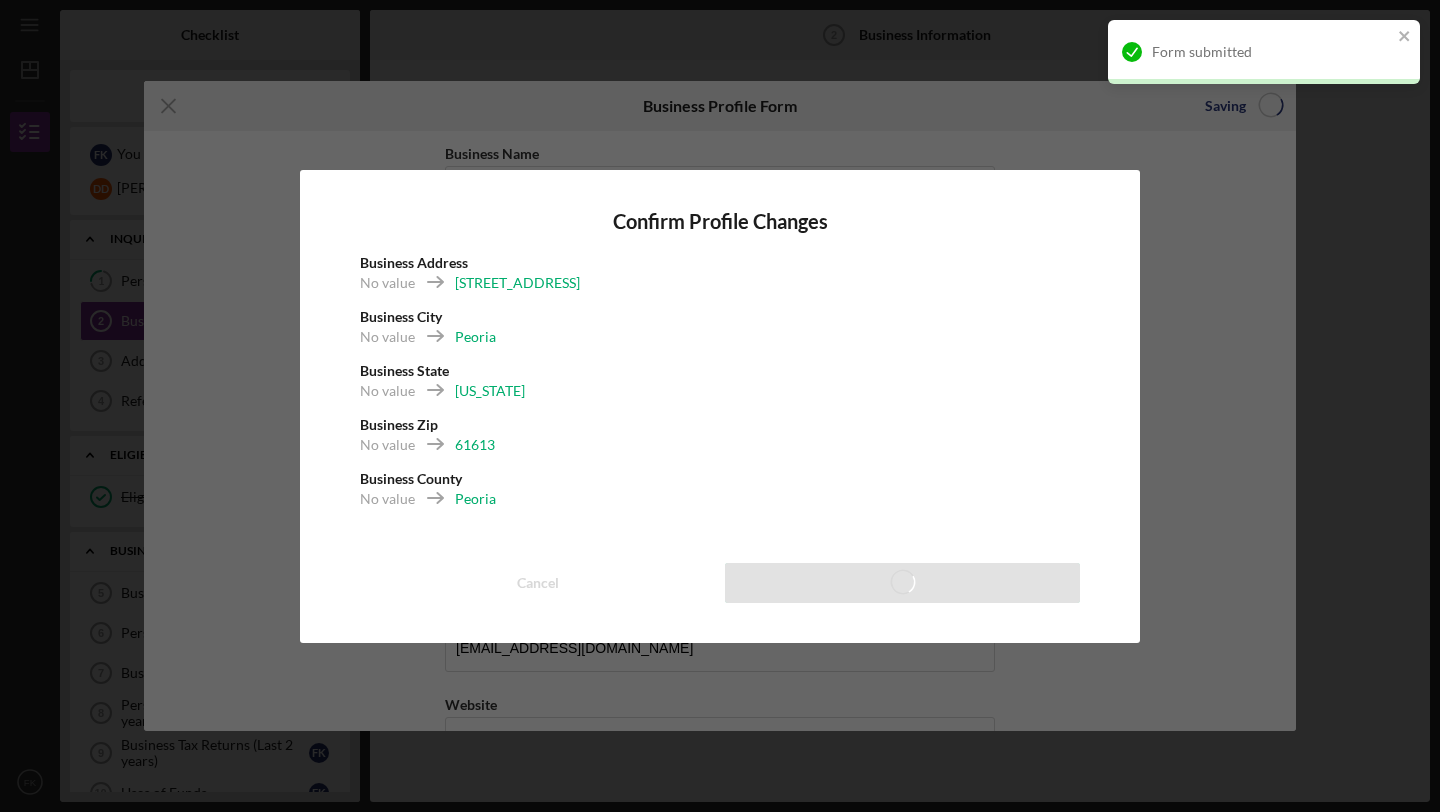 type on "50.00%" 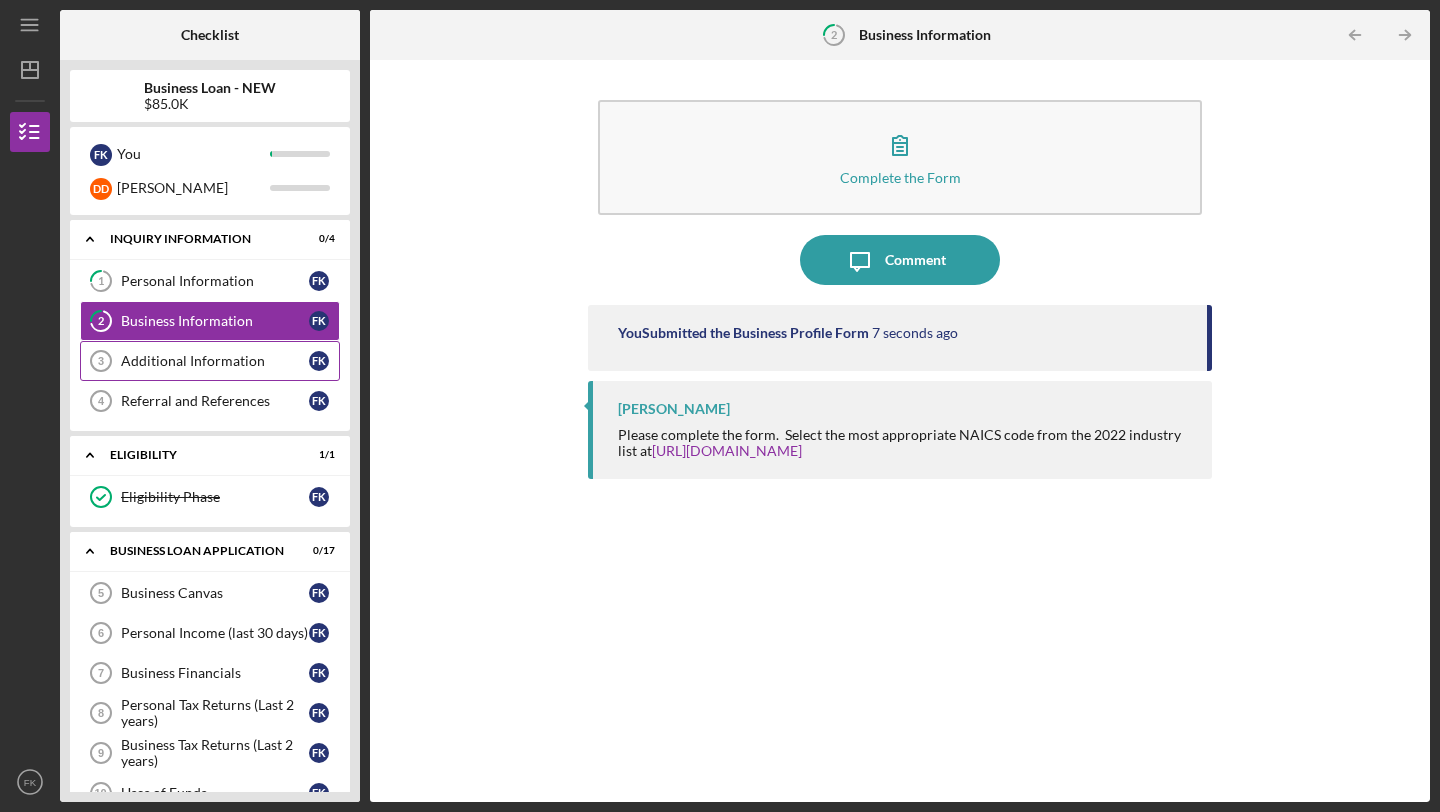 click on "Additional Information" at bounding box center (215, 361) 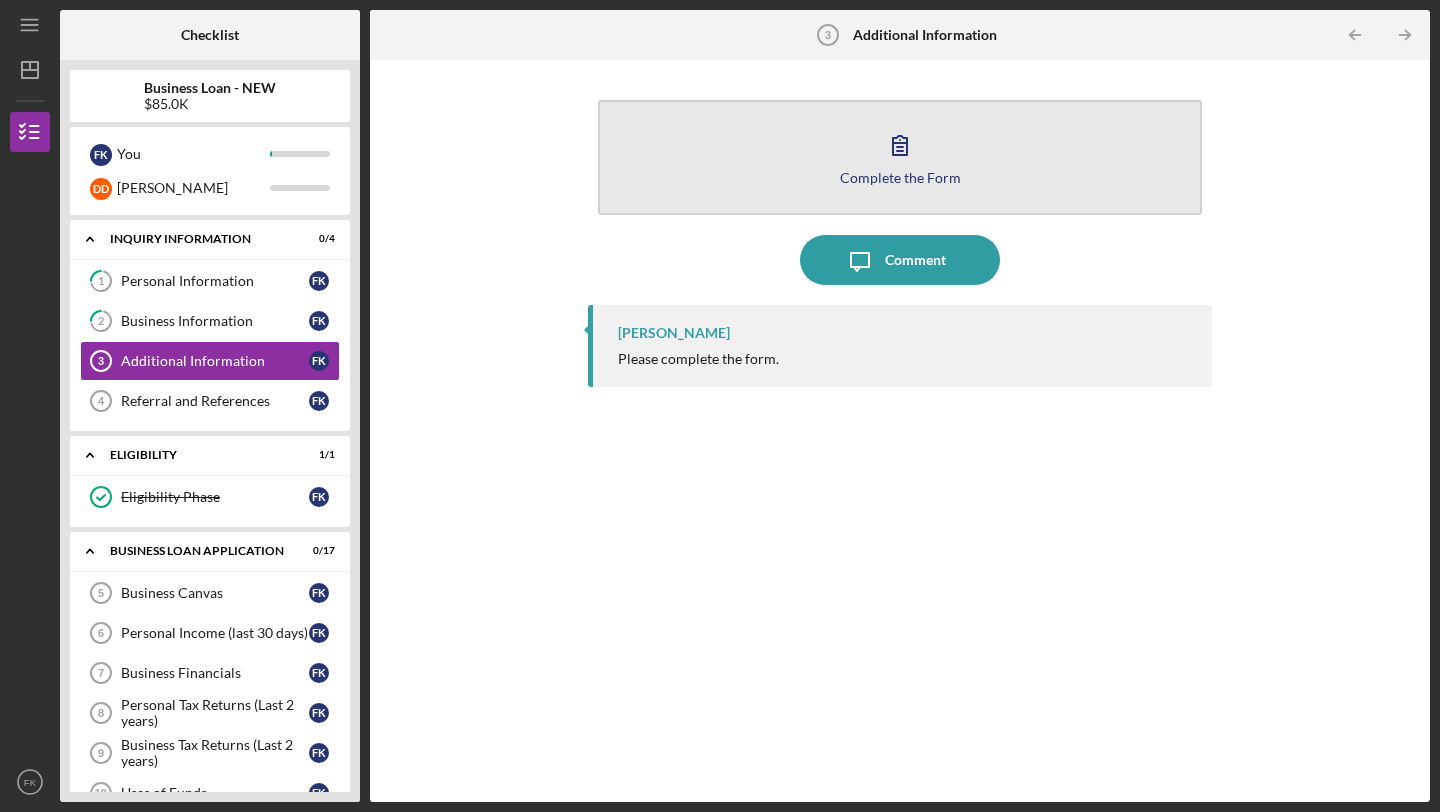 click on "Complete the Form" at bounding box center [900, 177] 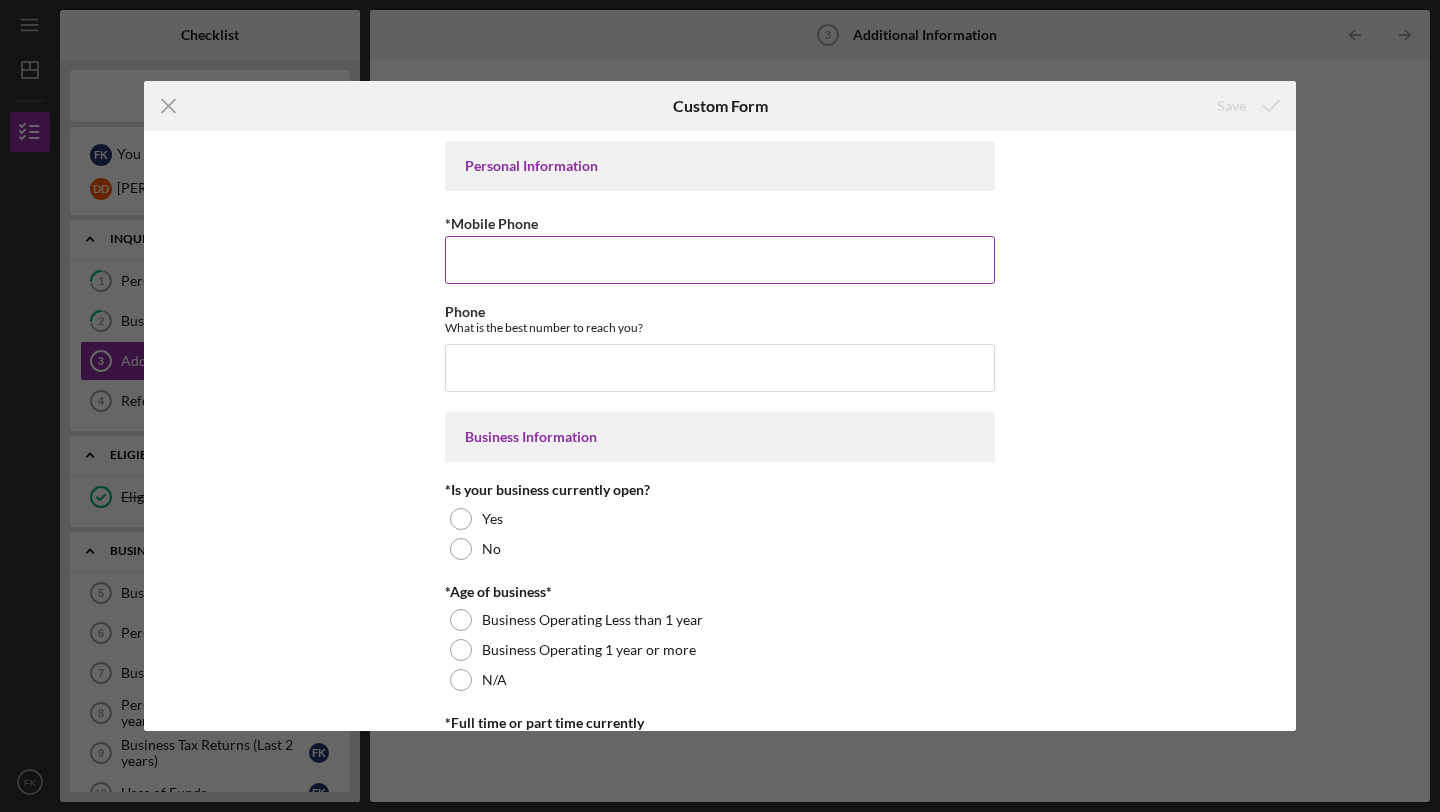 click on "*Mobile Phone" at bounding box center [720, 260] 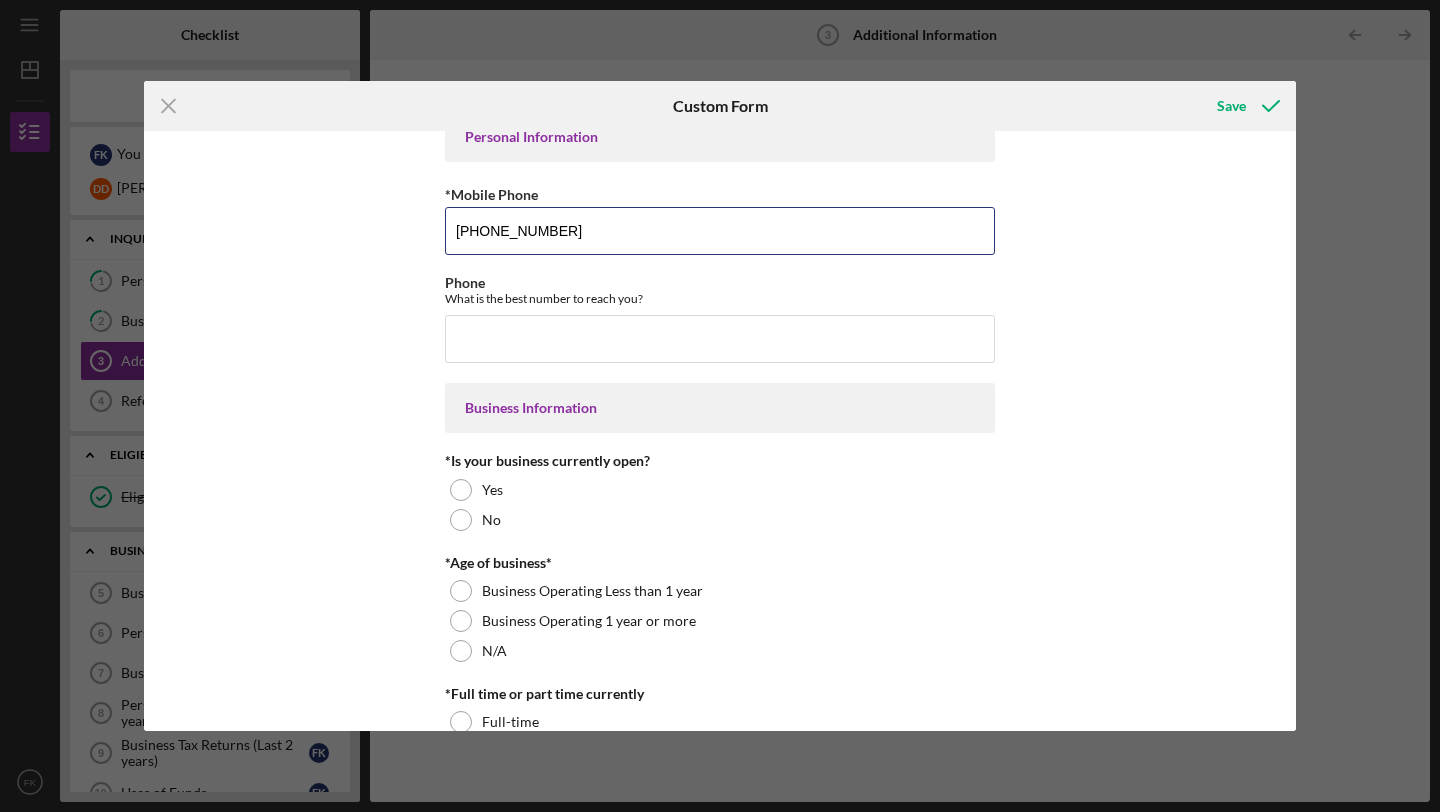 scroll, scrollTop: 159, scrollLeft: 0, axis: vertical 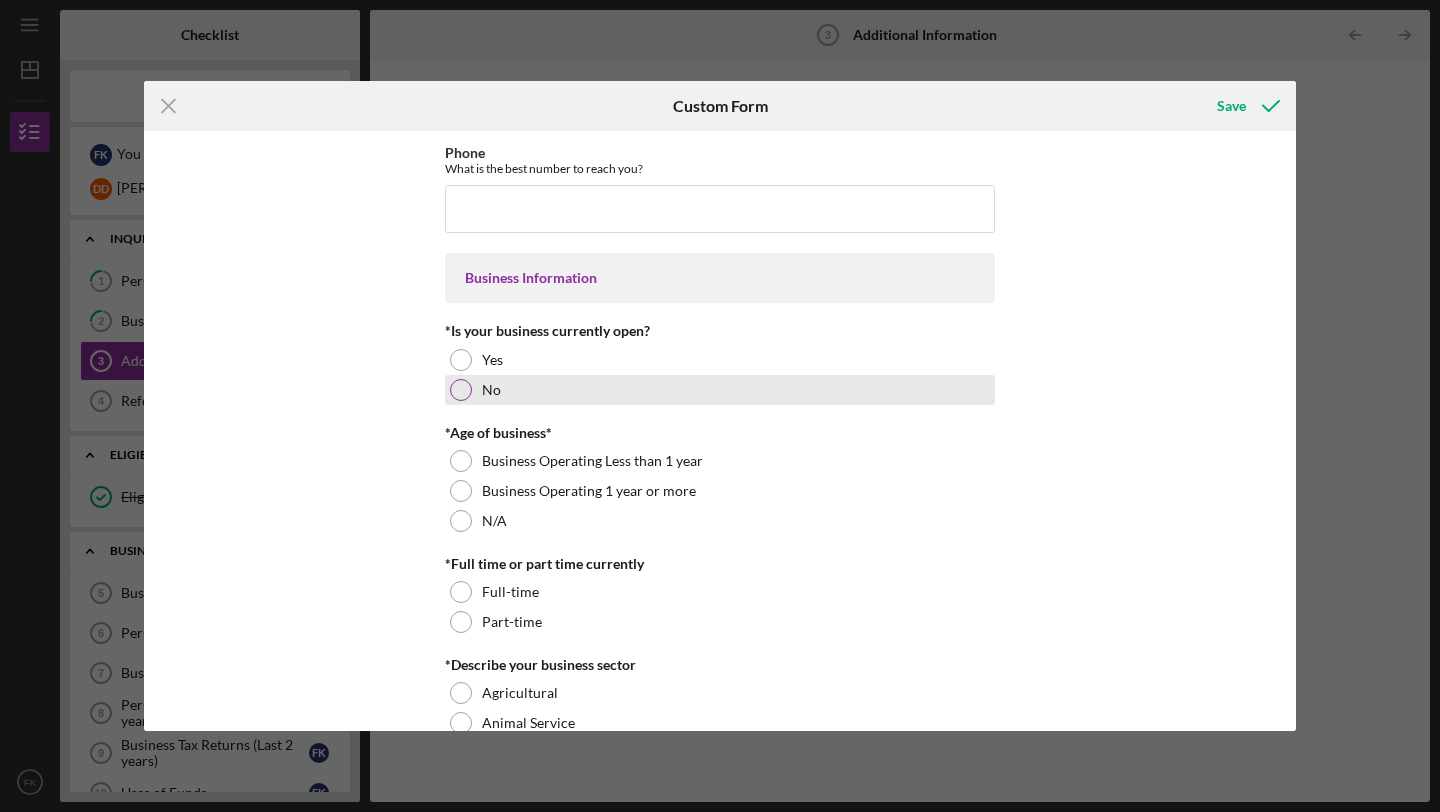 type on "[PHONE_NUMBER]" 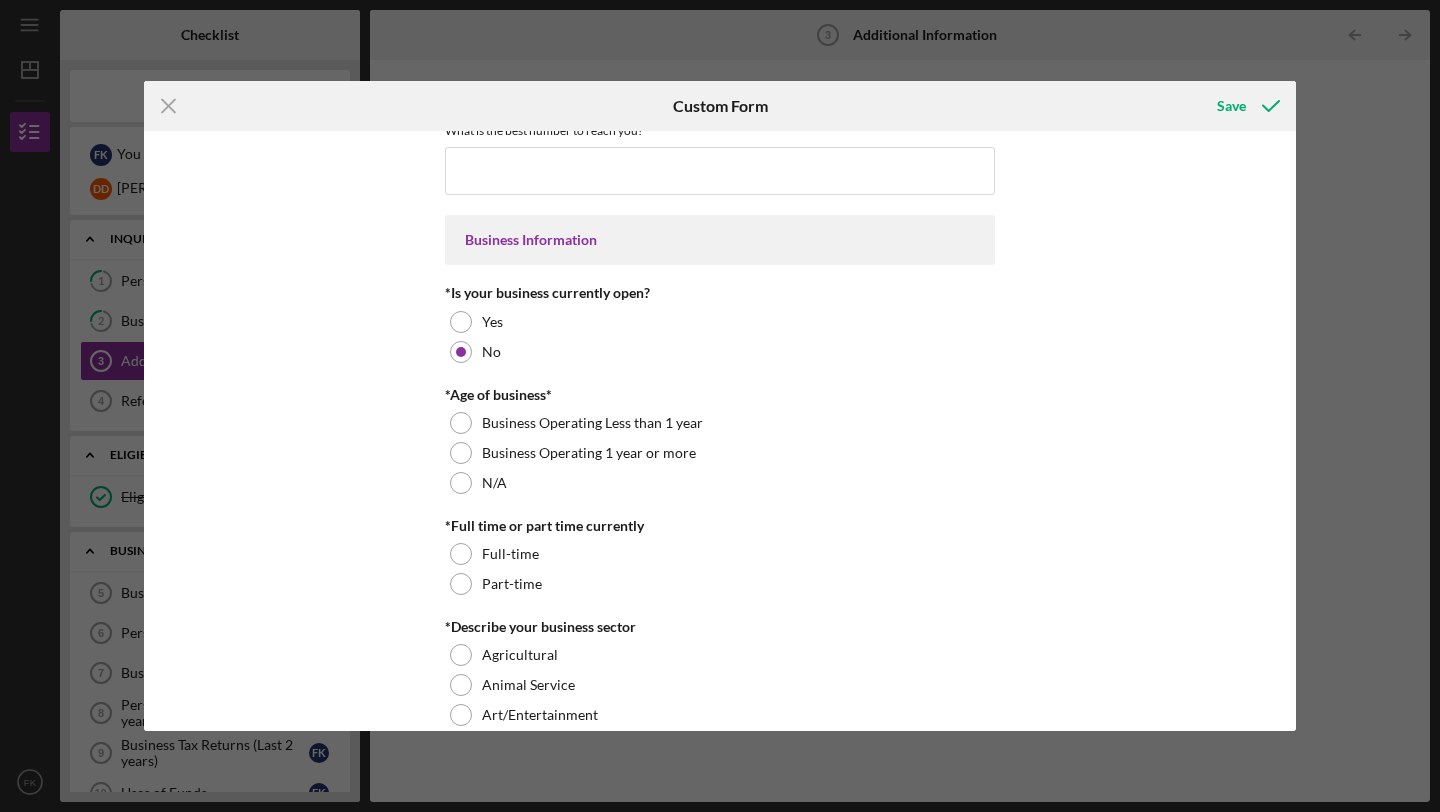 scroll, scrollTop: 288, scrollLeft: 0, axis: vertical 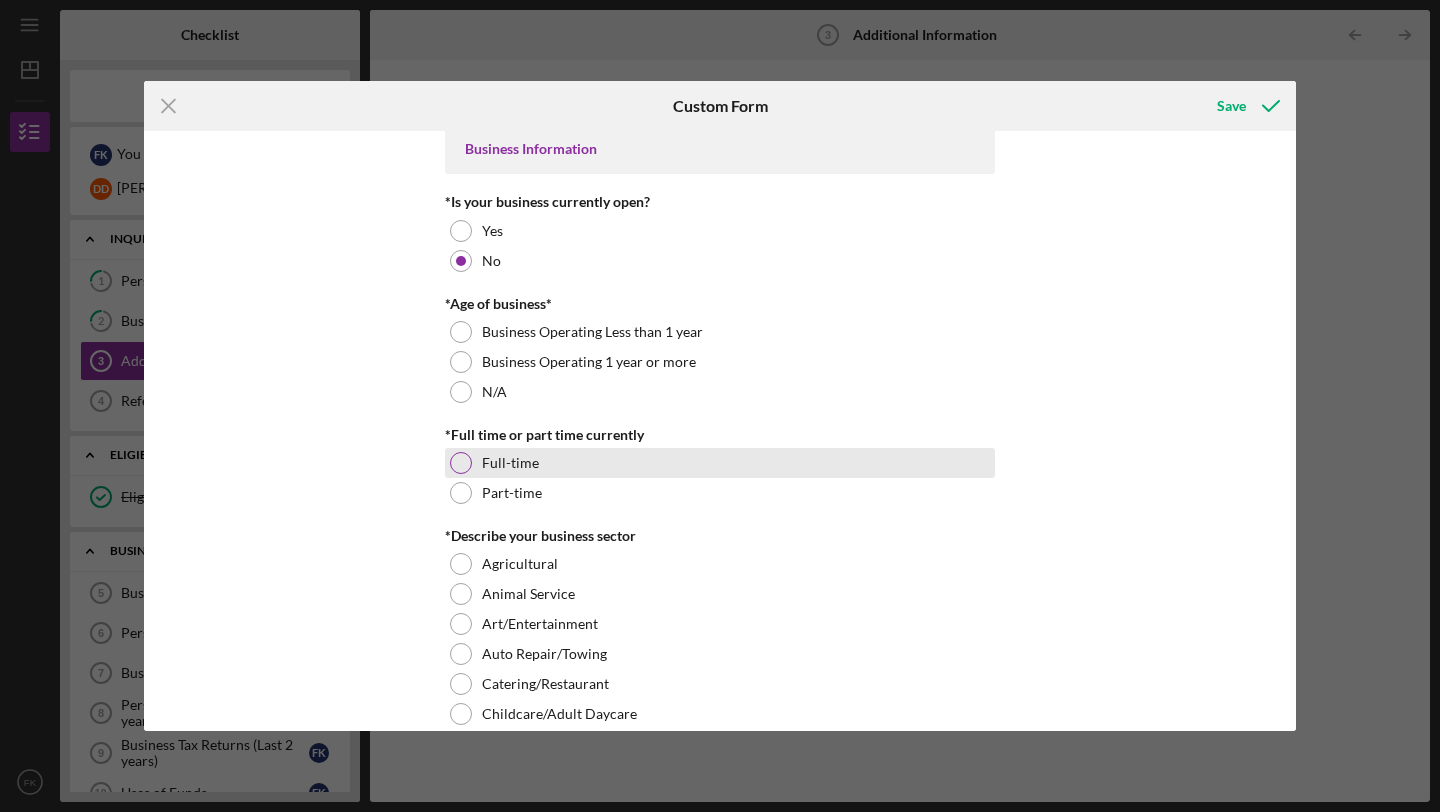 click at bounding box center (461, 463) 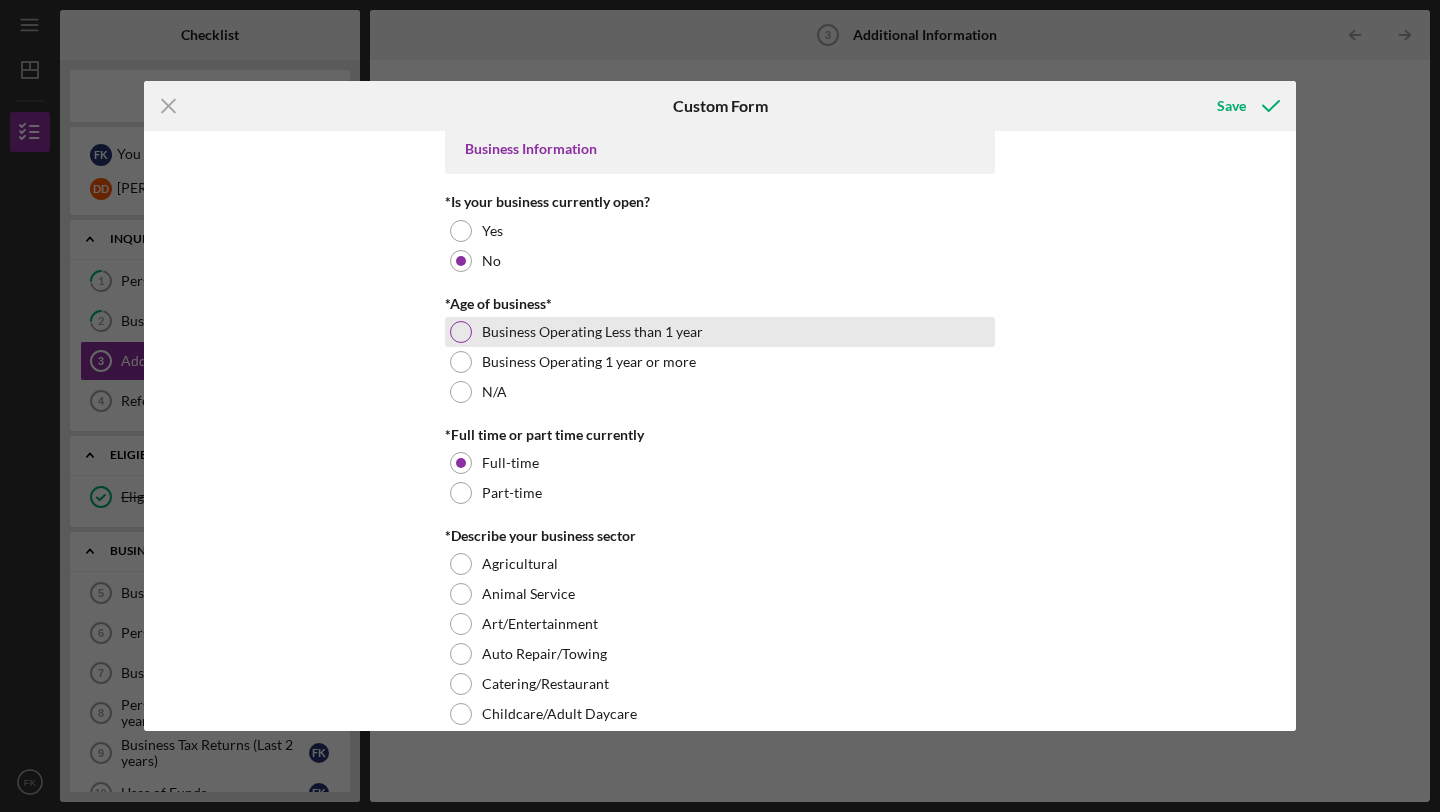 click at bounding box center [461, 332] 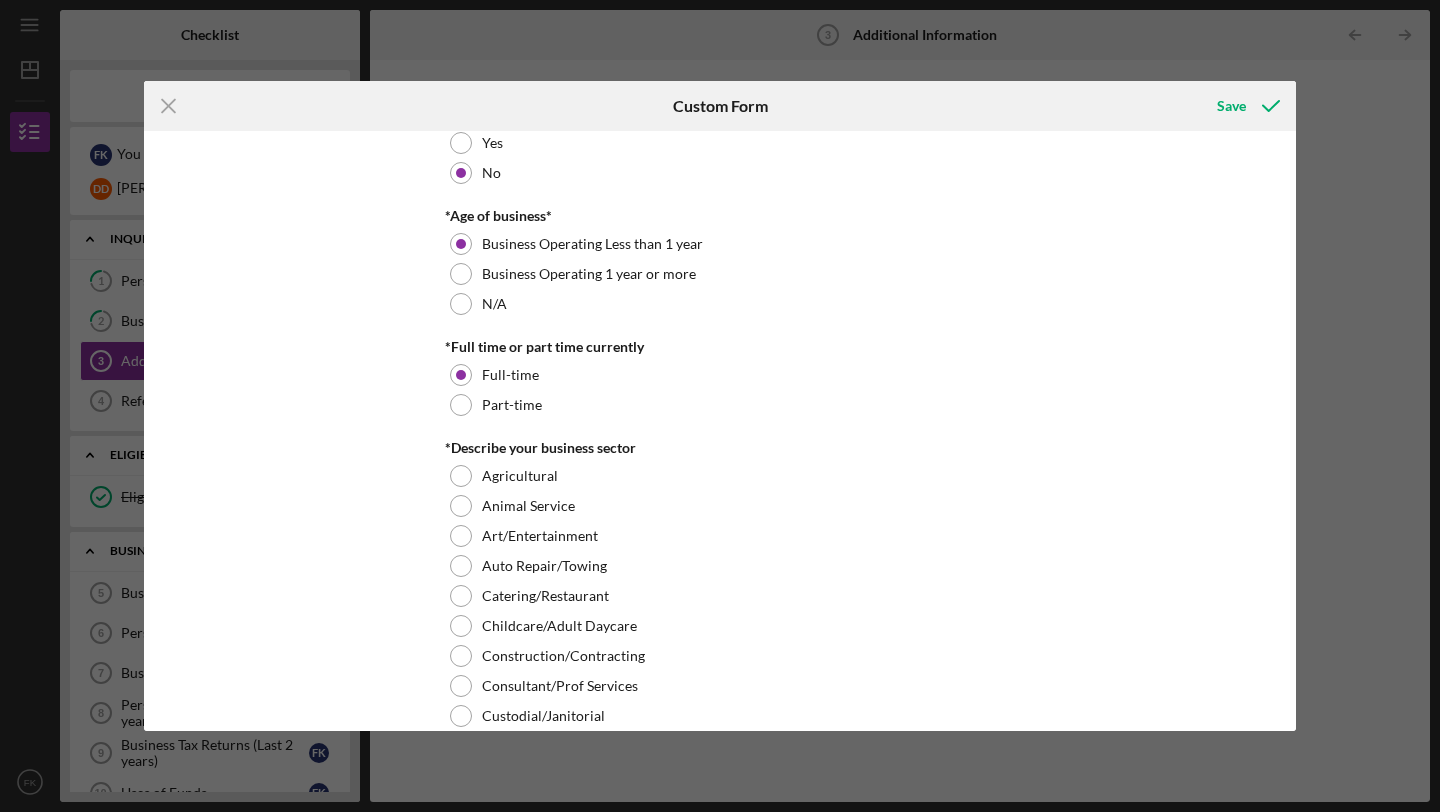 scroll, scrollTop: 406, scrollLeft: 0, axis: vertical 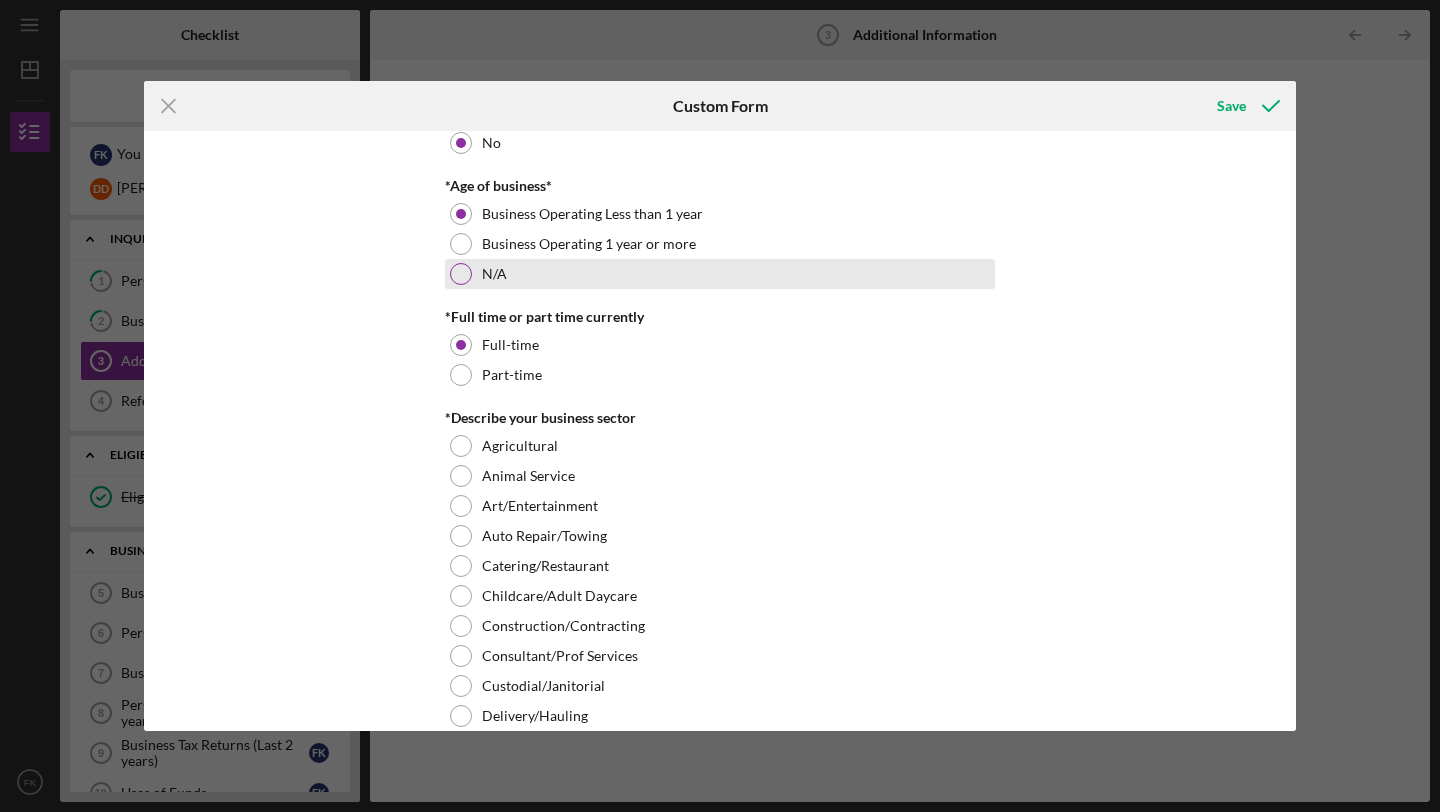 click at bounding box center [461, 274] 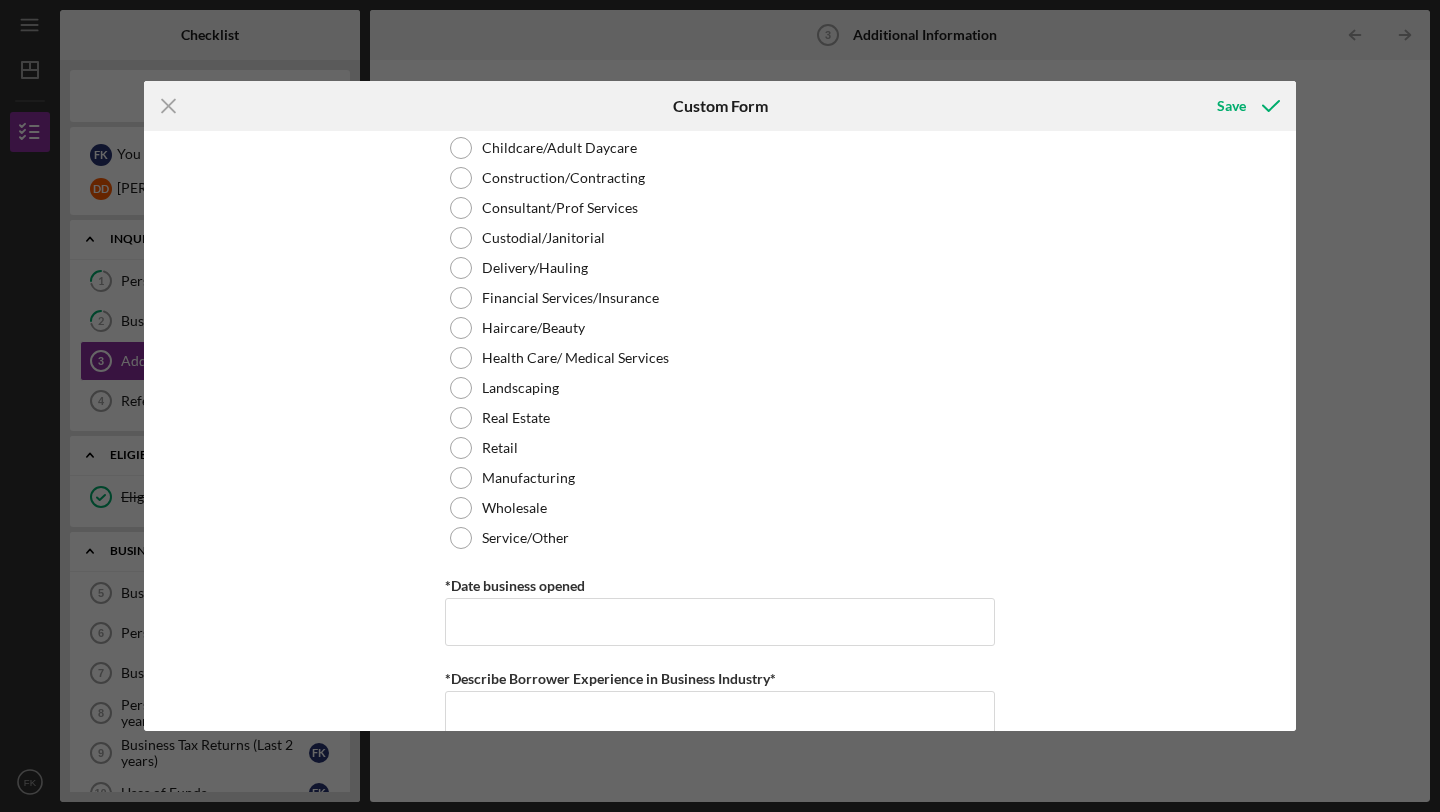 scroll, scrollTop: 881, scrollLeft: 0, axis: vertical 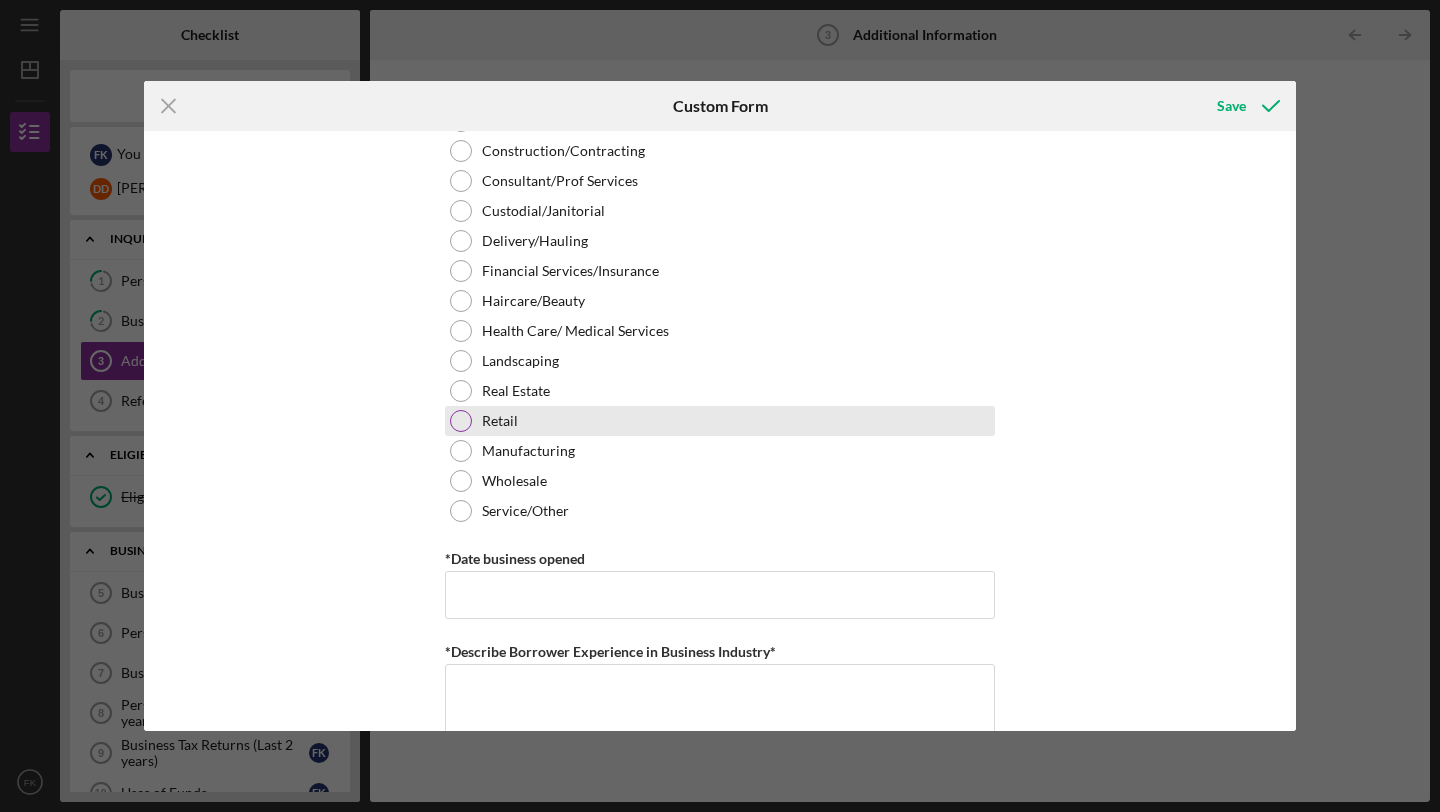 click at bounding box center (461, 421) 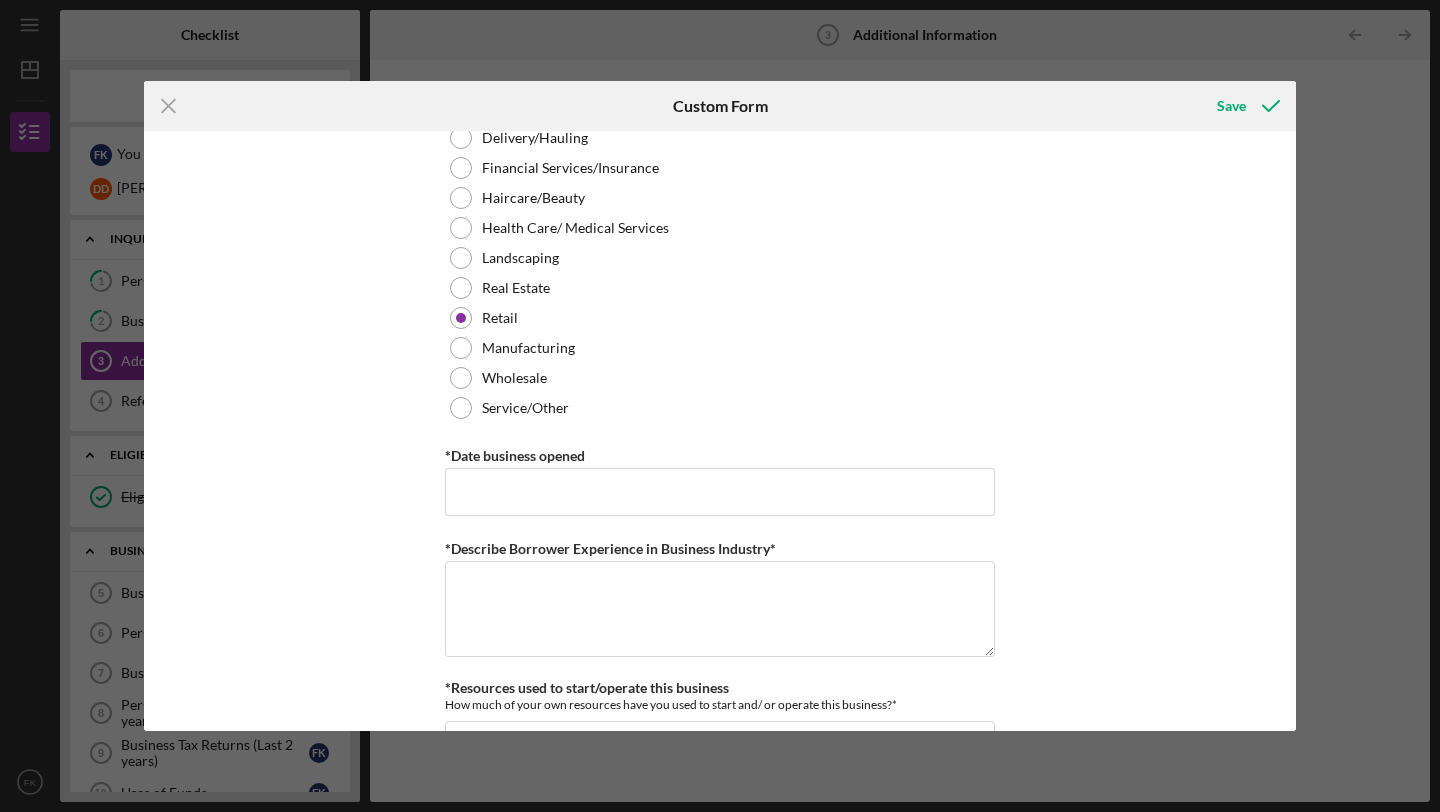 scroll, scrollTop: 1078, scrollLeft: 0, axis: vertical 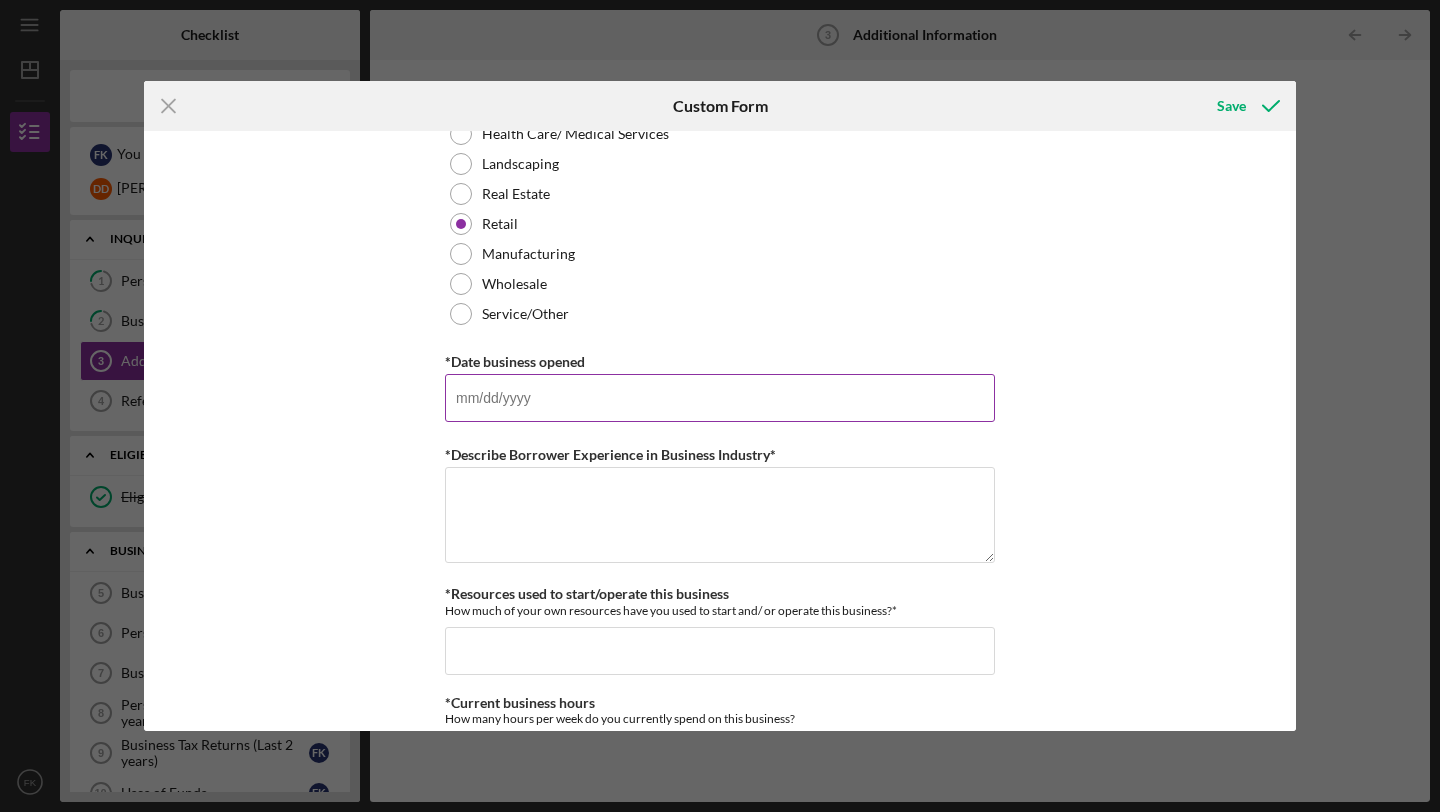 click on "*Date business opened" at bounding box center (720, 398) 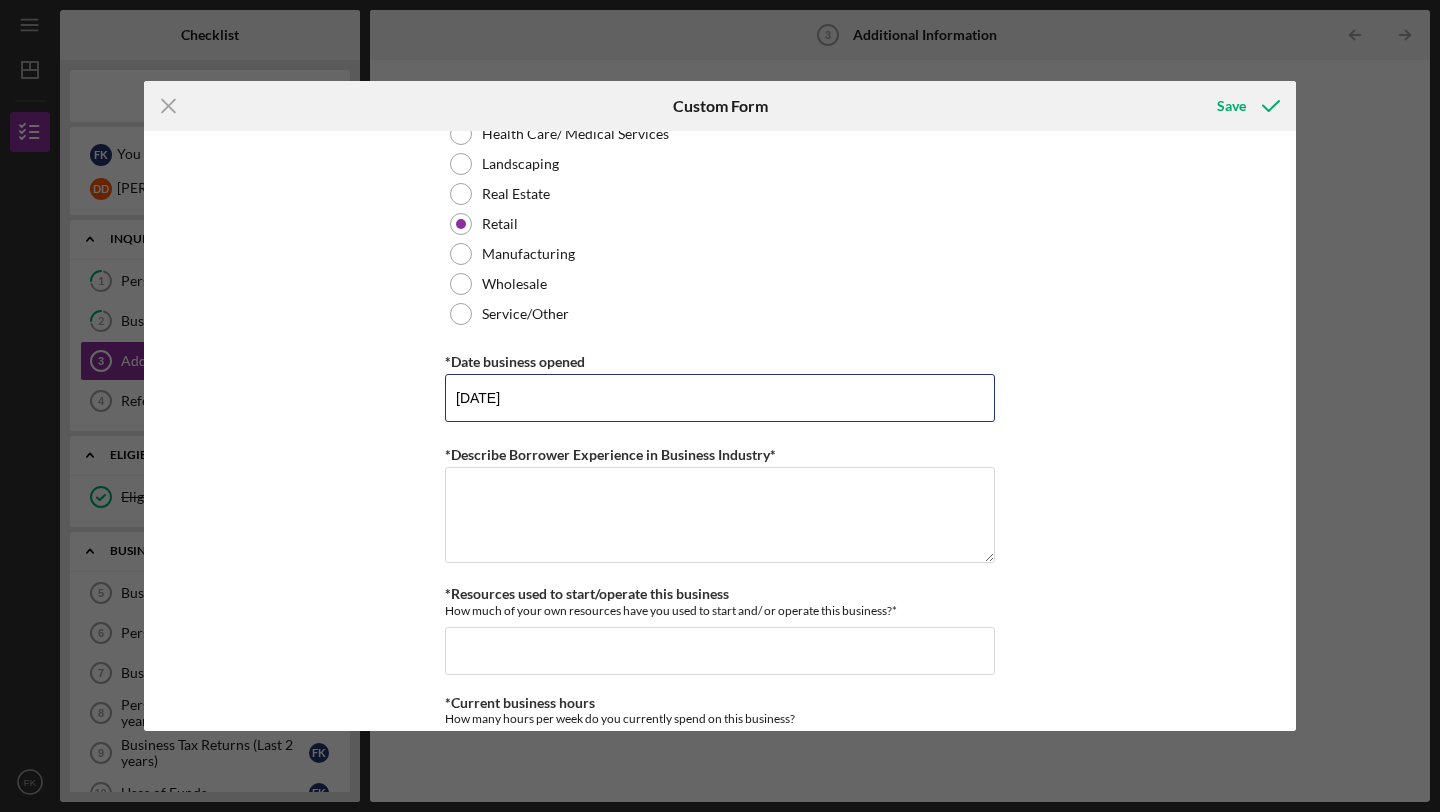 type on "[DATE]" 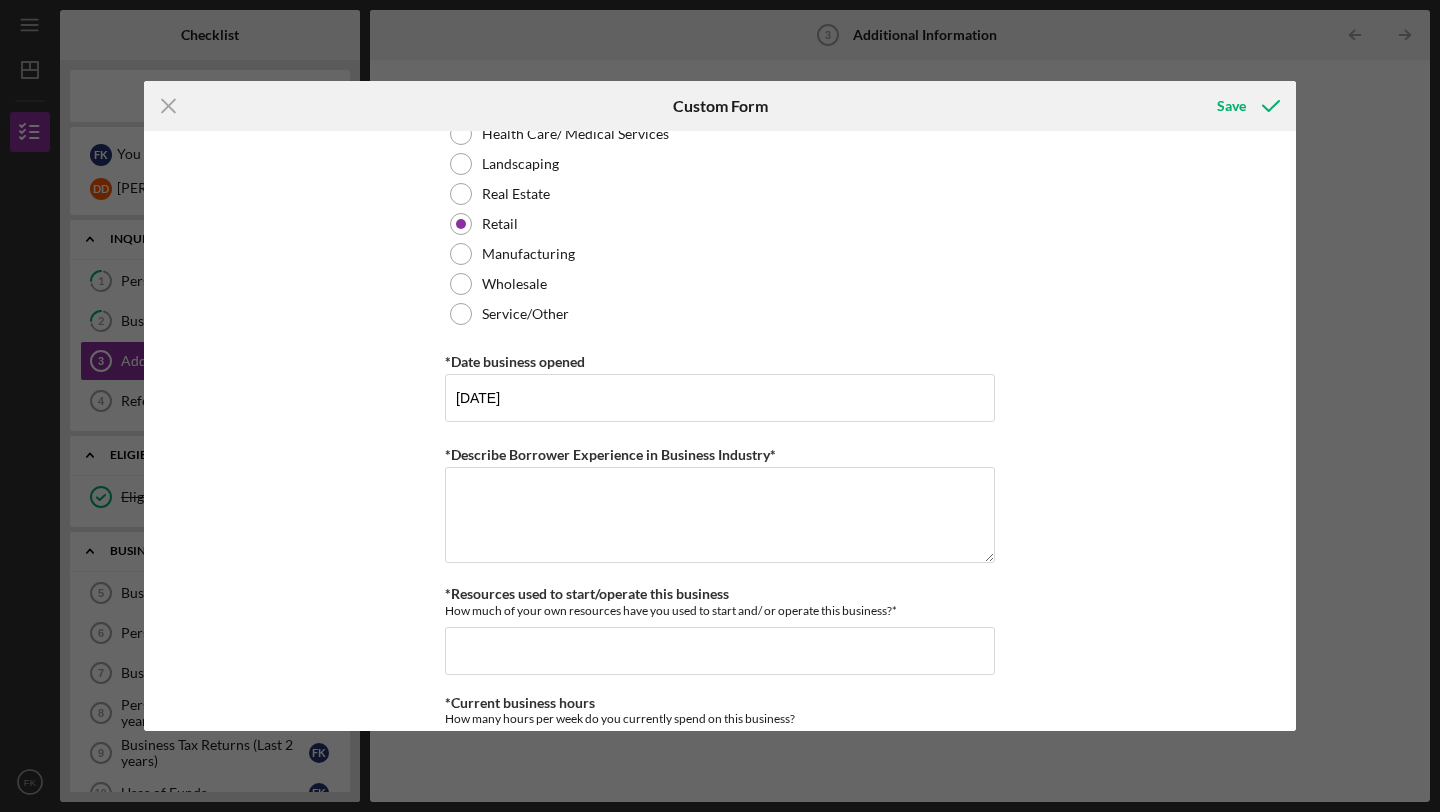 click on "Personal Information  *Mobile Phone [PHONE_NUMBER] Phone What is the best number to reach you? Business Information  *Is your business currently open? Yes No *Age of business* Business Operating Less than 1 year Business Operating 1 year or more N/A *Full time or part time currently Full-time Part-time *Describe your business sector Agricultural  Animal Service Art/Entertainment Auto Repair/Towing Catering/Restaurant  Childcare/Adult Daycare Construction/Contracting  Consultant/Prof Services Custodial/Janitorial  Delivery/Hauling Financial Services/Insurance  Haircare/Beauty  Health Care/ Medical Services Landscaping  Real Estate  Retail Manufacturing  Wholesale  Service/Other *Date business opened [DATE] *Describe Borrower Experience in Business Industry* Required *Resources used to start/operate this business How much of your own resources have you used to start and/ or operate this business?* *Current business hours How many hours per week do you currently spend on this business? *Jobs Created  N/A 0%" at bounding box center [720, 431] 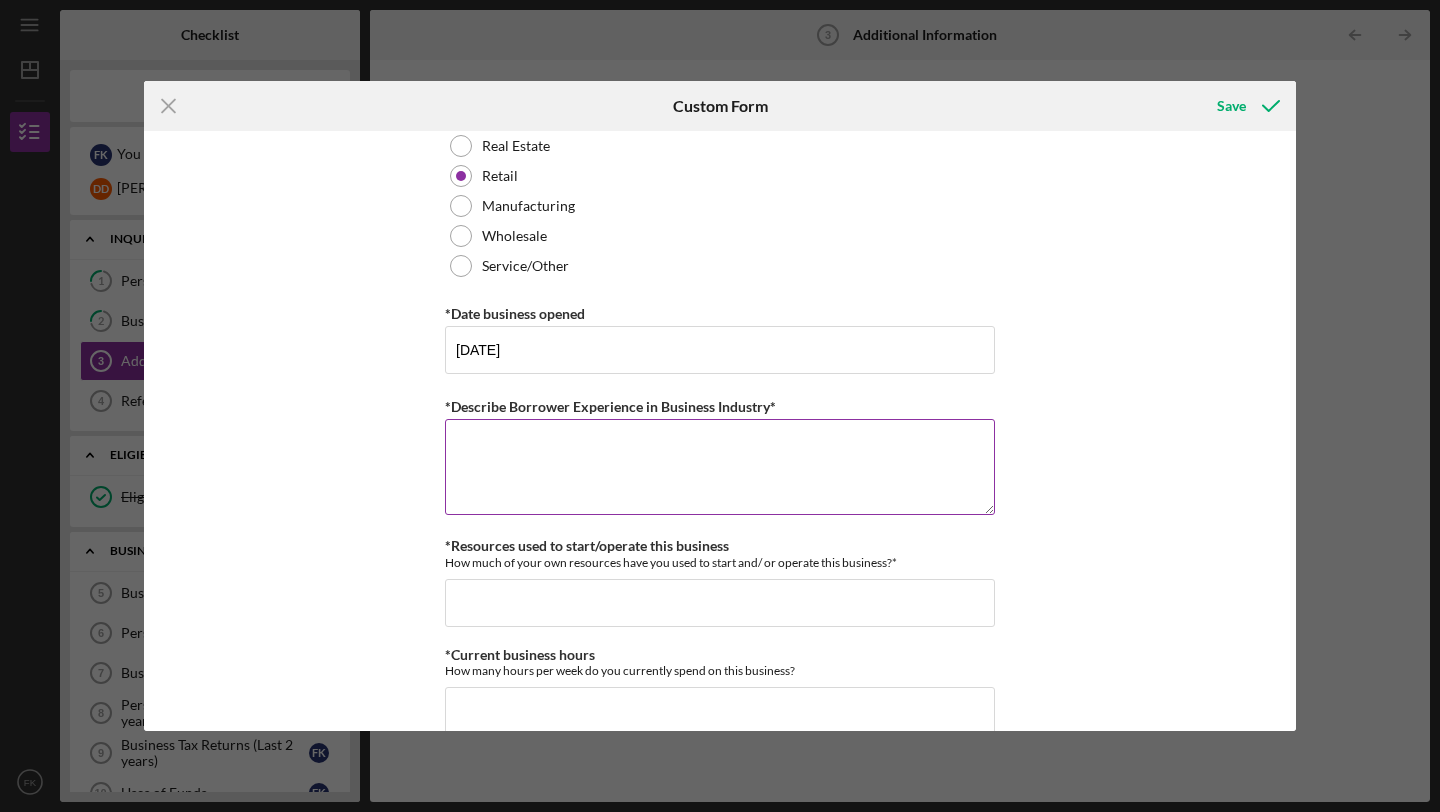 click on "*Describe Borrower Experience in Business Industry*" at bounding box center (720, 467) 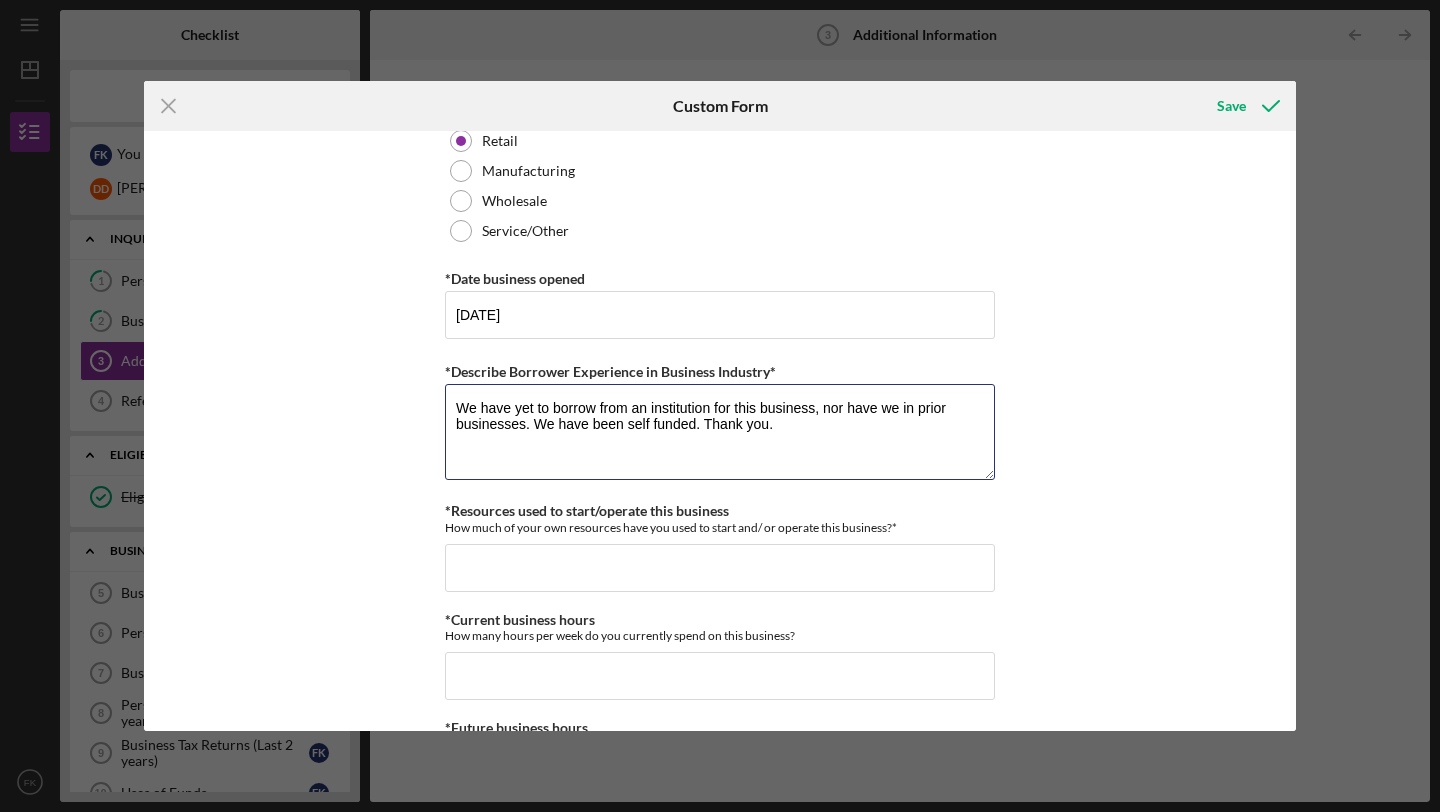 scroll, scrollTop: 1297, scrollLeft: 0, axis: vertical 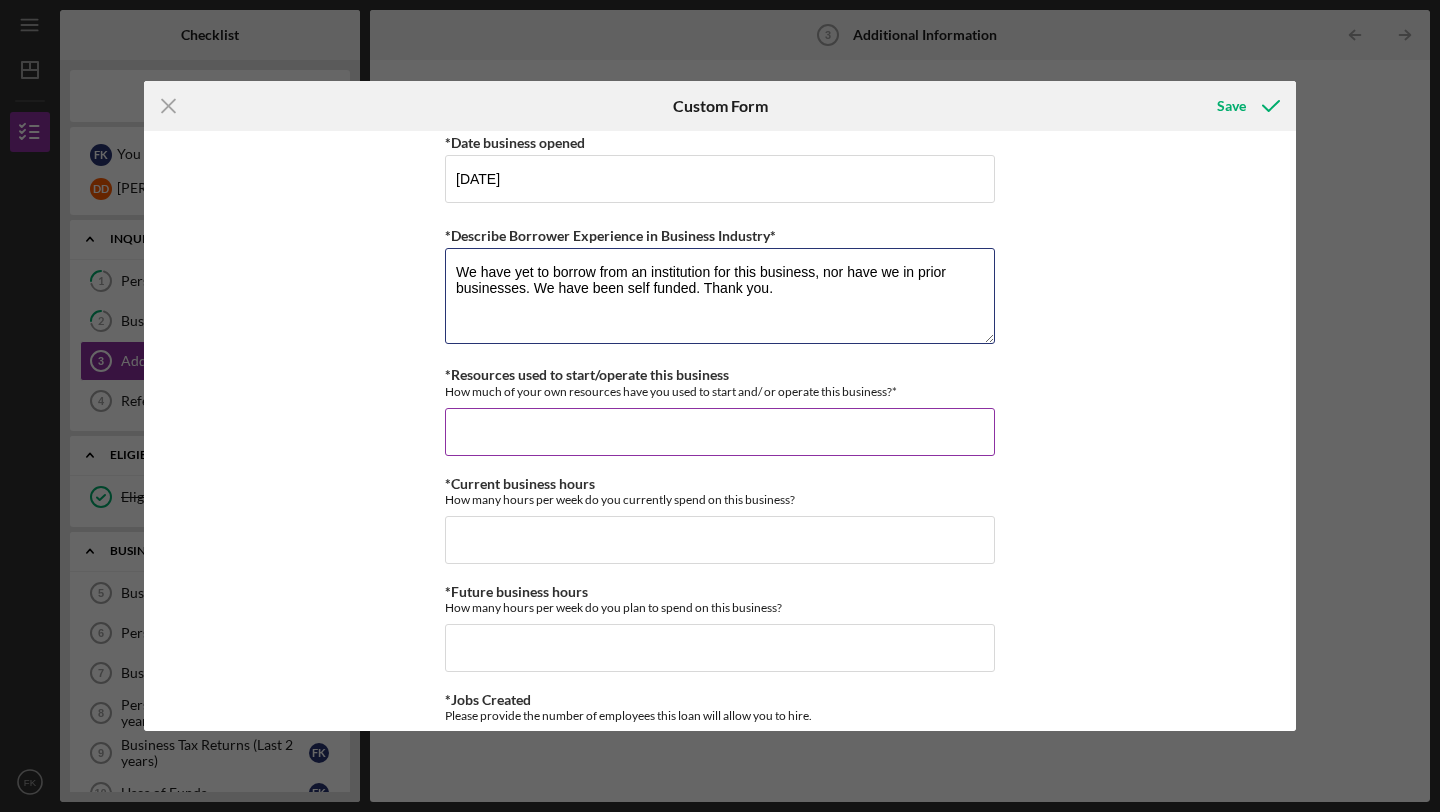type on "We have yet to borrow from an institution for this business, nor have we in prior businesses. We have been self funded. Thank you." 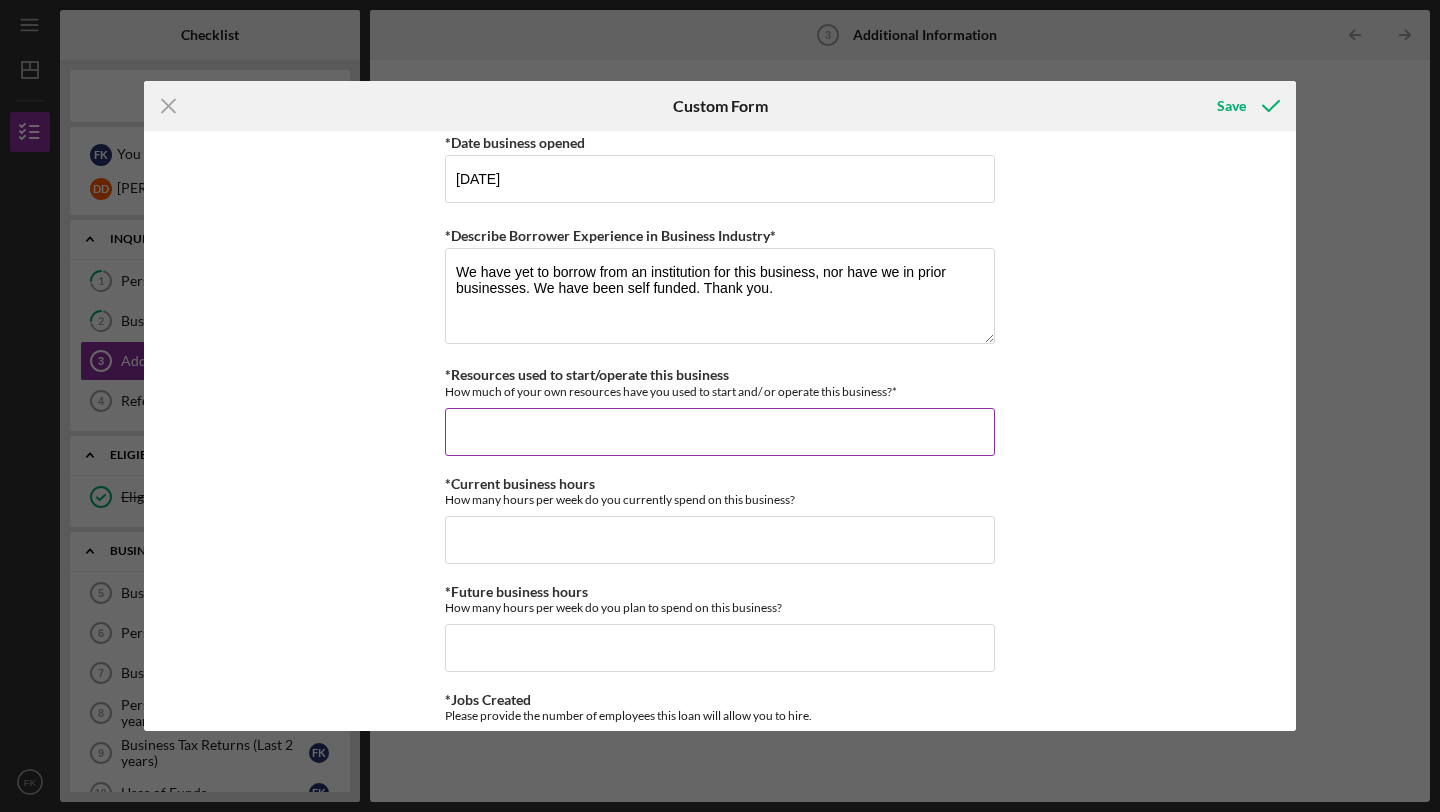 click on "*Resources used to start/operate this business" at bounding box center (720, 432) 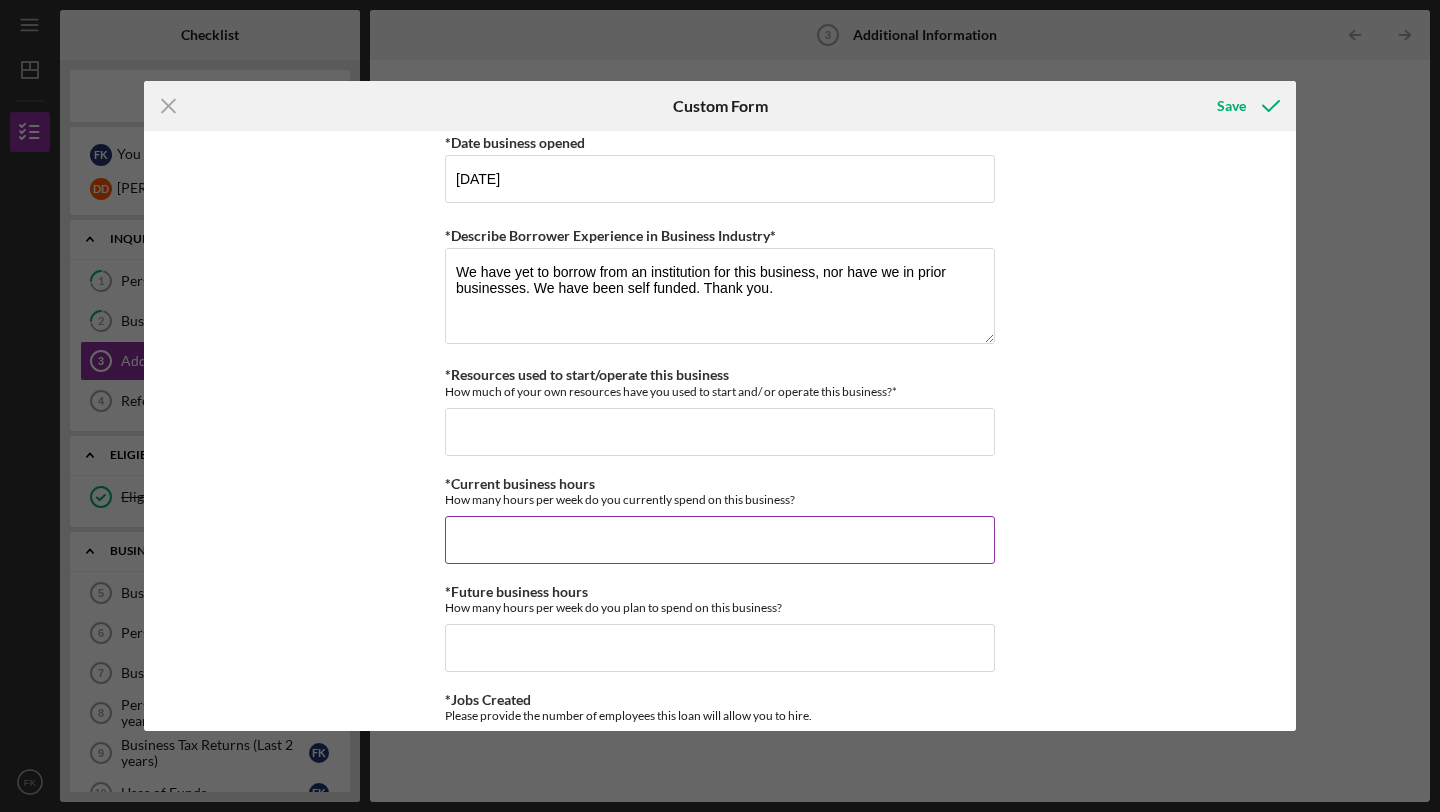 click on "*Current business hours" at bounding box center [720, 540] 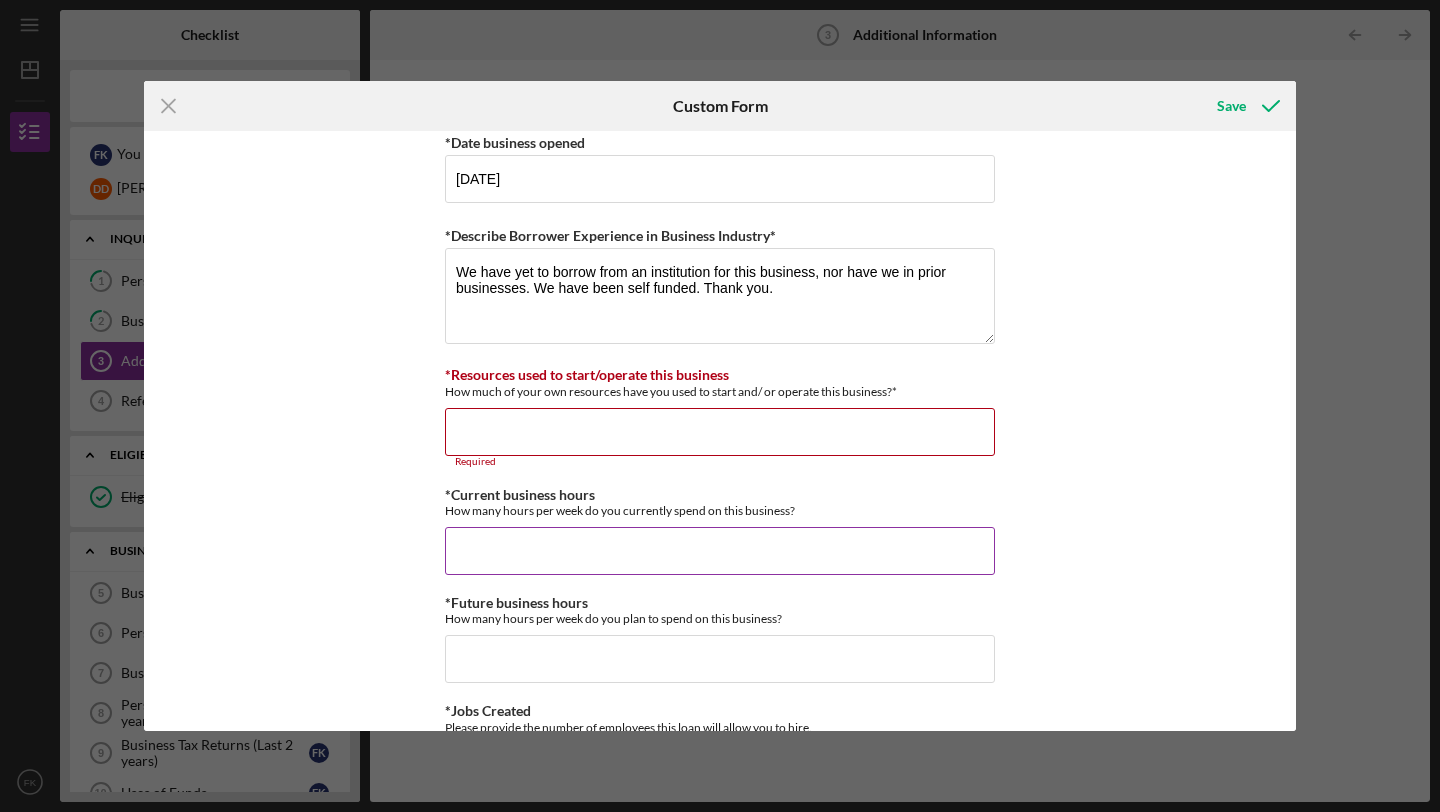 type on "7" 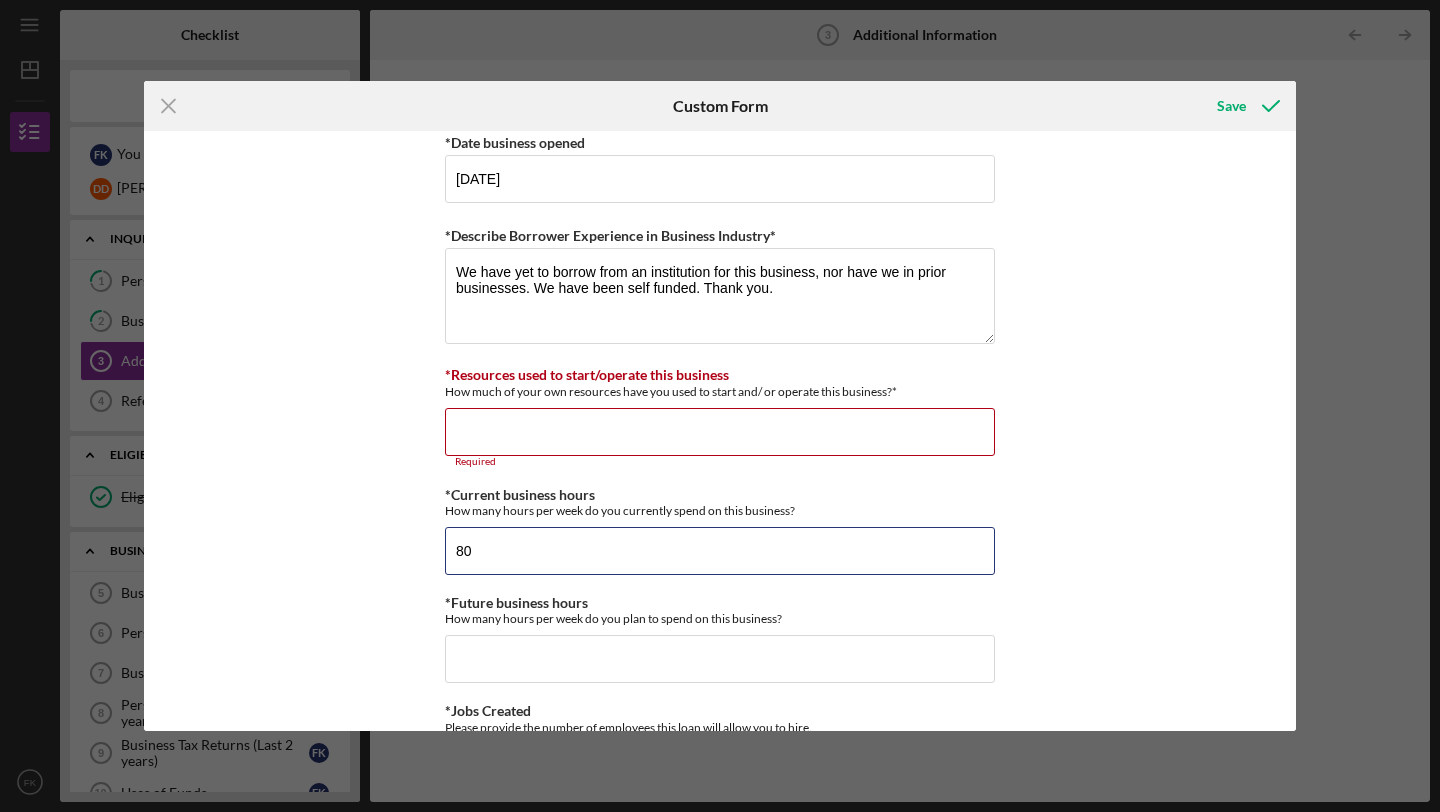 type on "8" 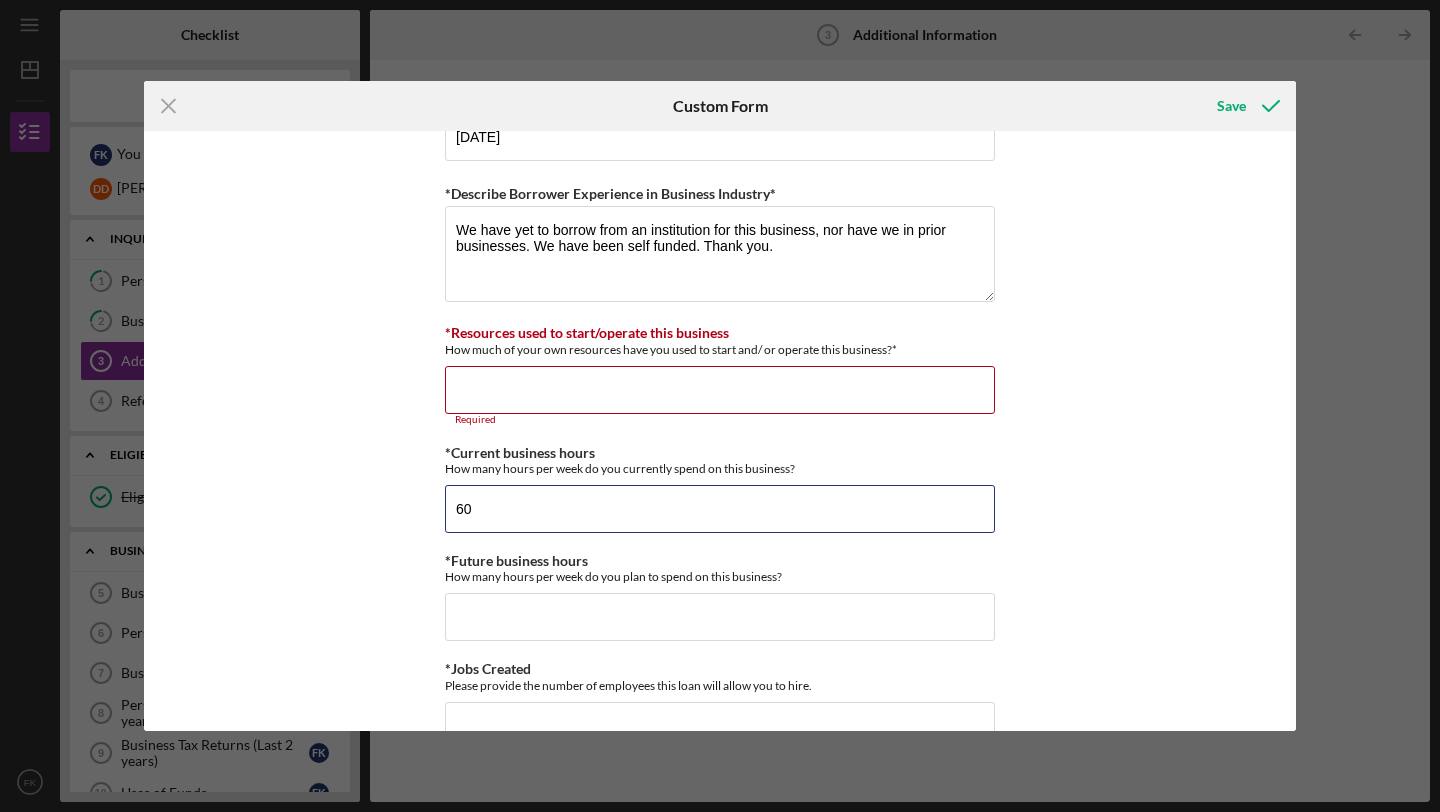 scroll, scrollTop: 1359, scrollLeft: 0, axis: vertical 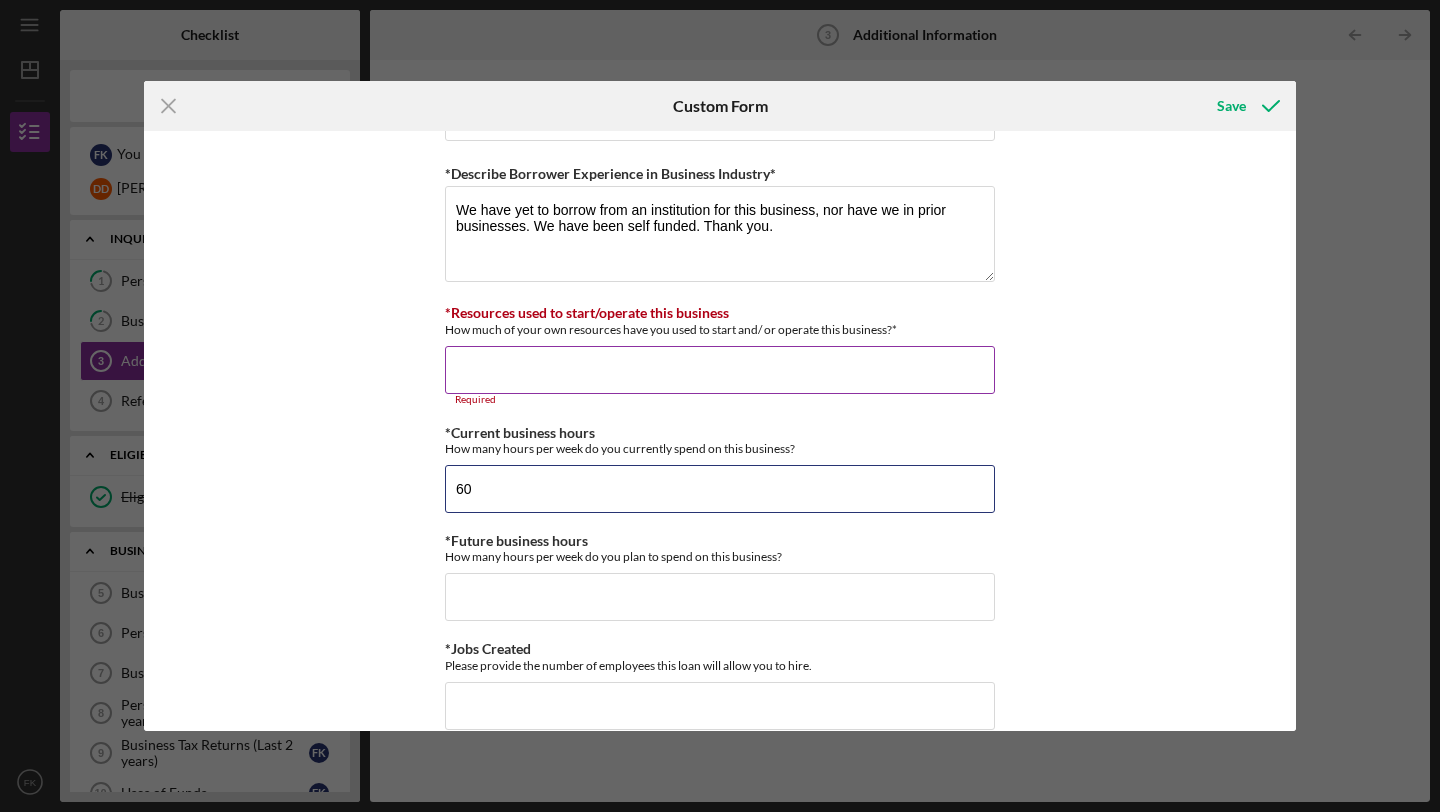 type on "60" 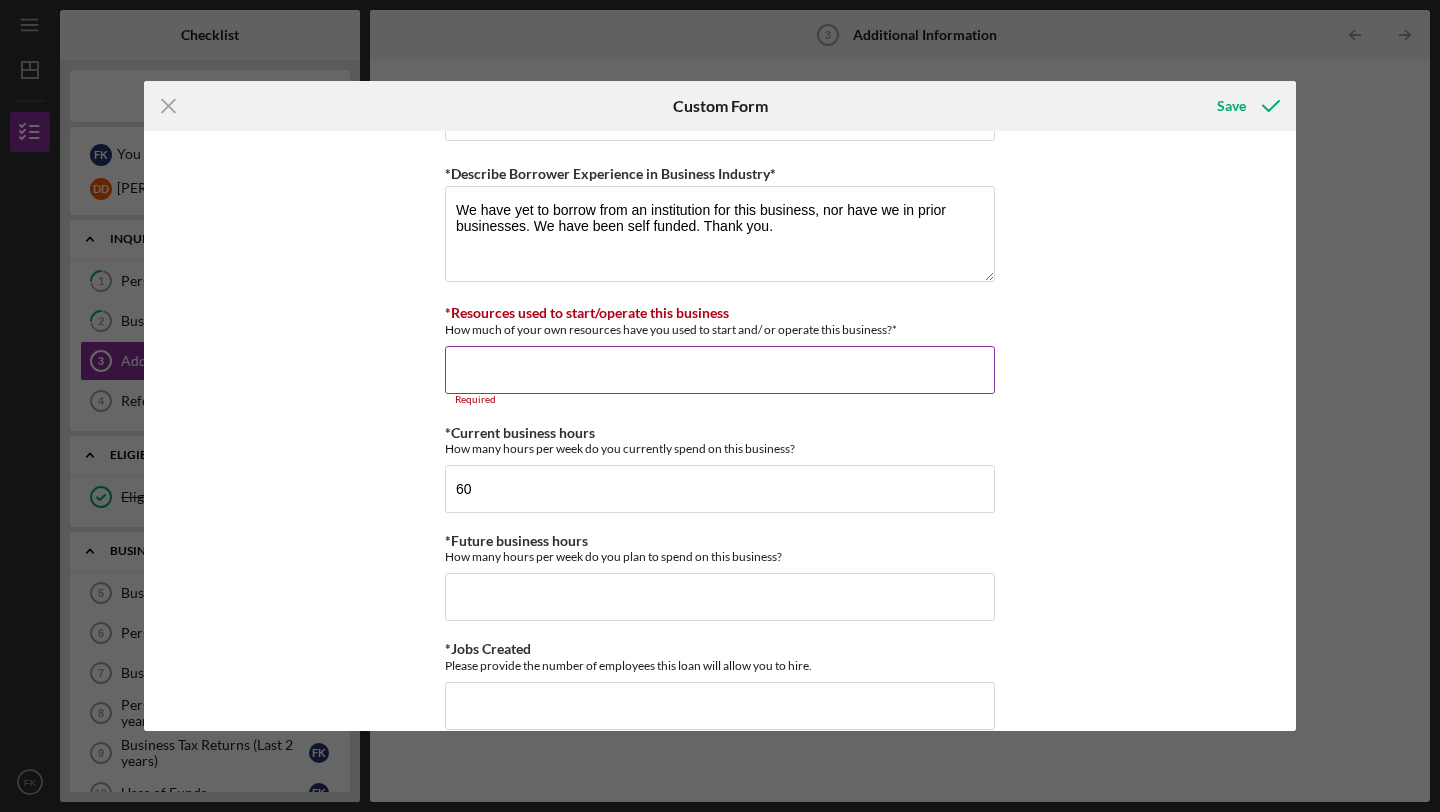 click on "*Resources used to start/operate this business" at bounding box center [720, 370] 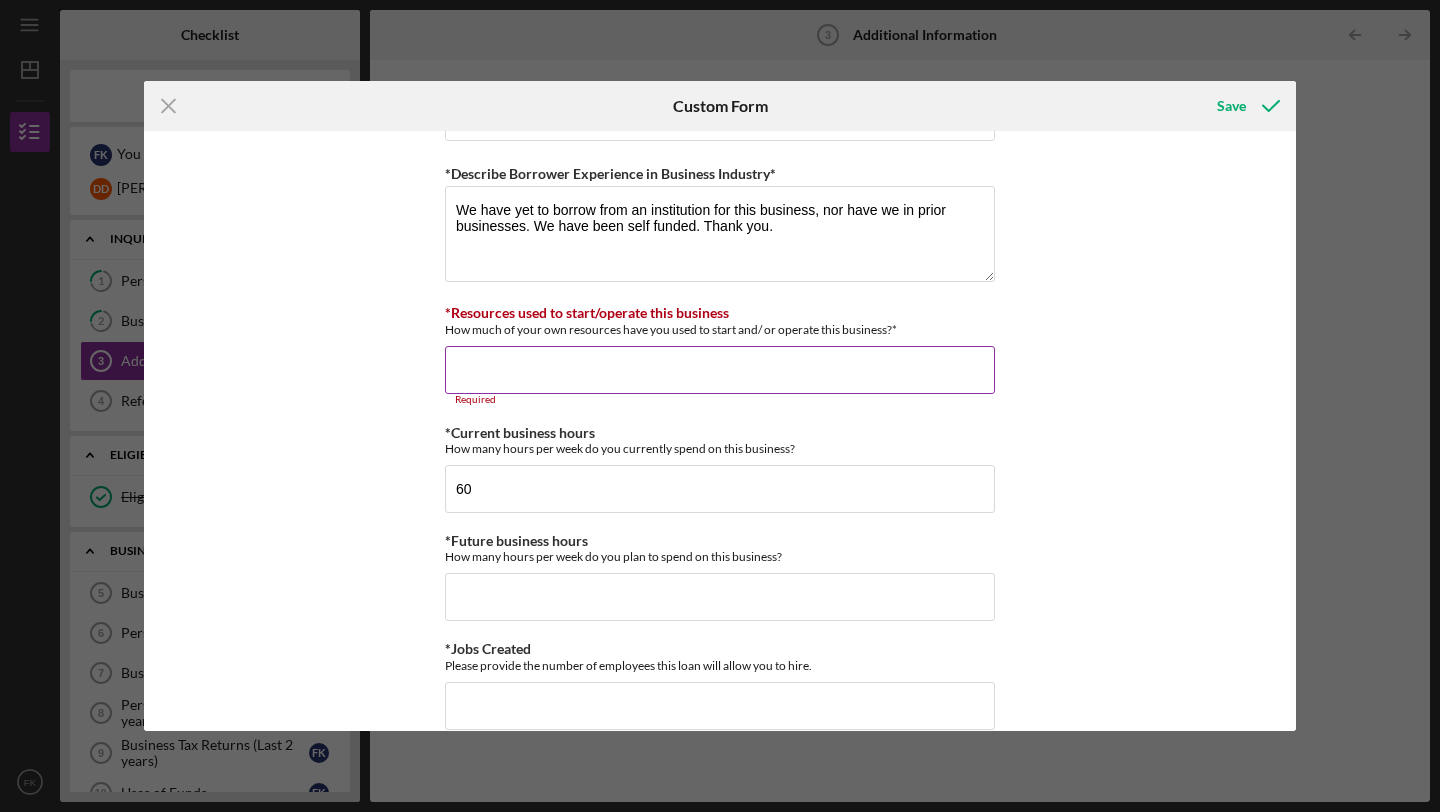 type on "$4" 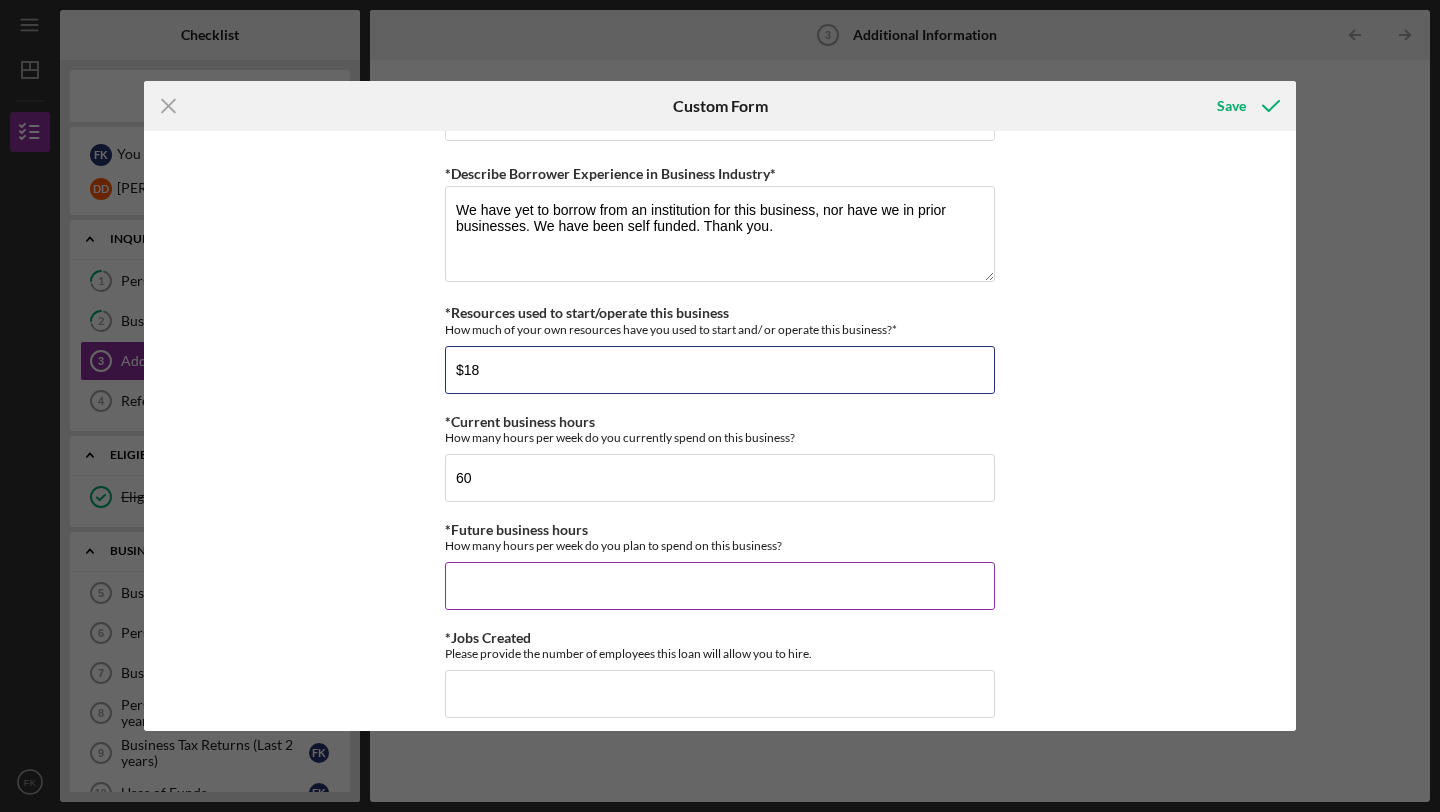 type on "$1" 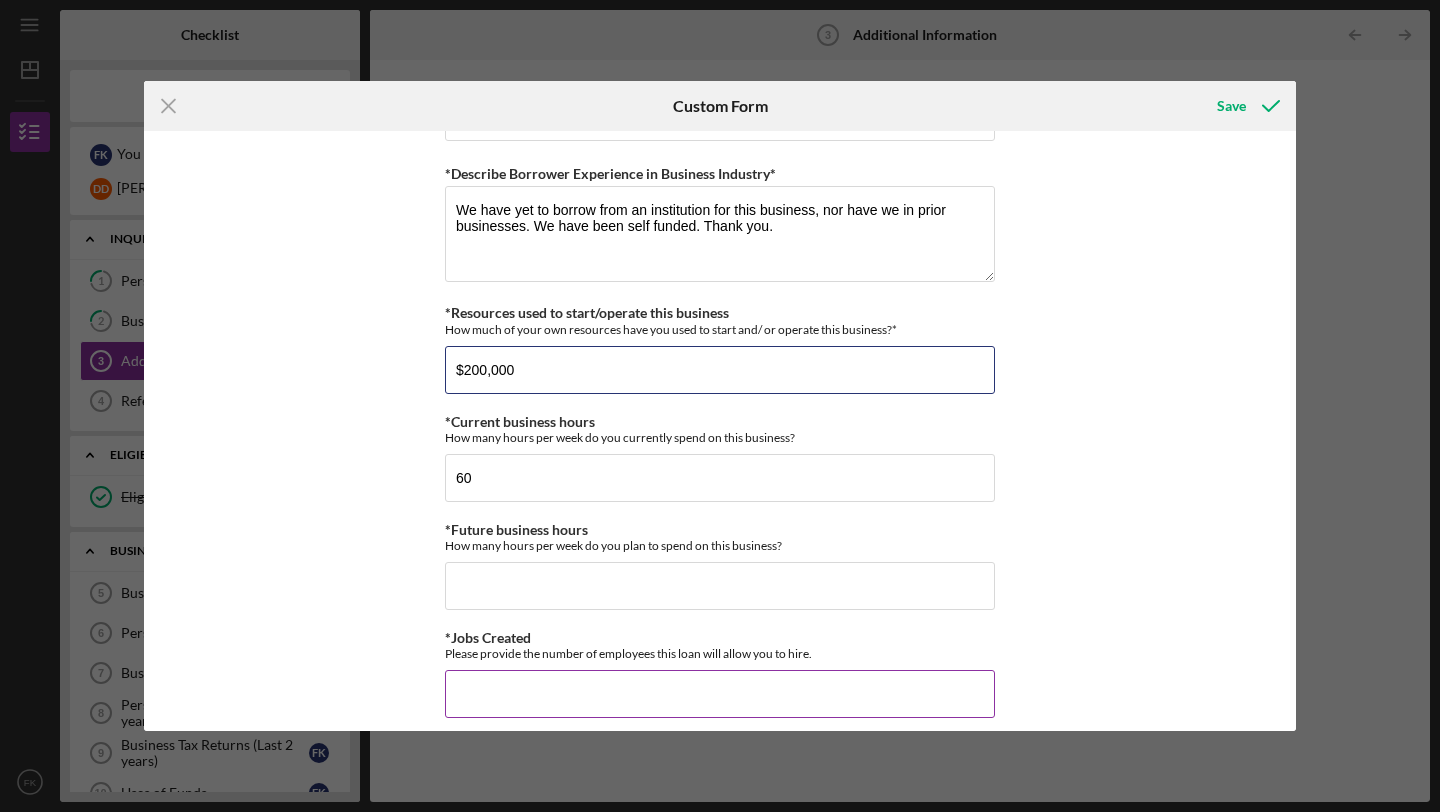 scroll, scrollTop: 1549, scrollLeft: 0, axis: vertical 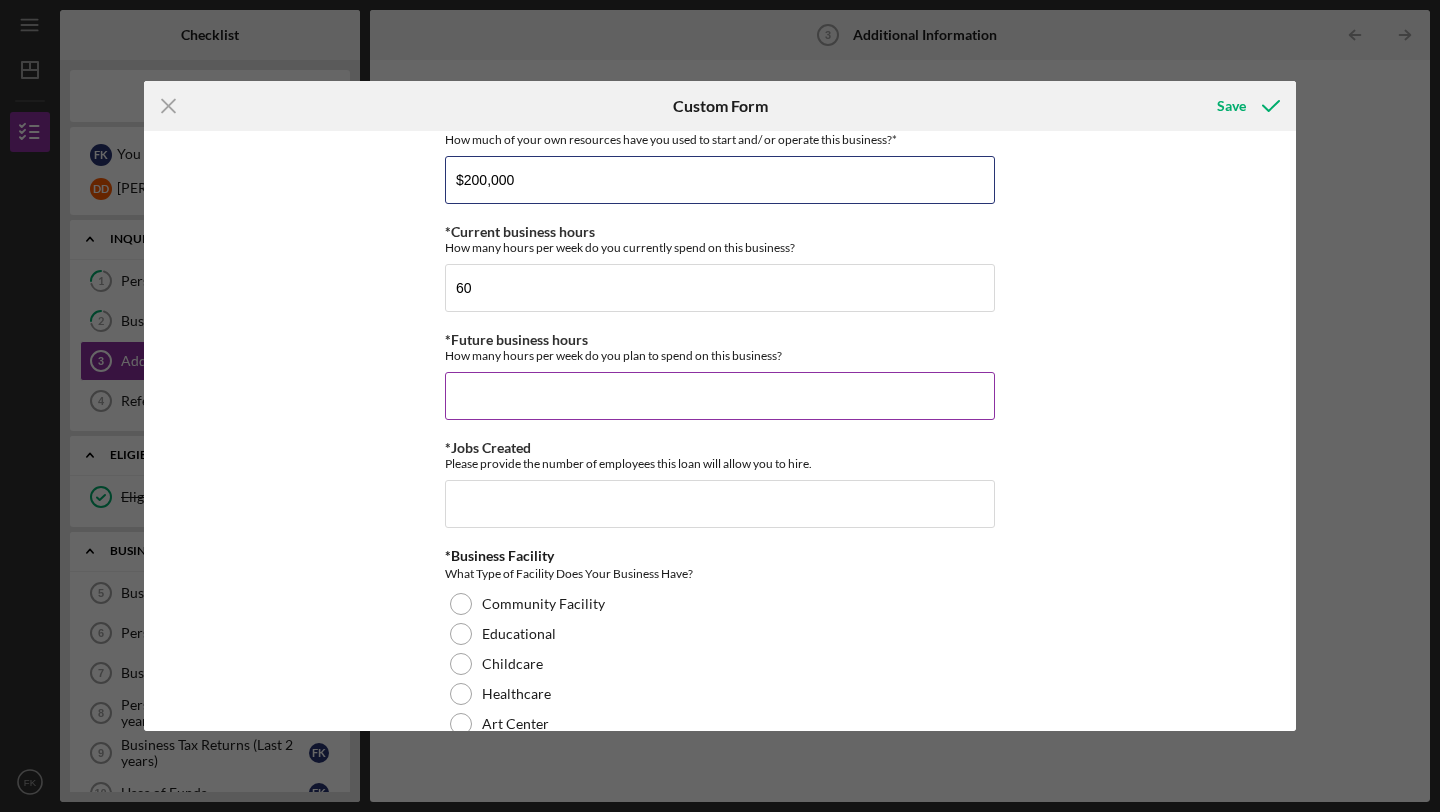 type on "$200,000" 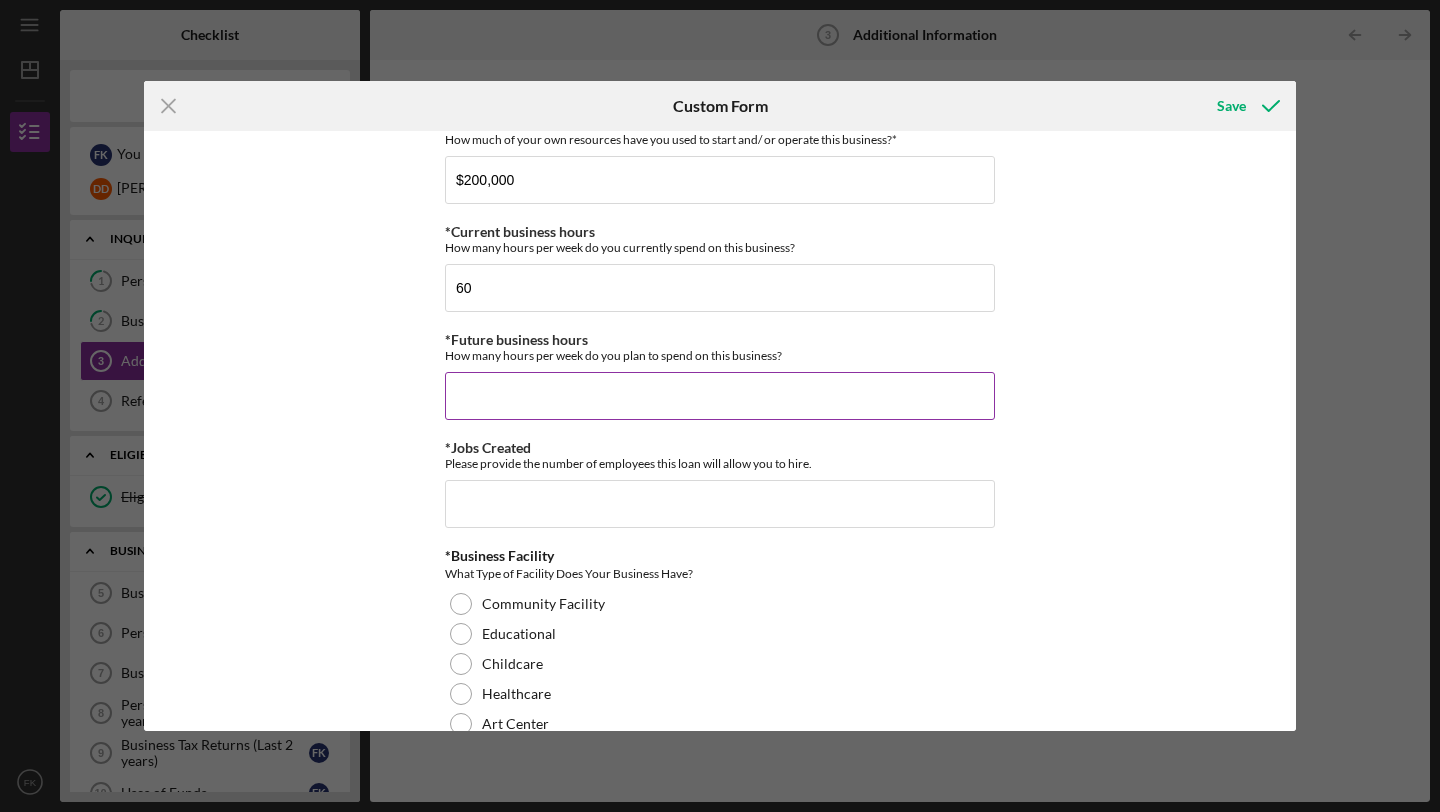 click on "*Future business hours" at bounding box center (720, 396) 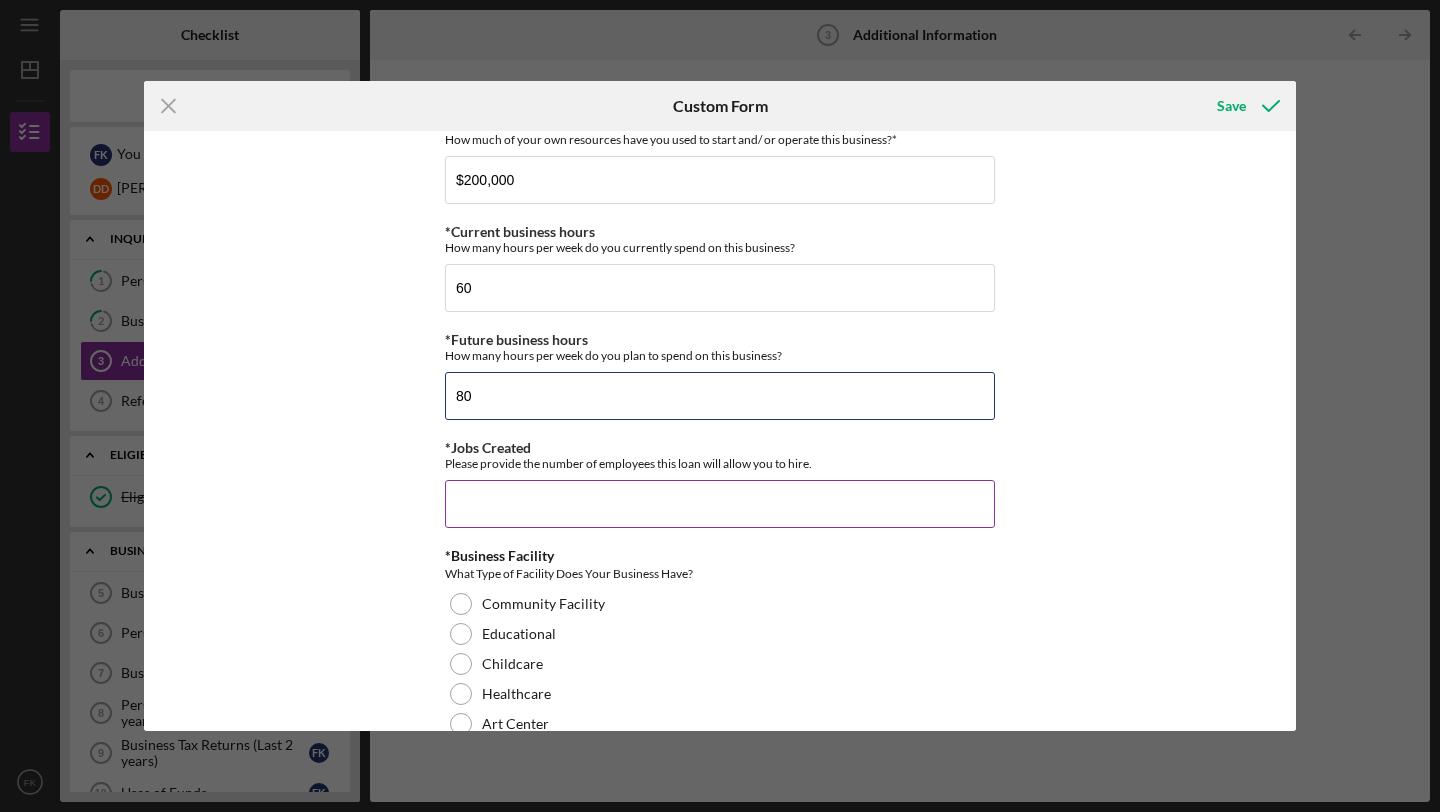type on "80" 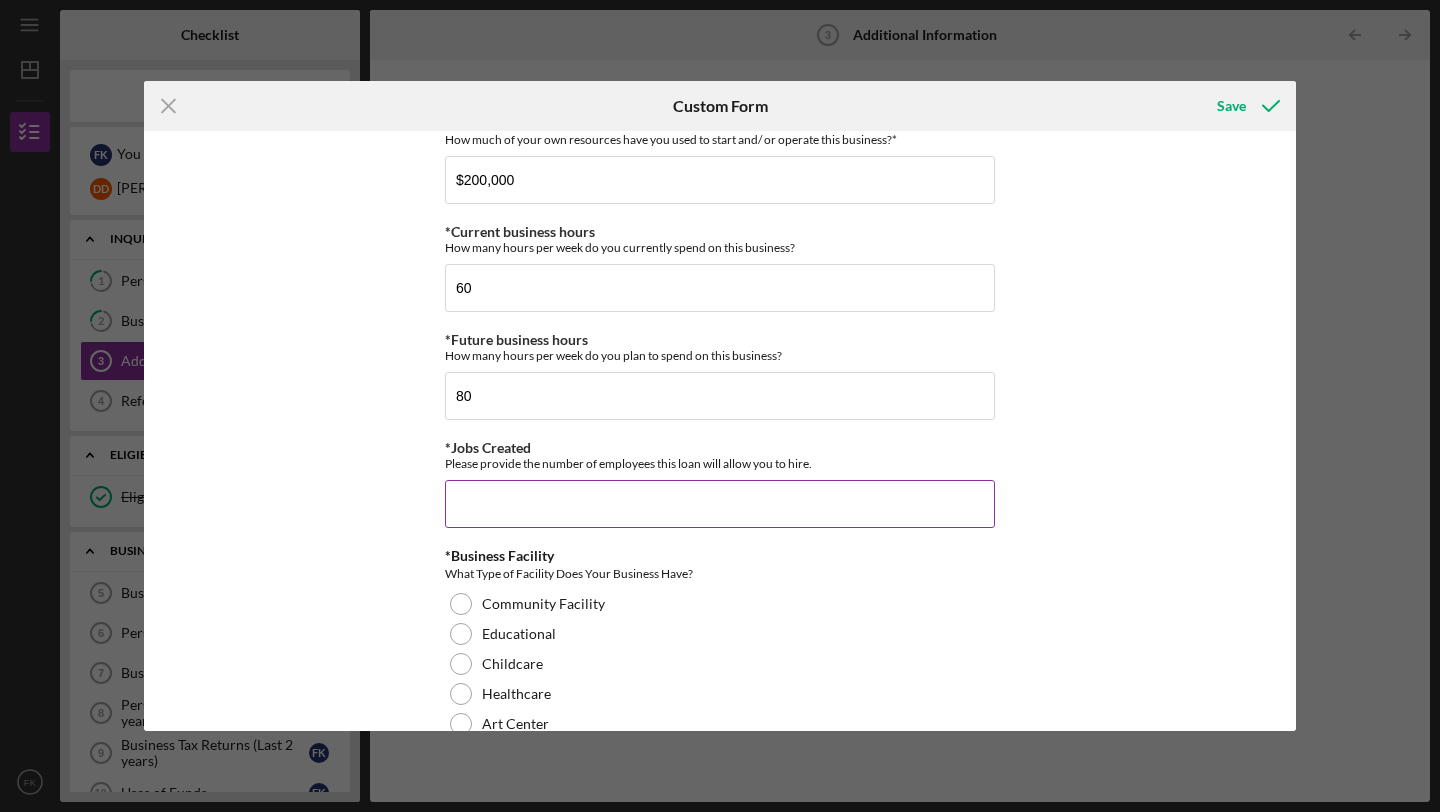 click on "*Jobs Created" at bounding box center (720, 504) 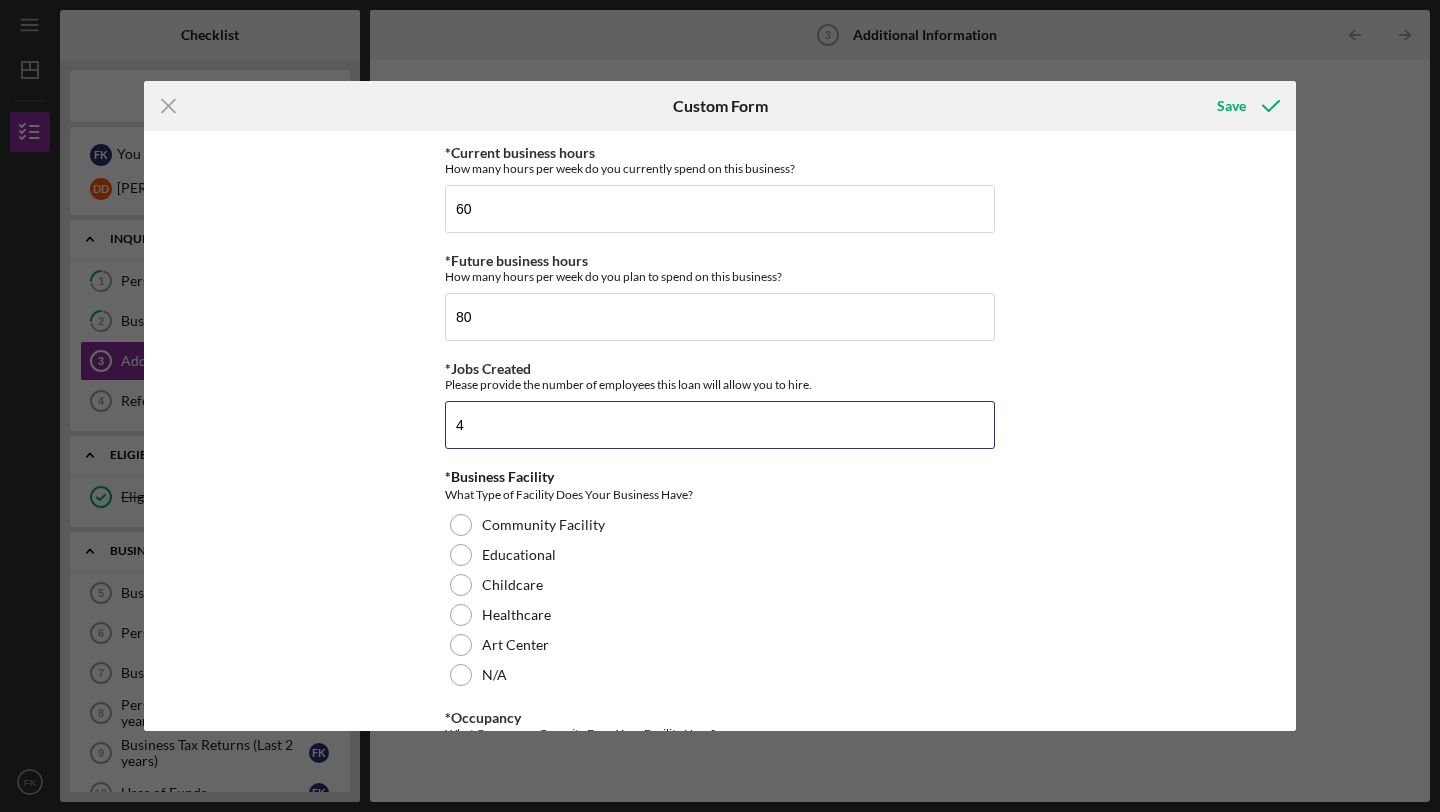 scroll, scrollTop: 1788, scrollLeft: 0, axis: vertical 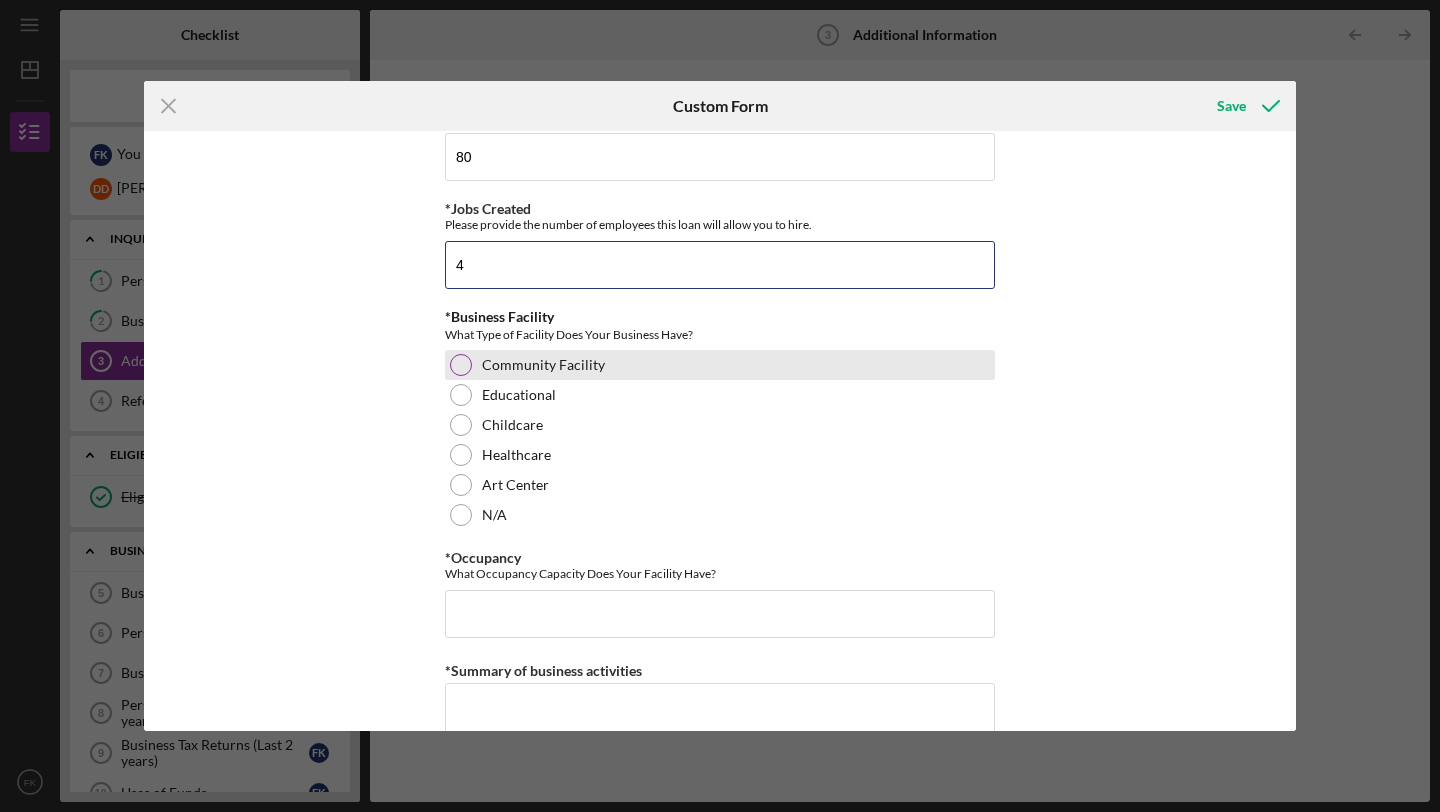 type on "4" 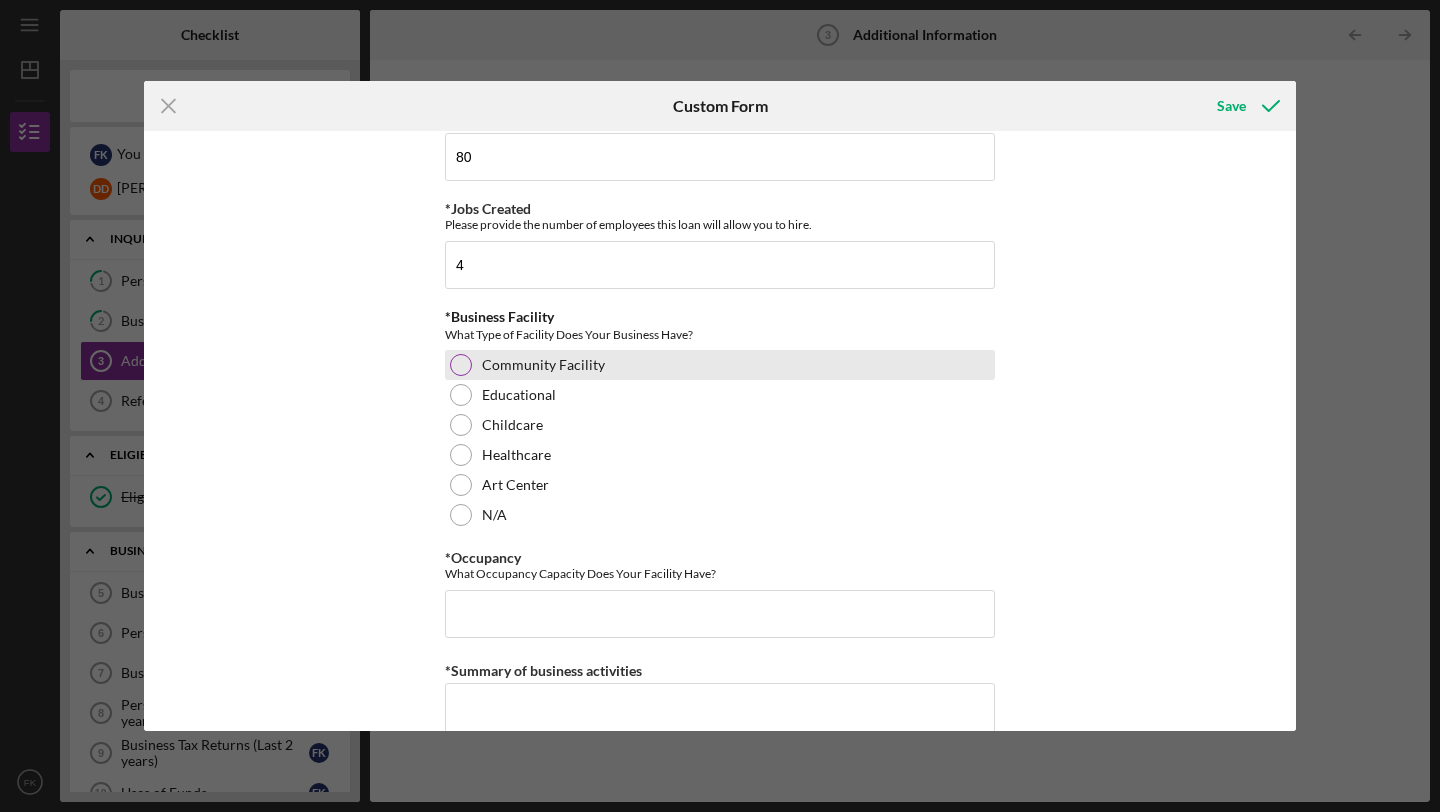 click at bounding box center (461, 365) 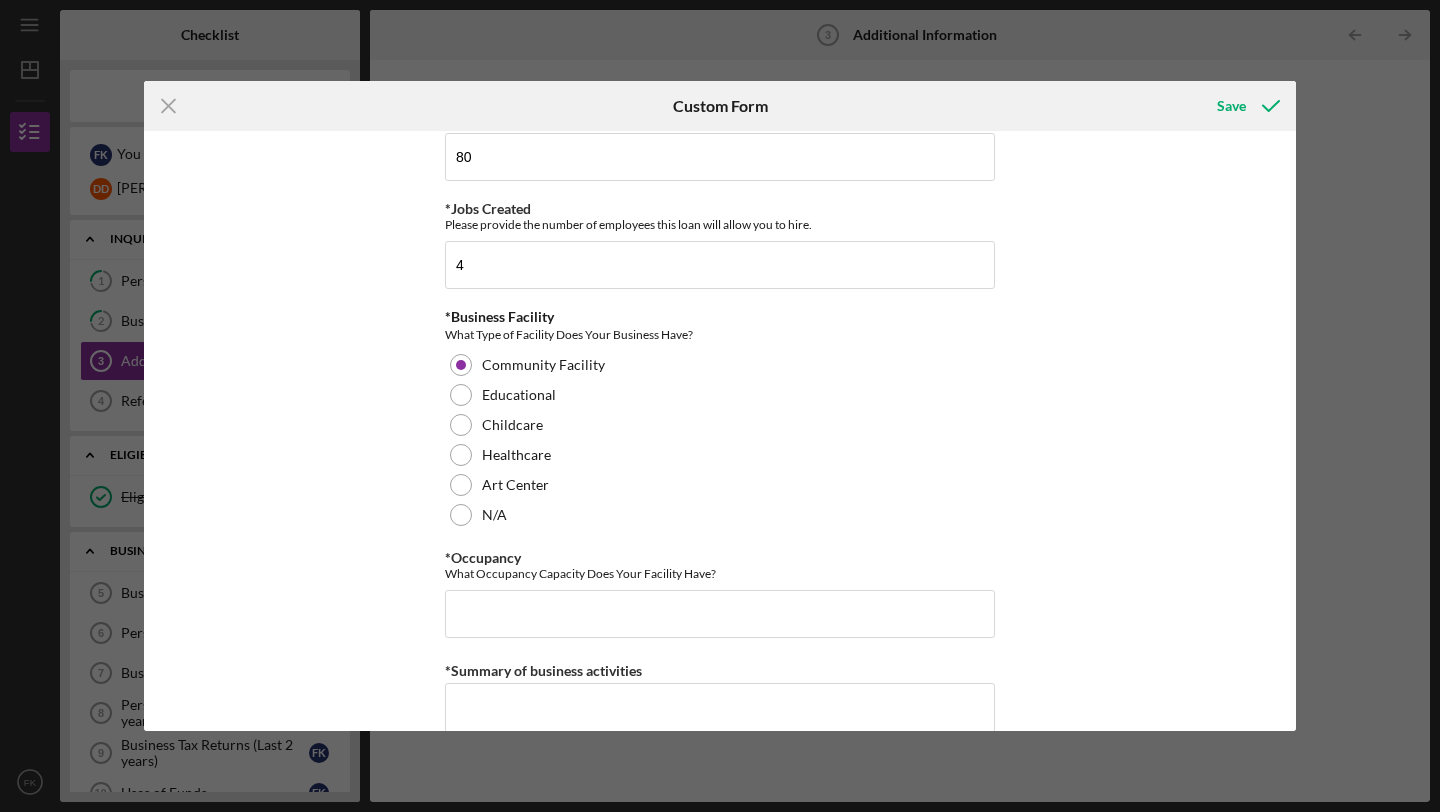 scroll, scrollTop: 1855, scrollLeft: 0, axis: vertical 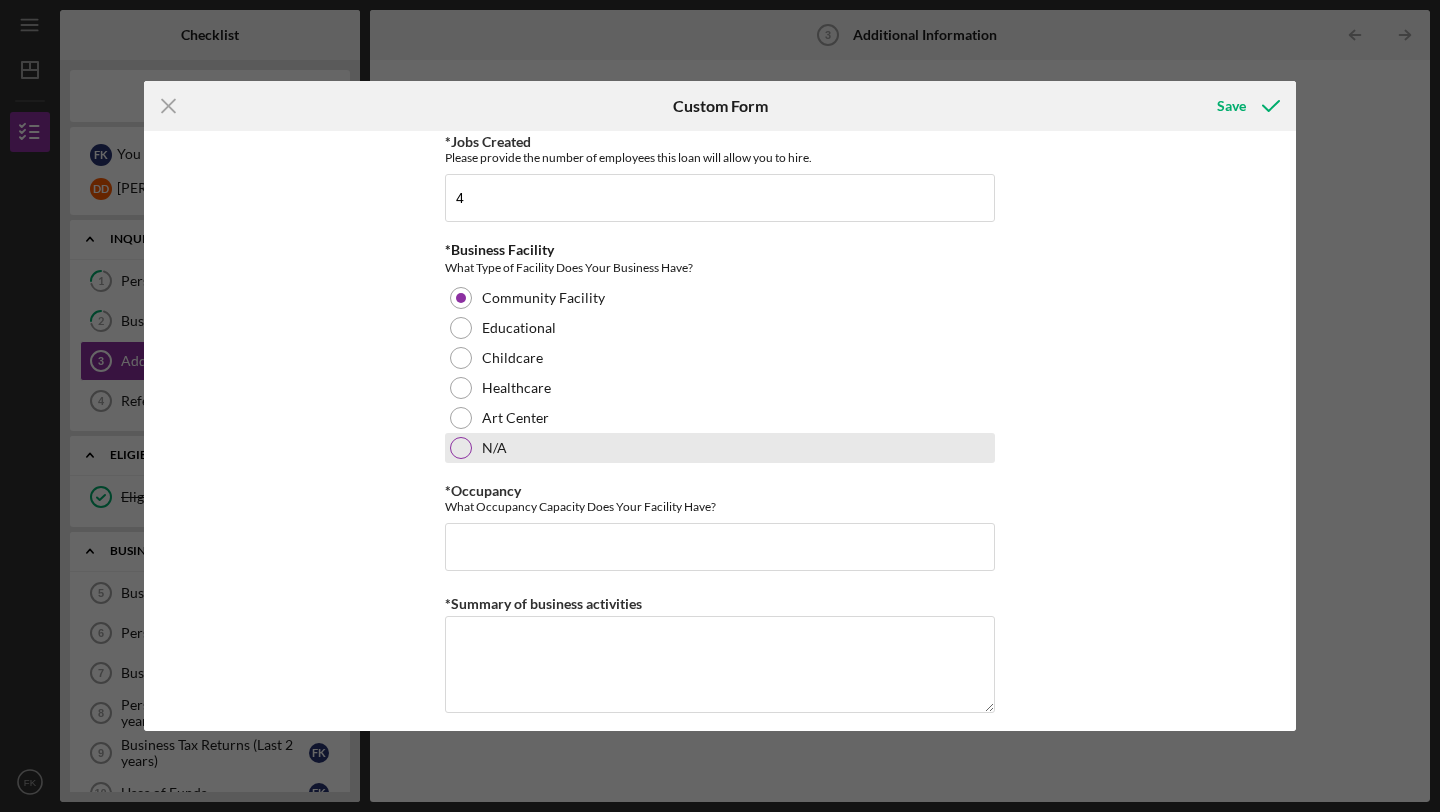 click at bounding box center (461, 448) 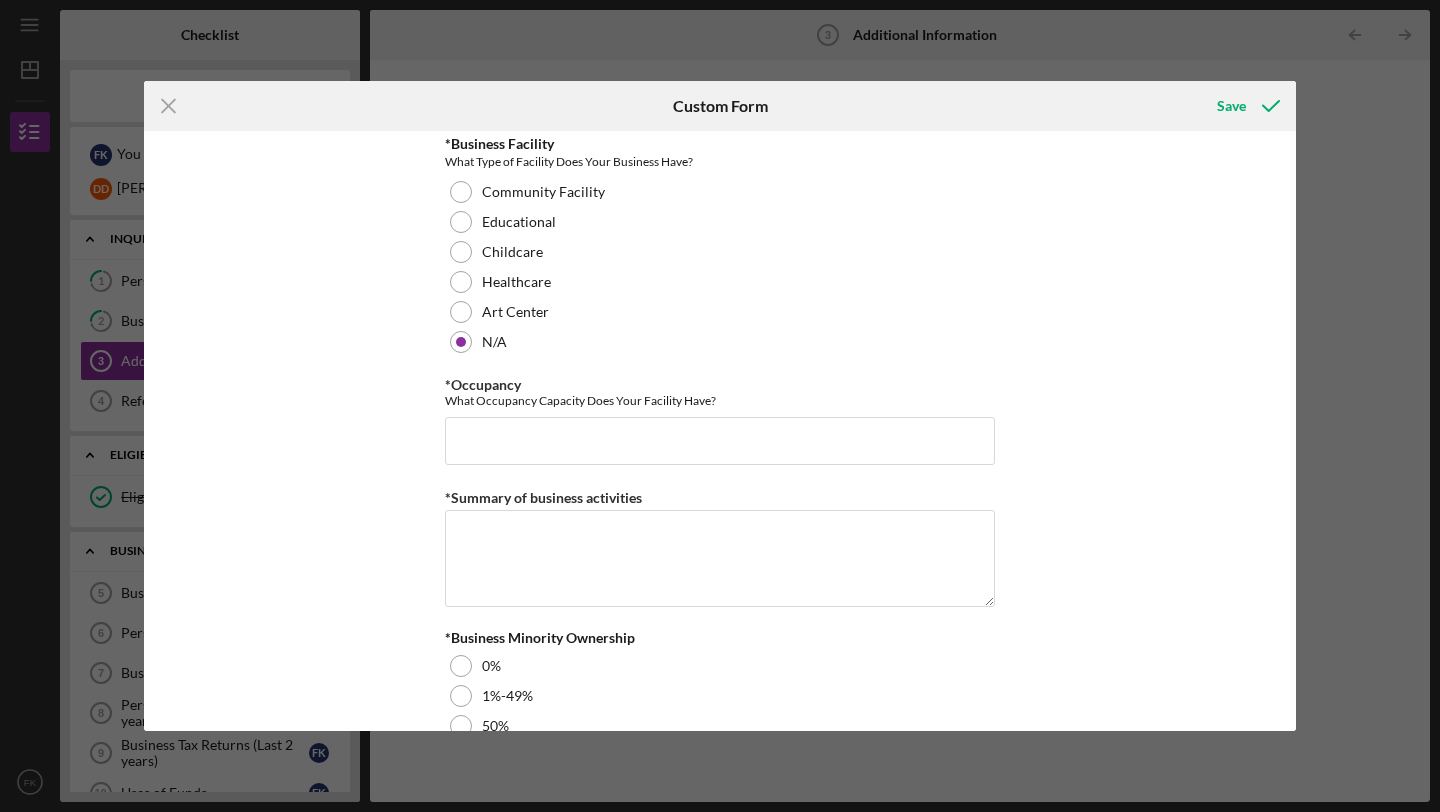 scroll, scrollTop: 2026, scrollLeft: 0, axis: vertical 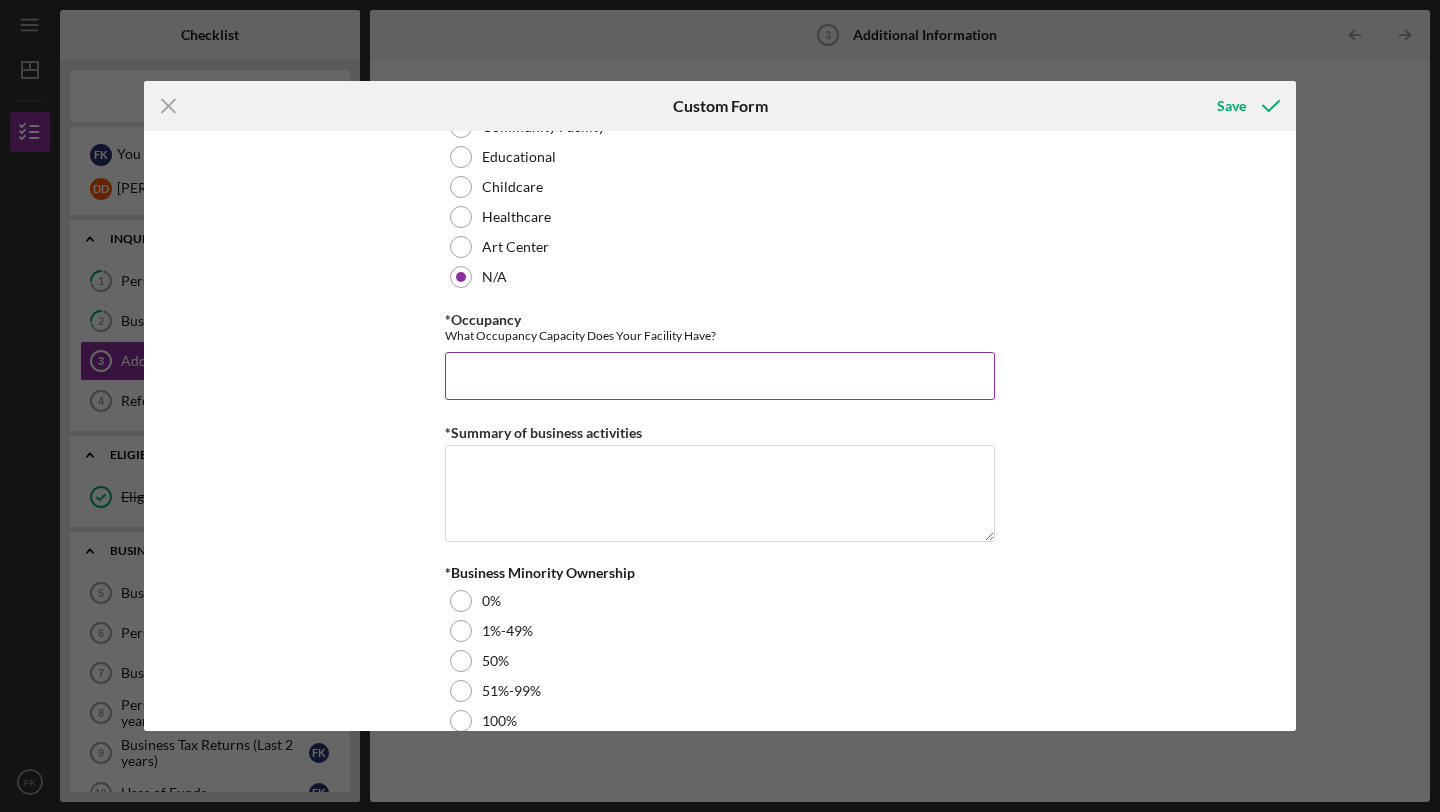 click on "*Occupancy" at bounding box center [720, 376] 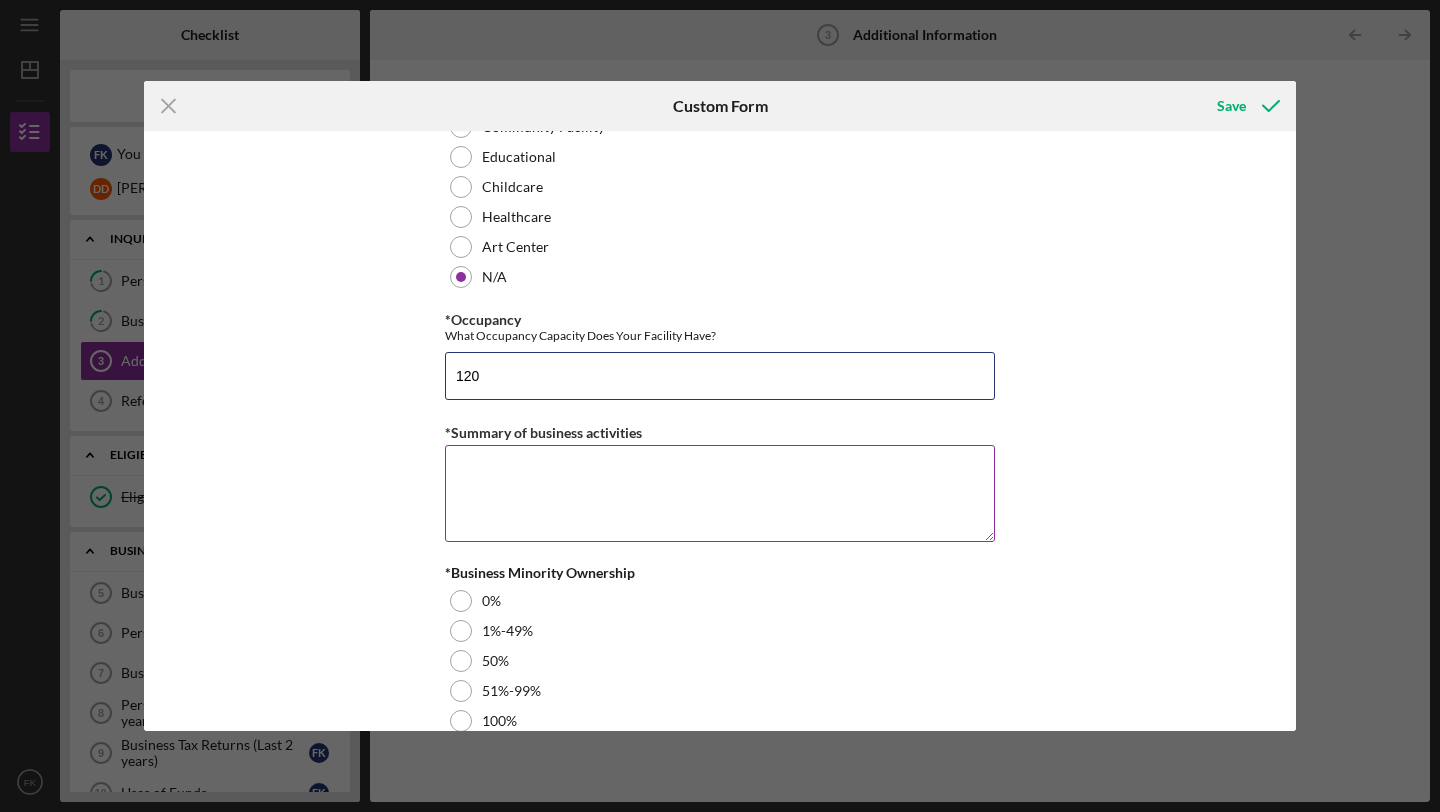 type on "120" 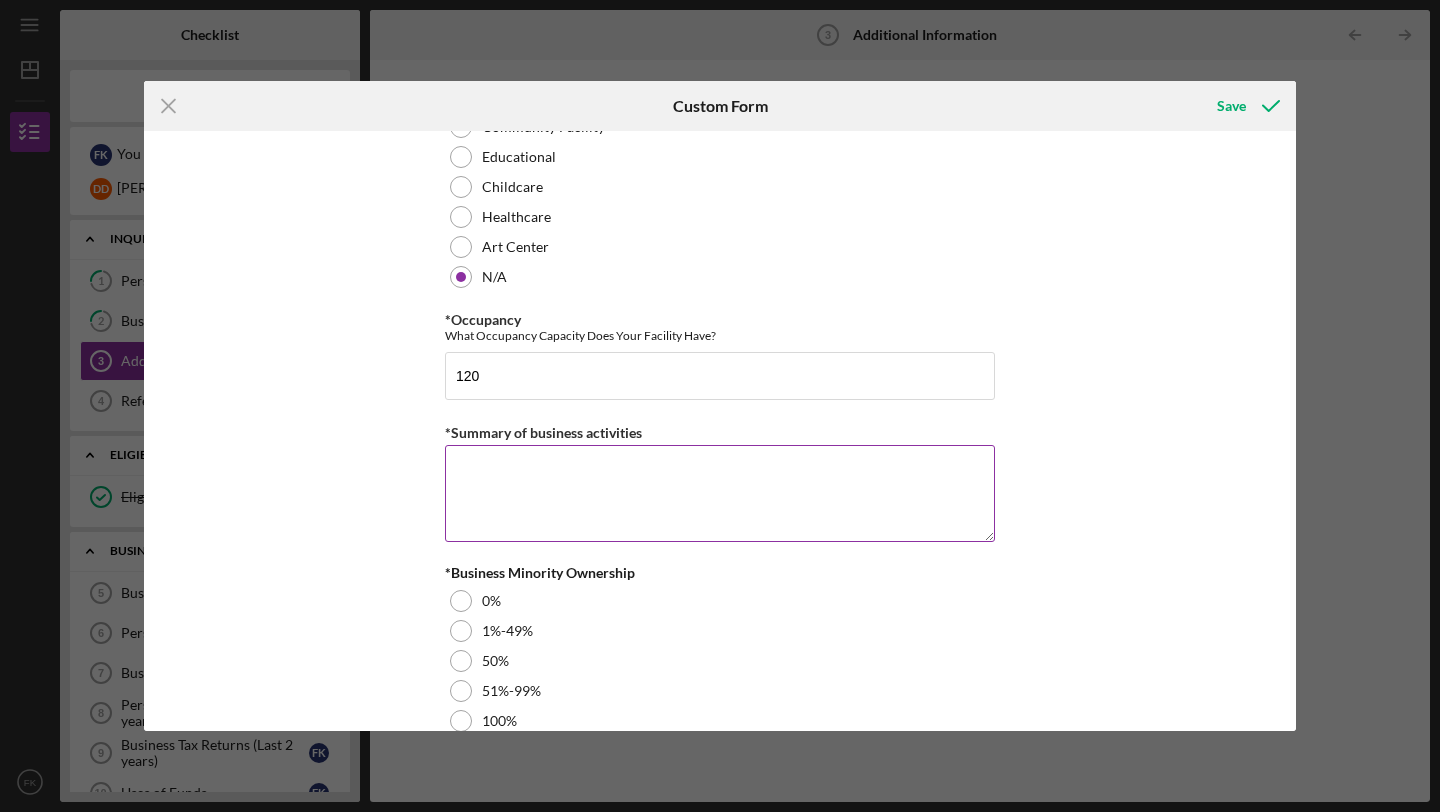 click on "*Summary of business activities" at bounding box center (720, 493) 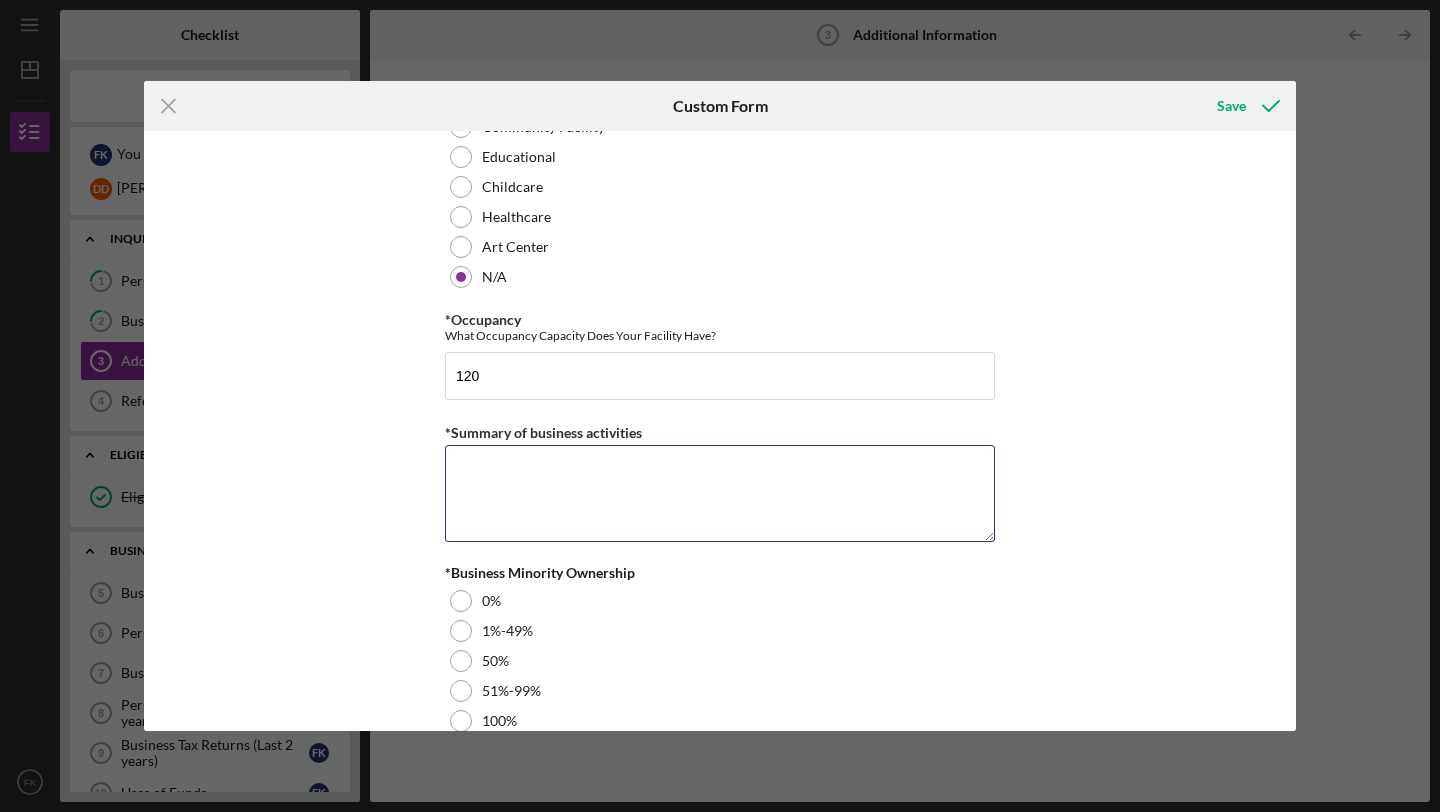 scroll, scrollTop: 2118, scrollLeft: 0, axis: vertical 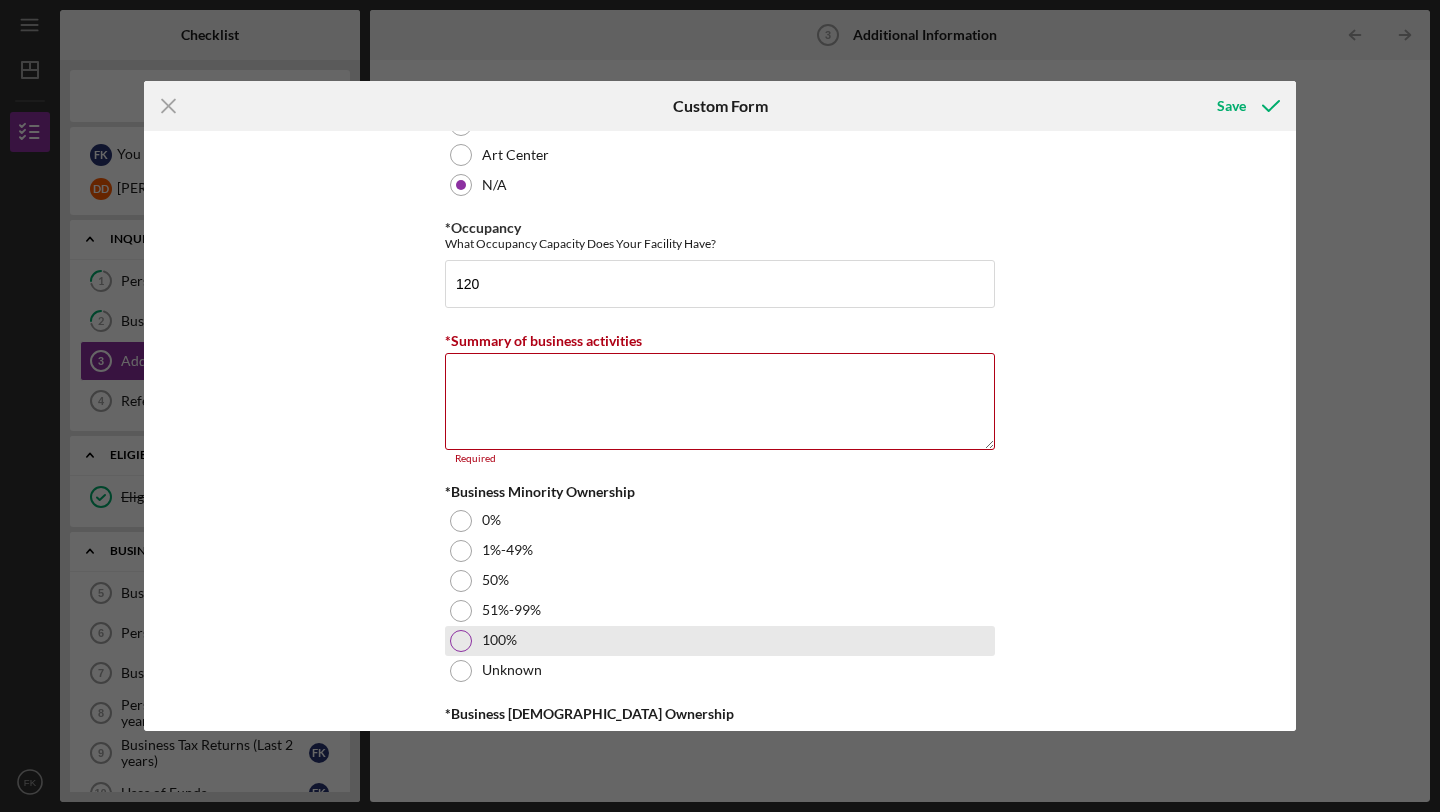 click at bounding box center (461, 641) 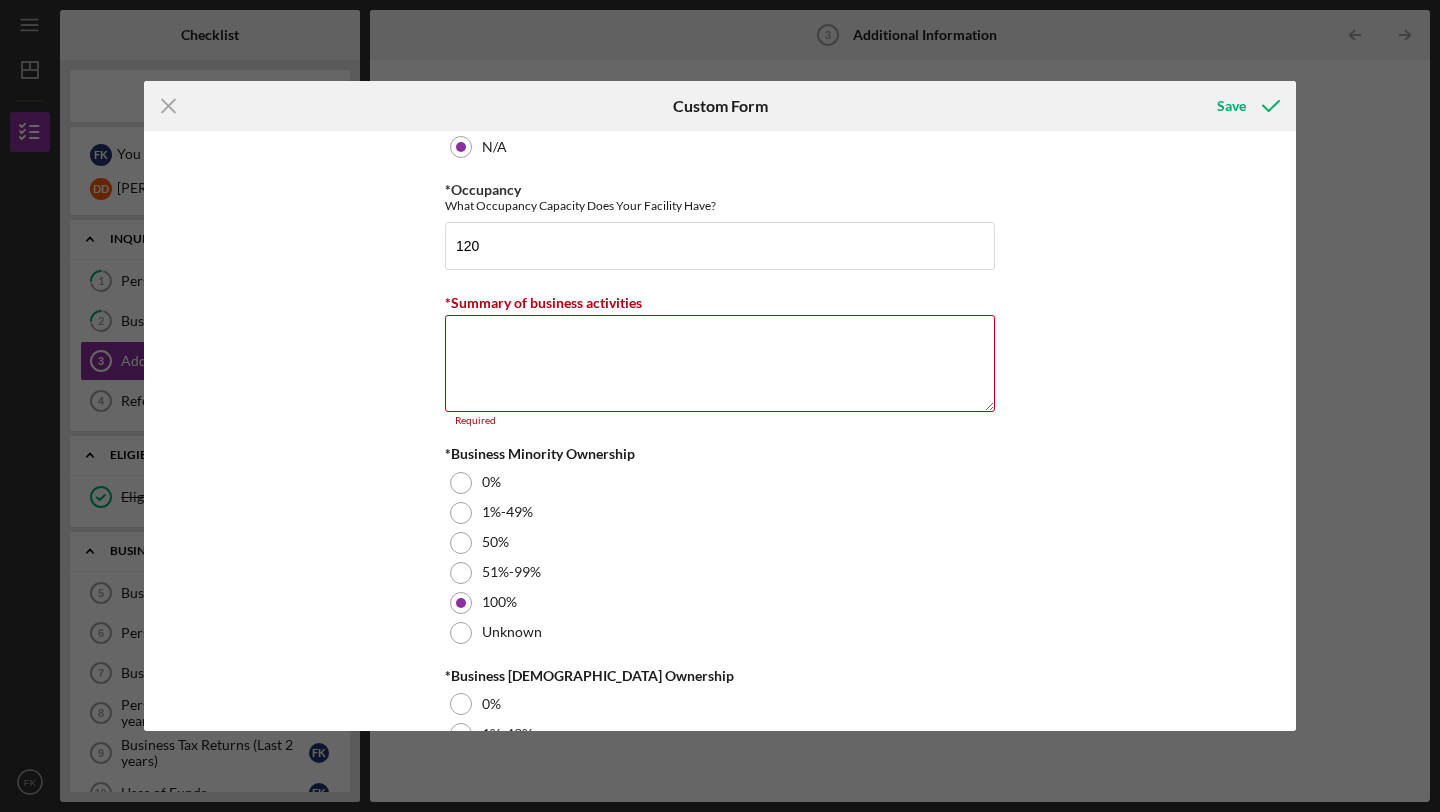 scroll, scrollTop: 2322, scrollLeft: 0, axis: vertical 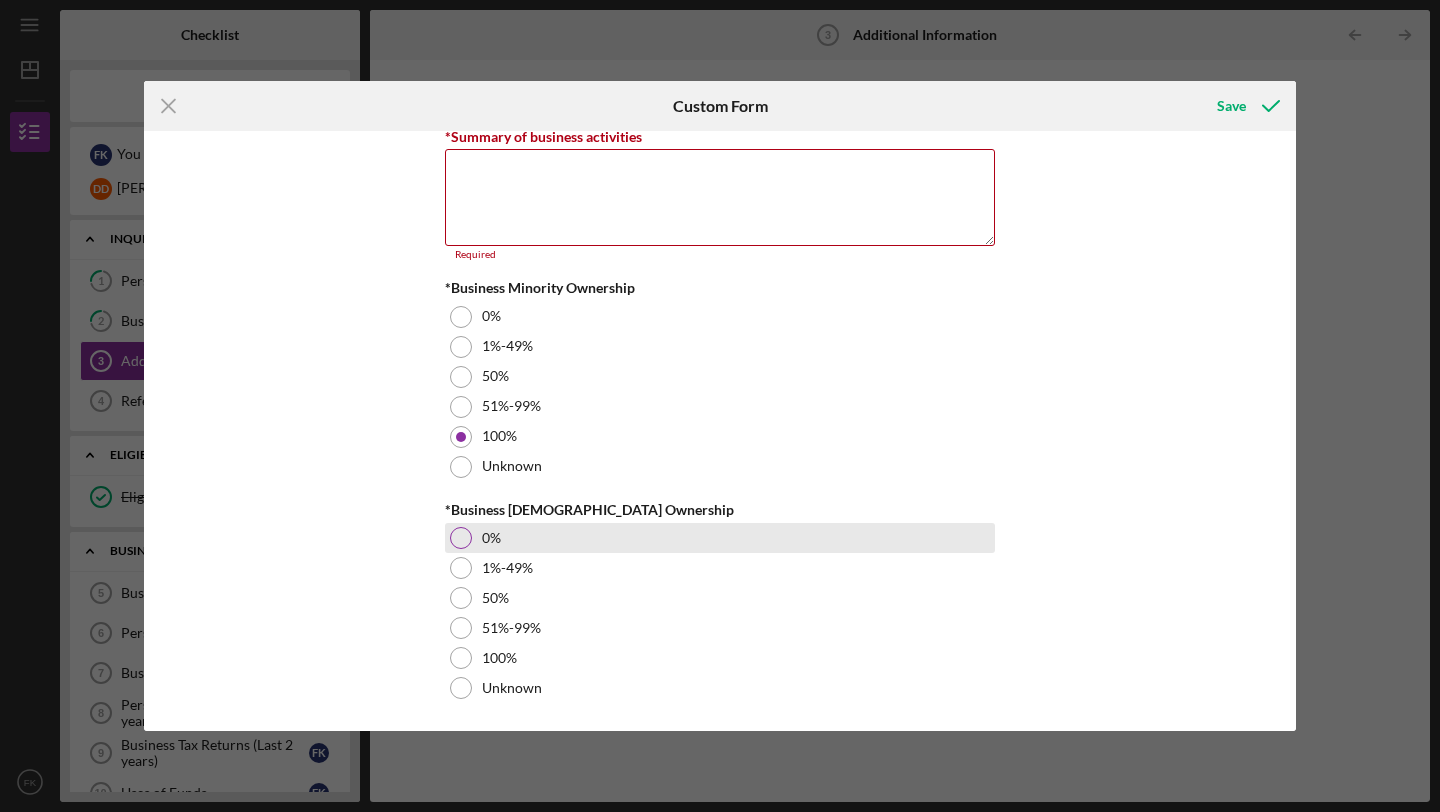 click at bounding box center (461, 538) 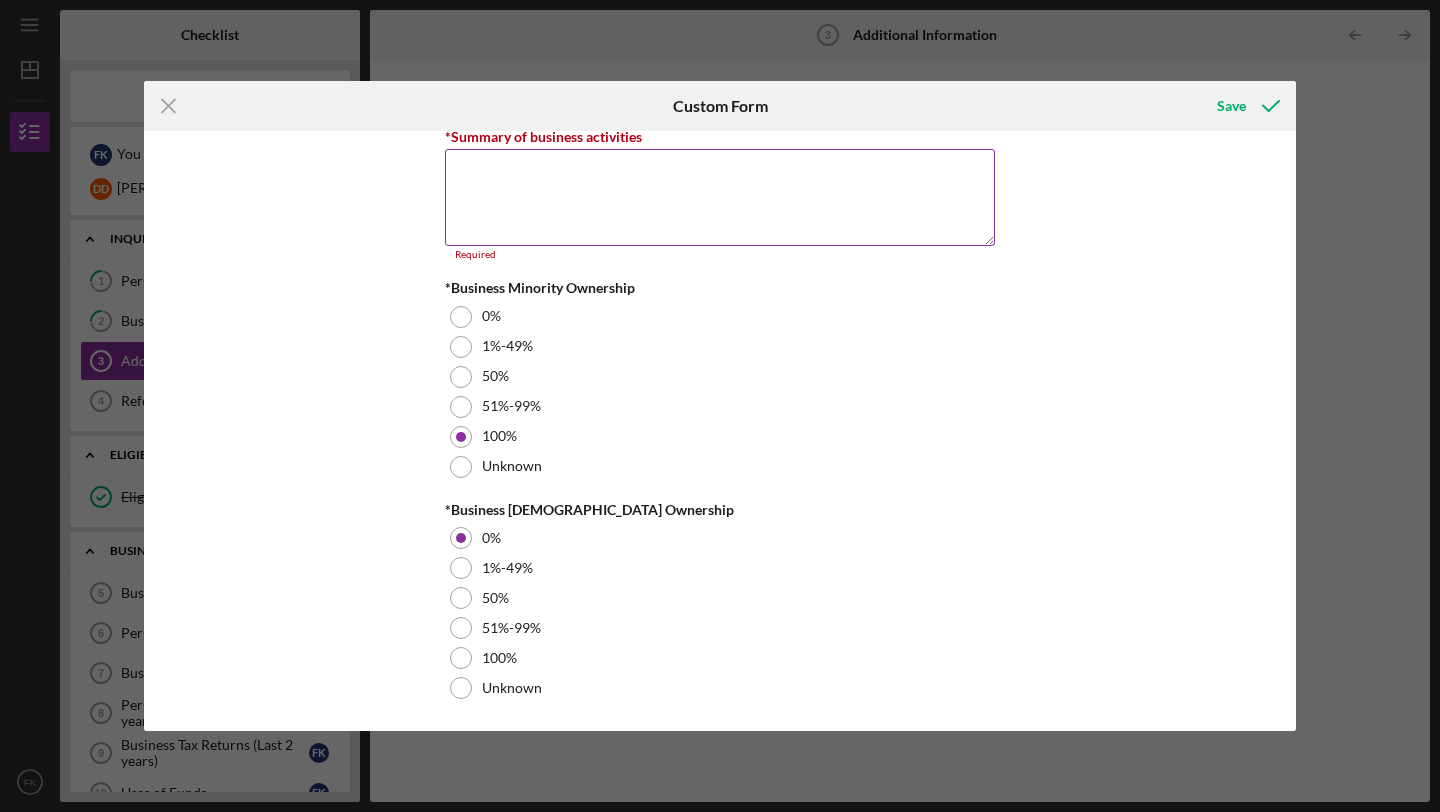 click on "*Summary of business activities" at bounding box center (720, 197) 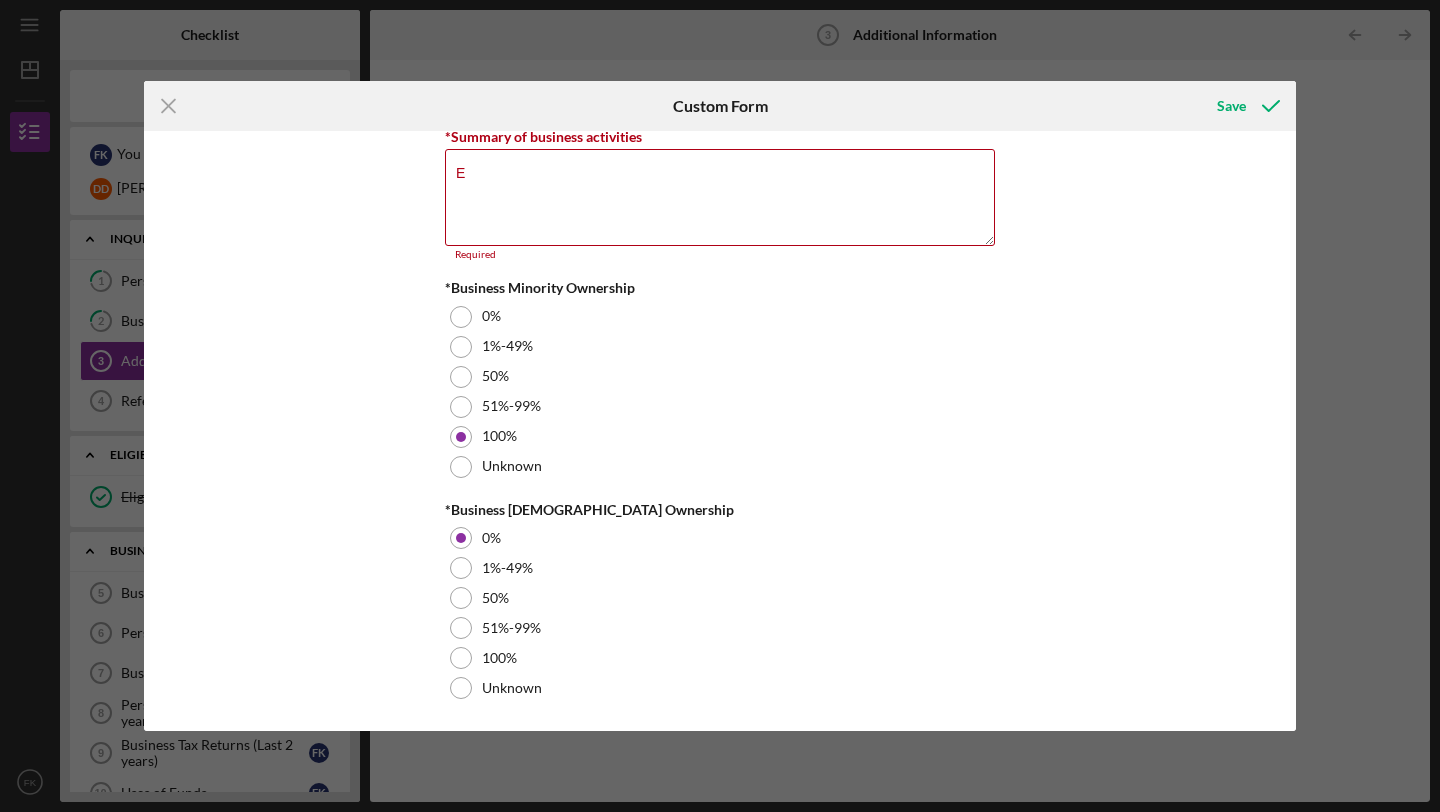 scroll, scrollTop: 2311, scrollLeft: 0, axis: vertical 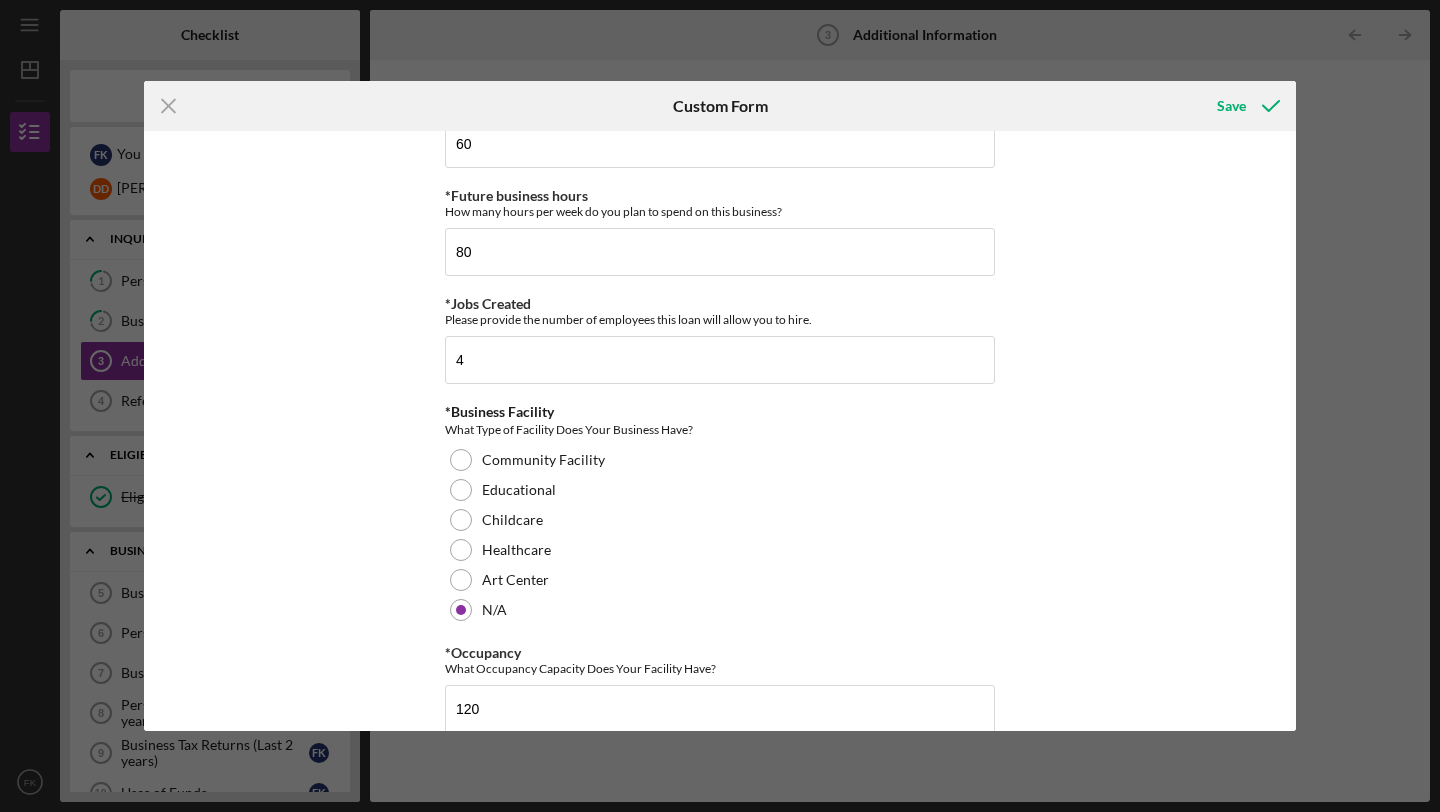 type on "Everything Sound will be a car and home audio boutique which will also serve as a third space gathering place for the community. We will provide mid to high end audio equipment for cars, boats, trucks, jeeps, motorcycles and marine equipment in a safe and inviting environment. The store will also sell home audio equipment for consumers. We will have teaching tools such as car frames and motorcycle frames that will be equipped with stereo equipment in order to display 12 volt electronics." 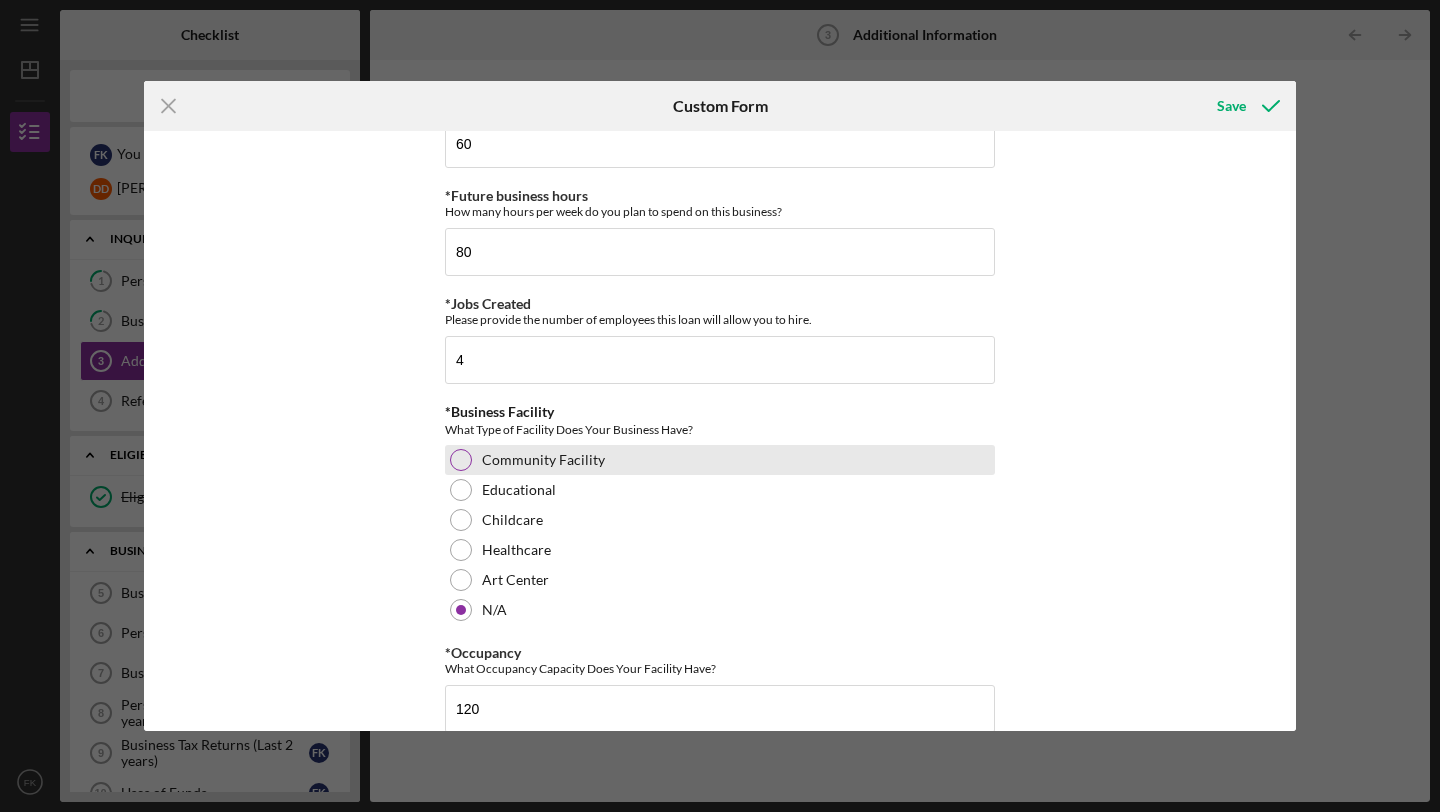 click at bounding box center (461, 460) 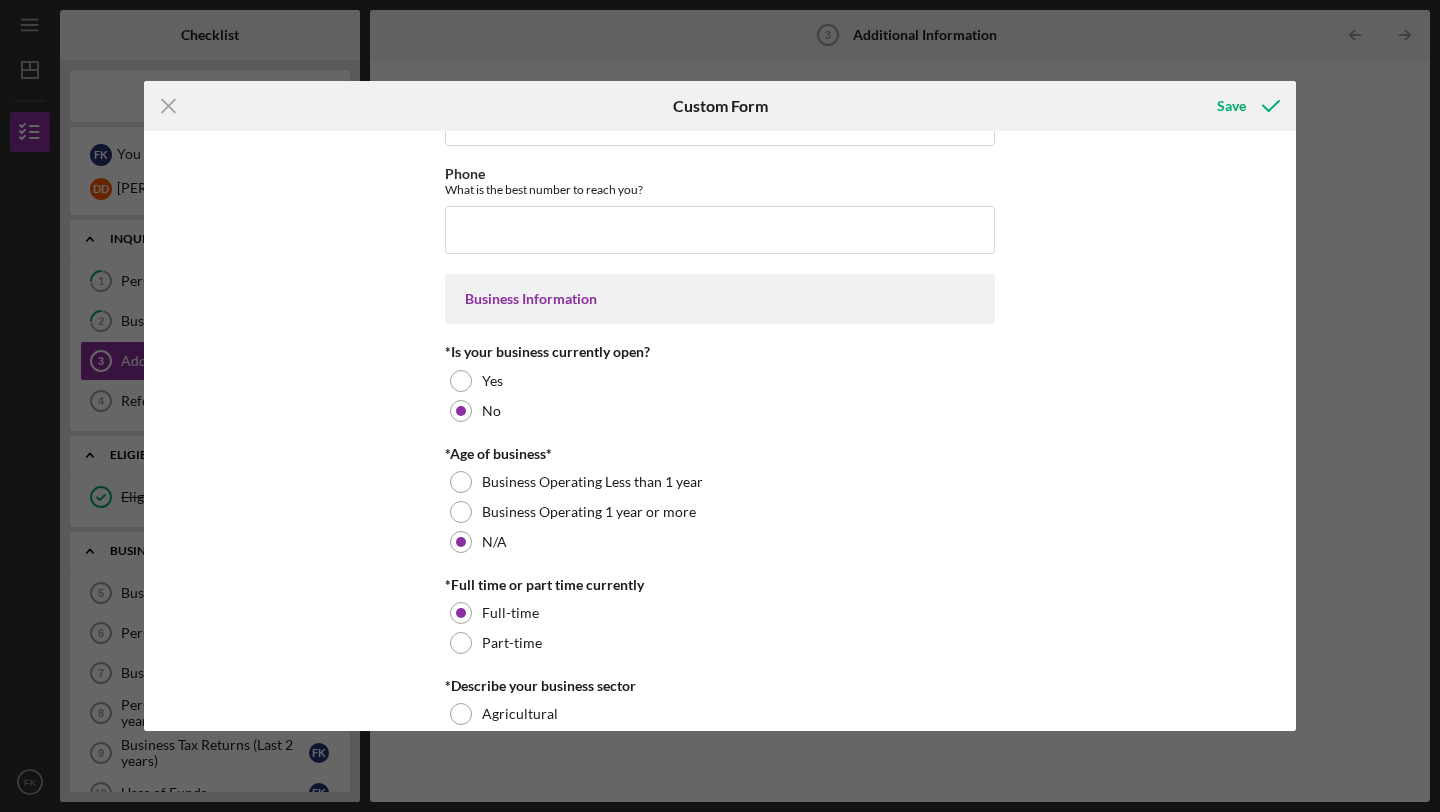 scroll, scrollTop: 0, scrollLeft: 0, axis: both 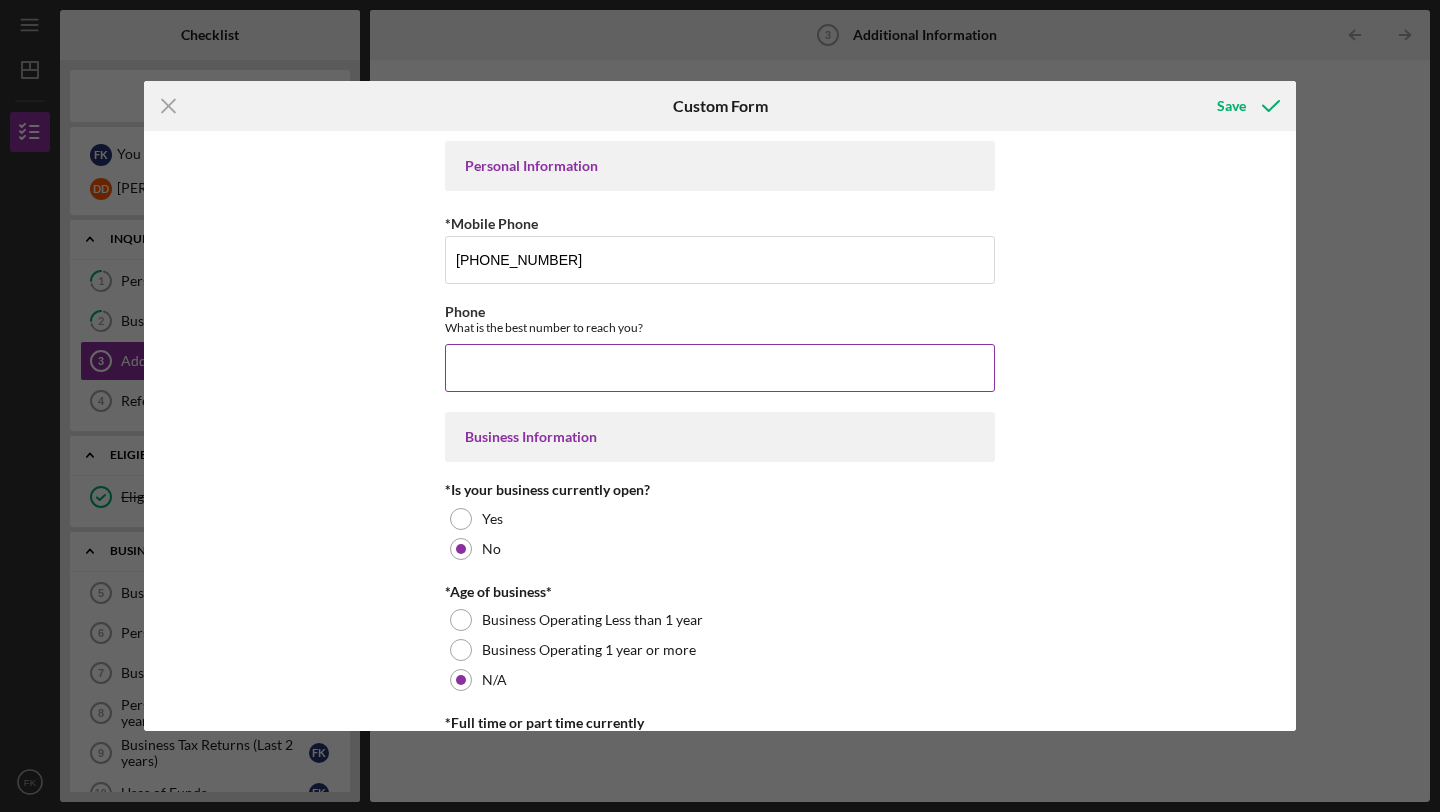 click on "Phone" at bounding box center [720, 368] 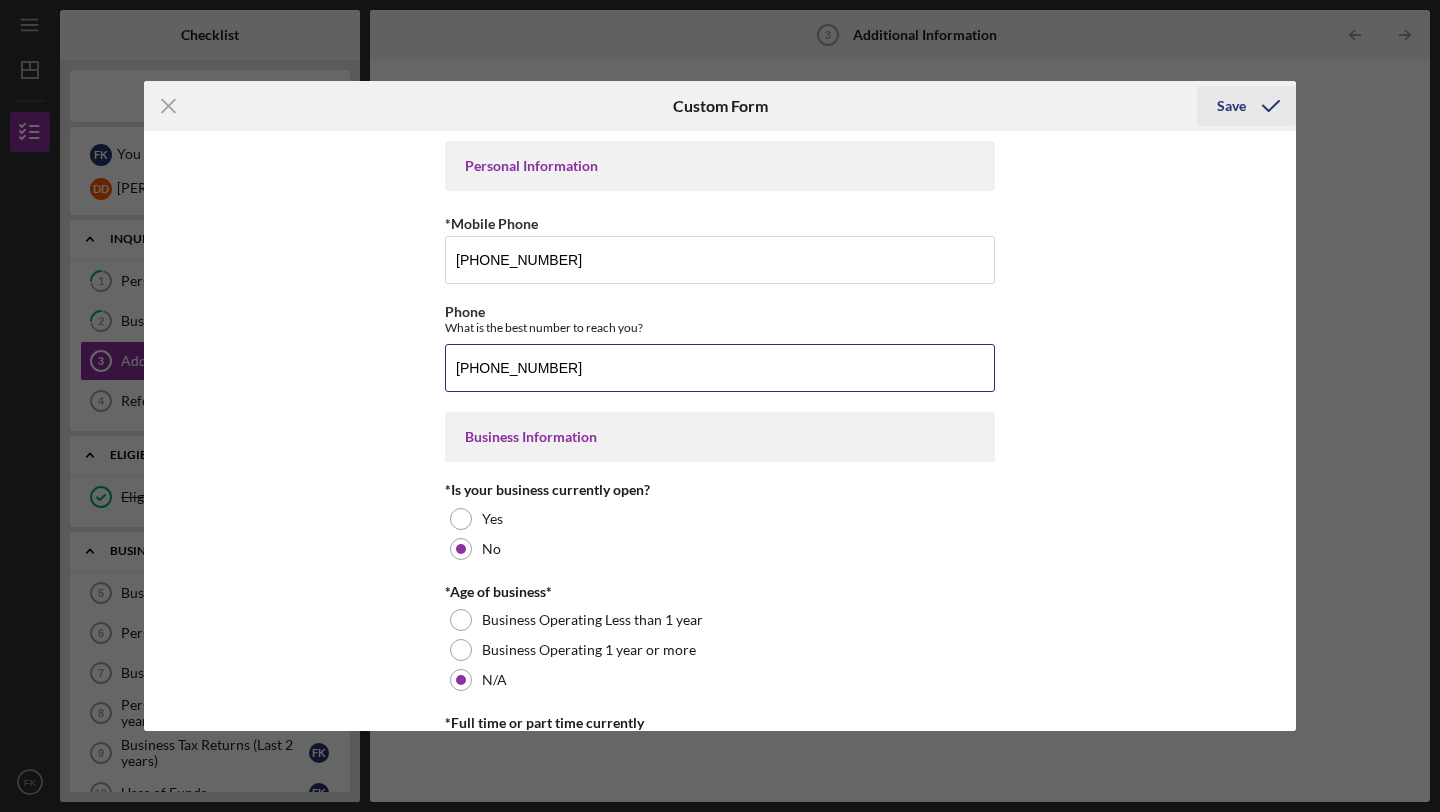 type on "[PHONE_NUMBER]" 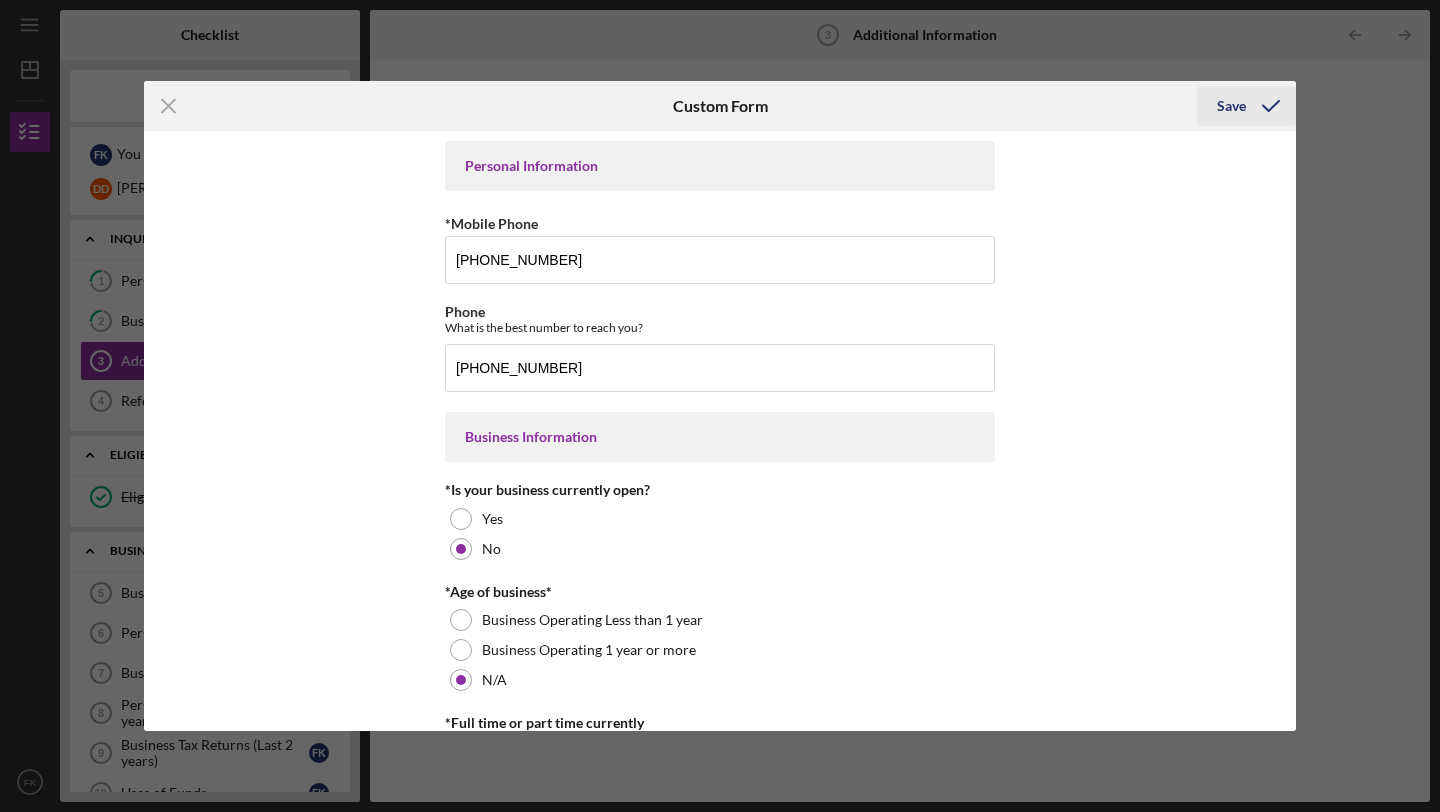 click on "Save" at bounding box center [1231, 106] 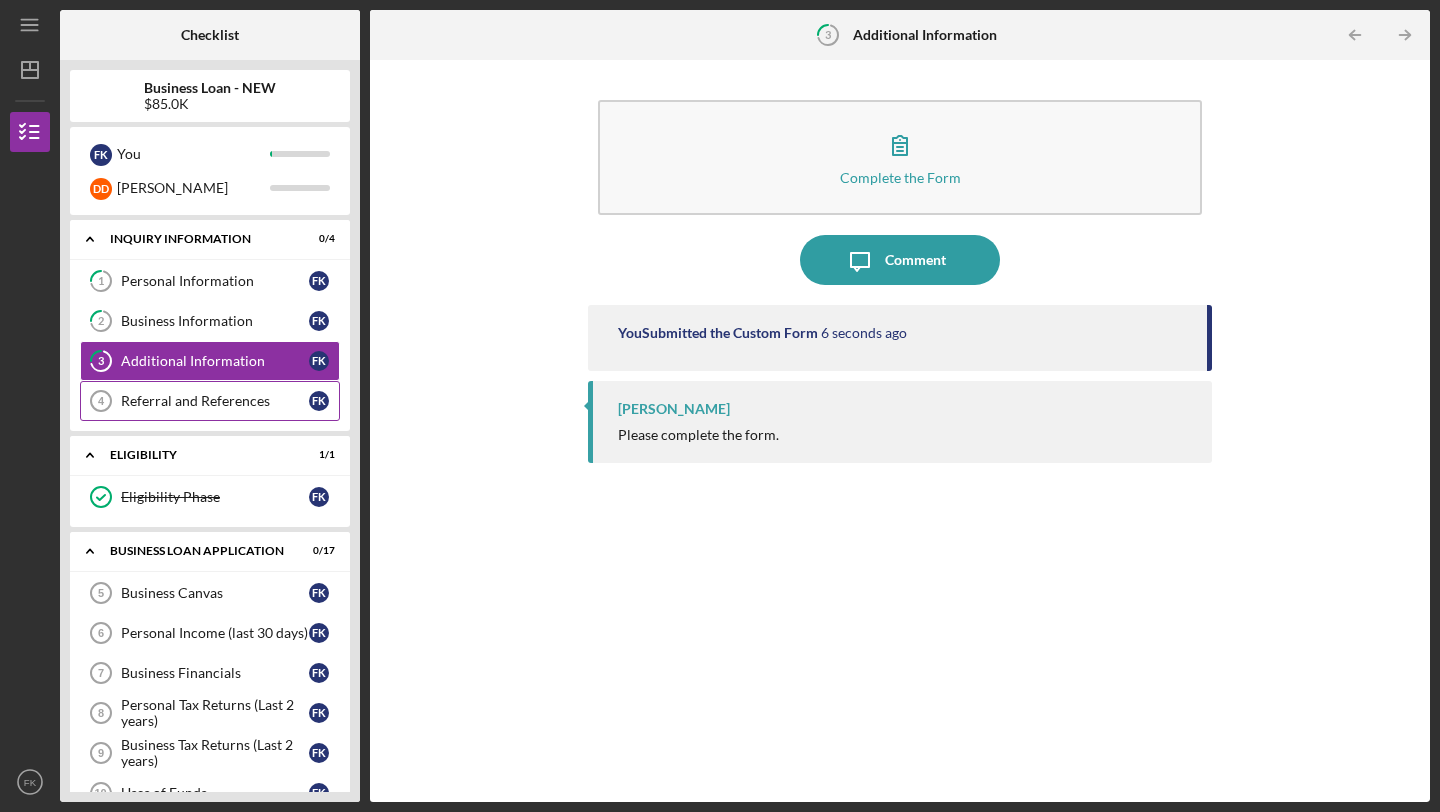 click on "Referral and References" at bounding box center (215, 401) 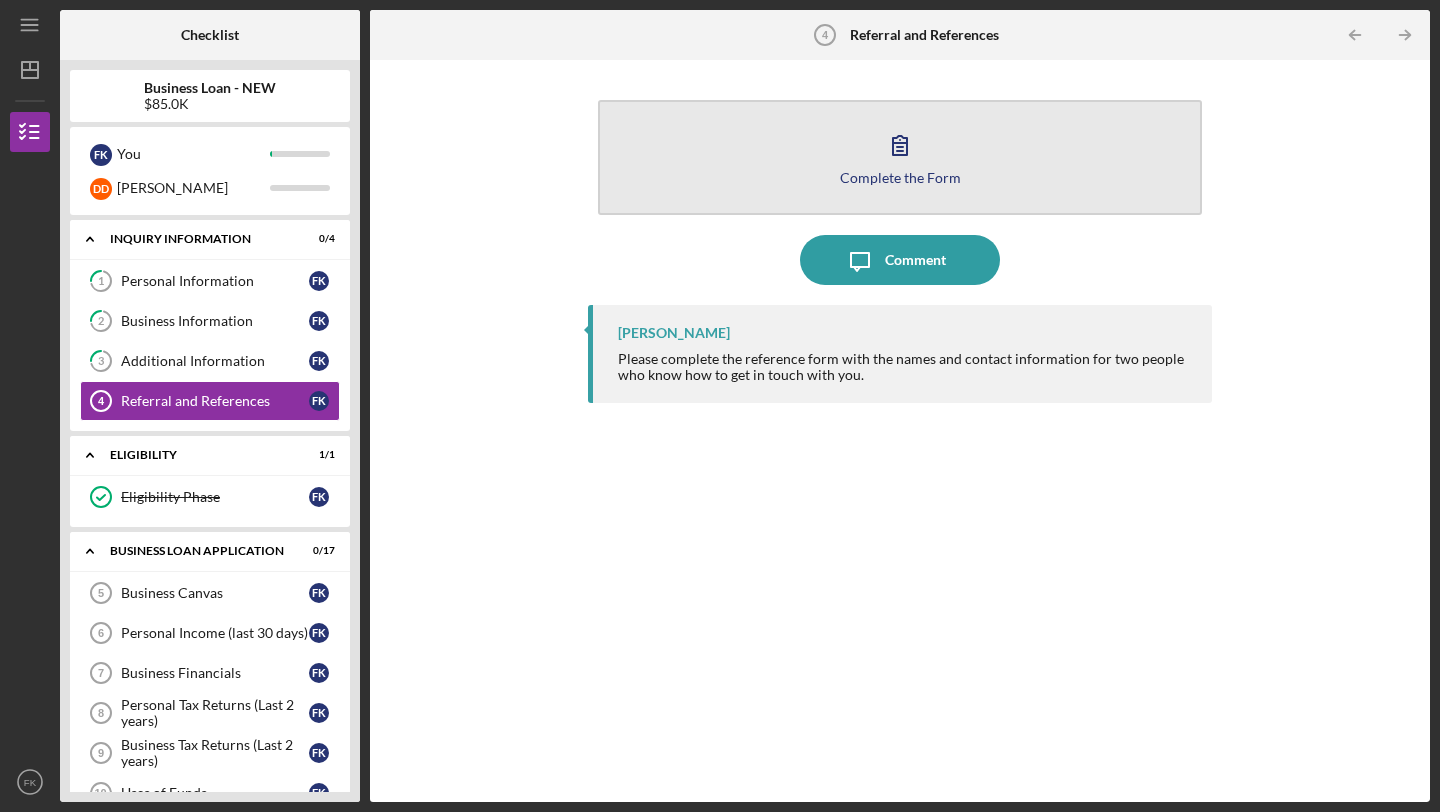 click 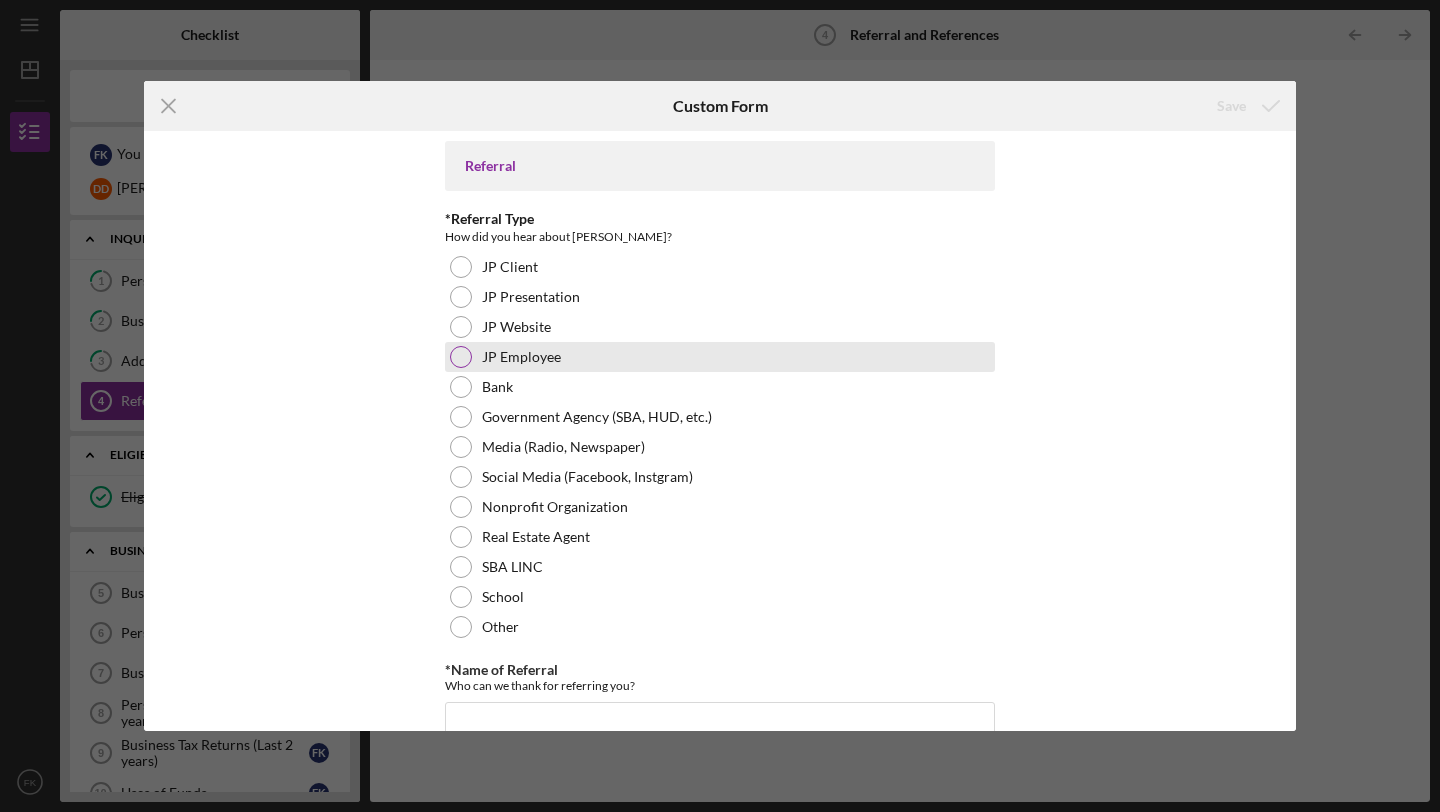 scroll, scrollTop: 40, scrollLeft: 0, axis: vertical 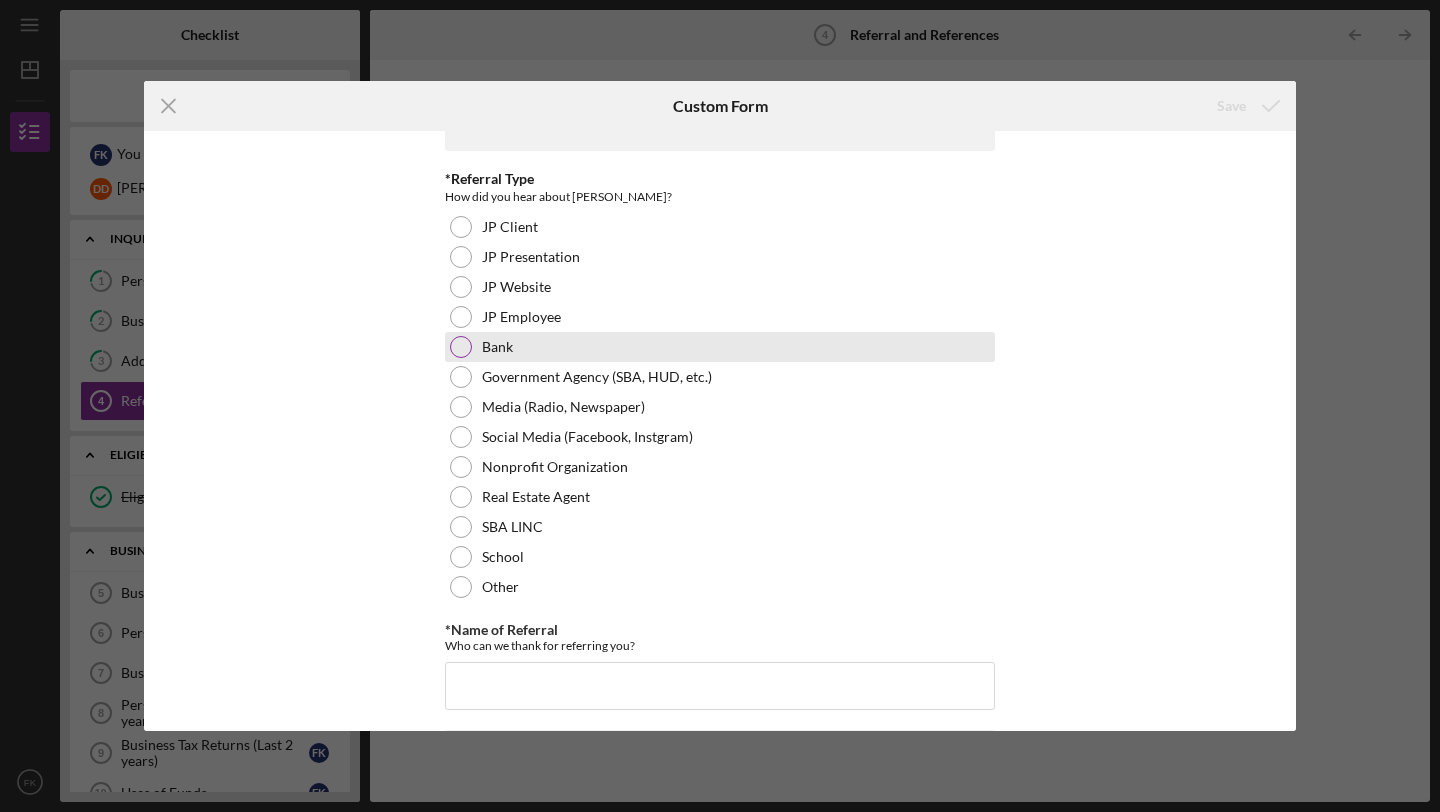 click at bounding box center [461, 347] 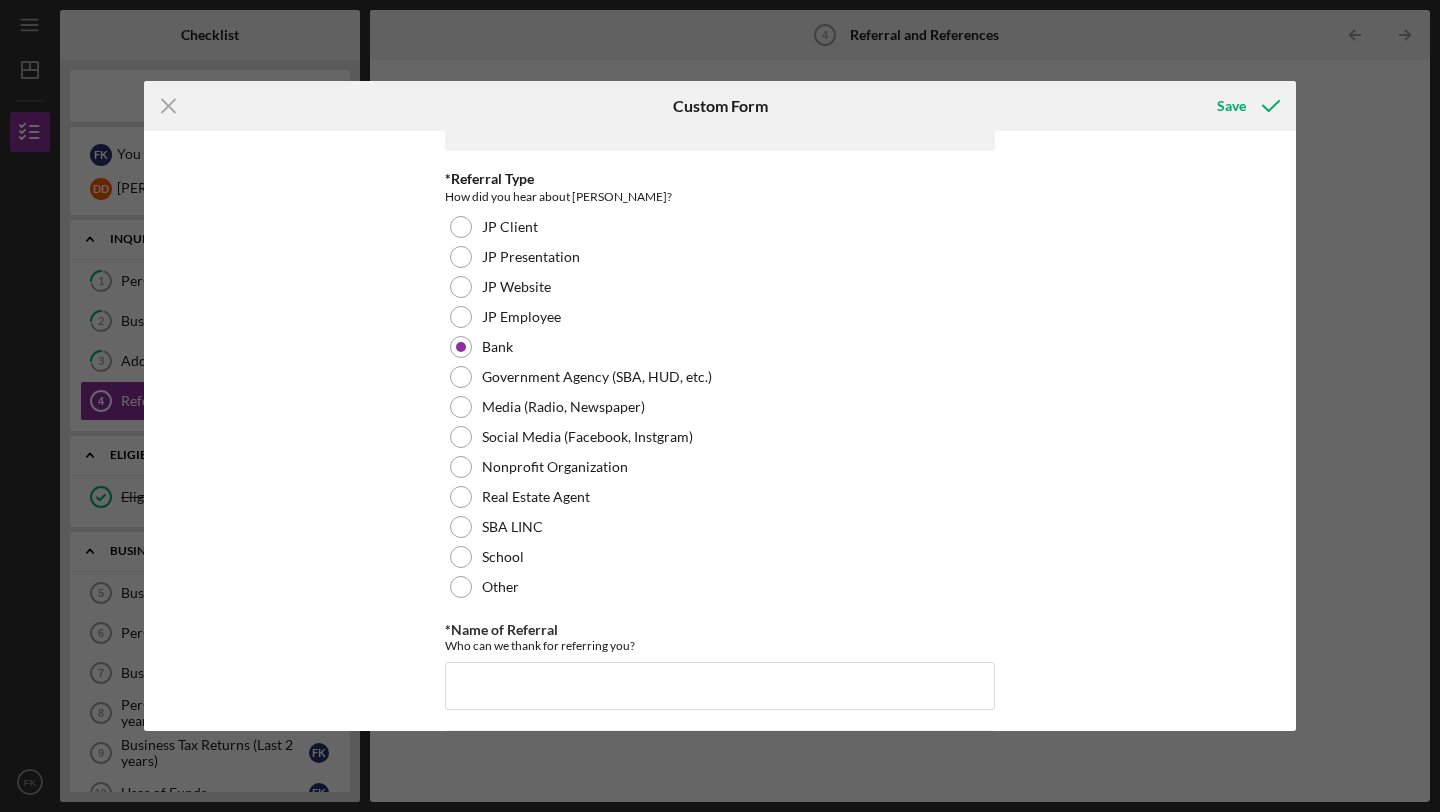 scroll, scrollTop: 266, scrollLeft: 0, axis: vertical 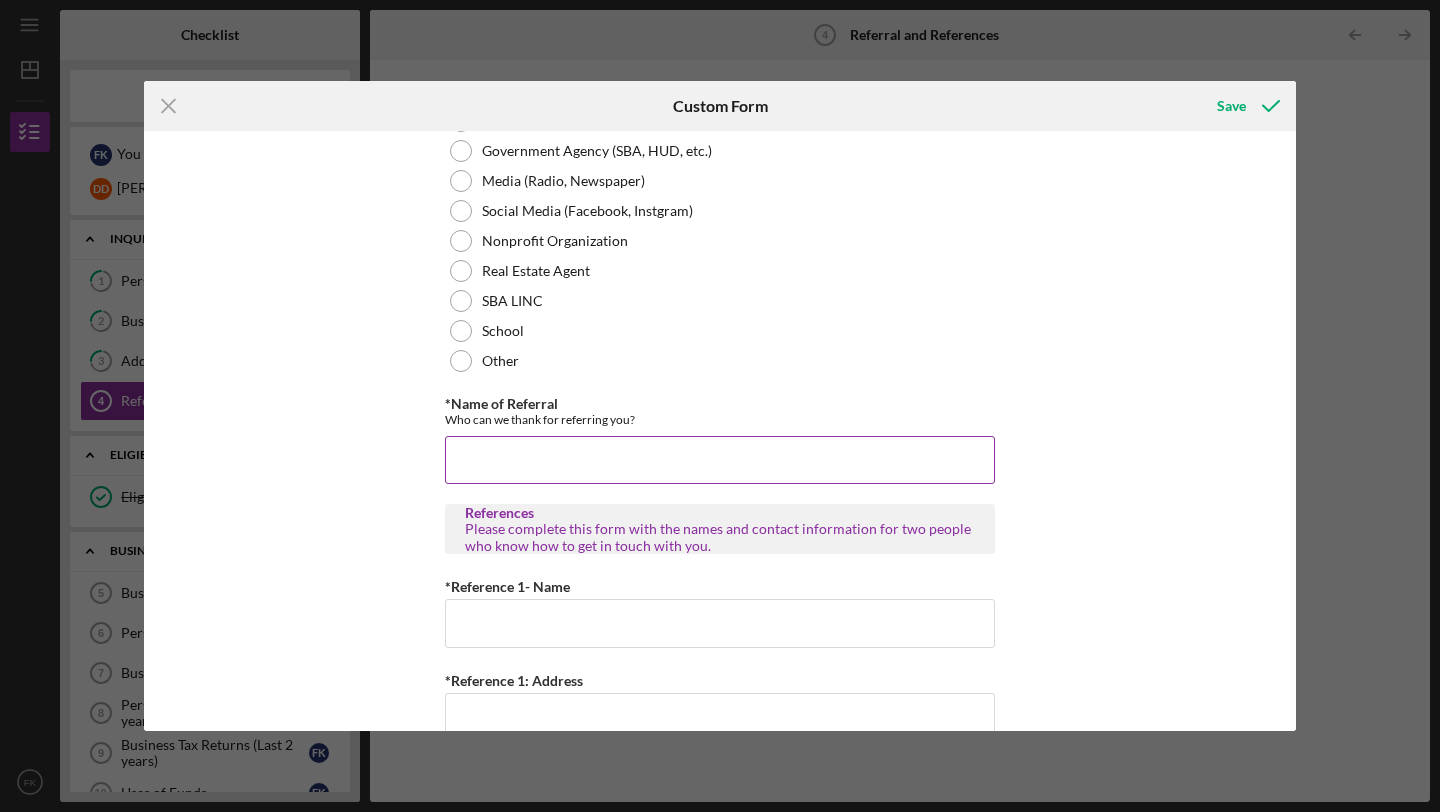 click on "*Name of Referral" at bounding box center (720, 460) 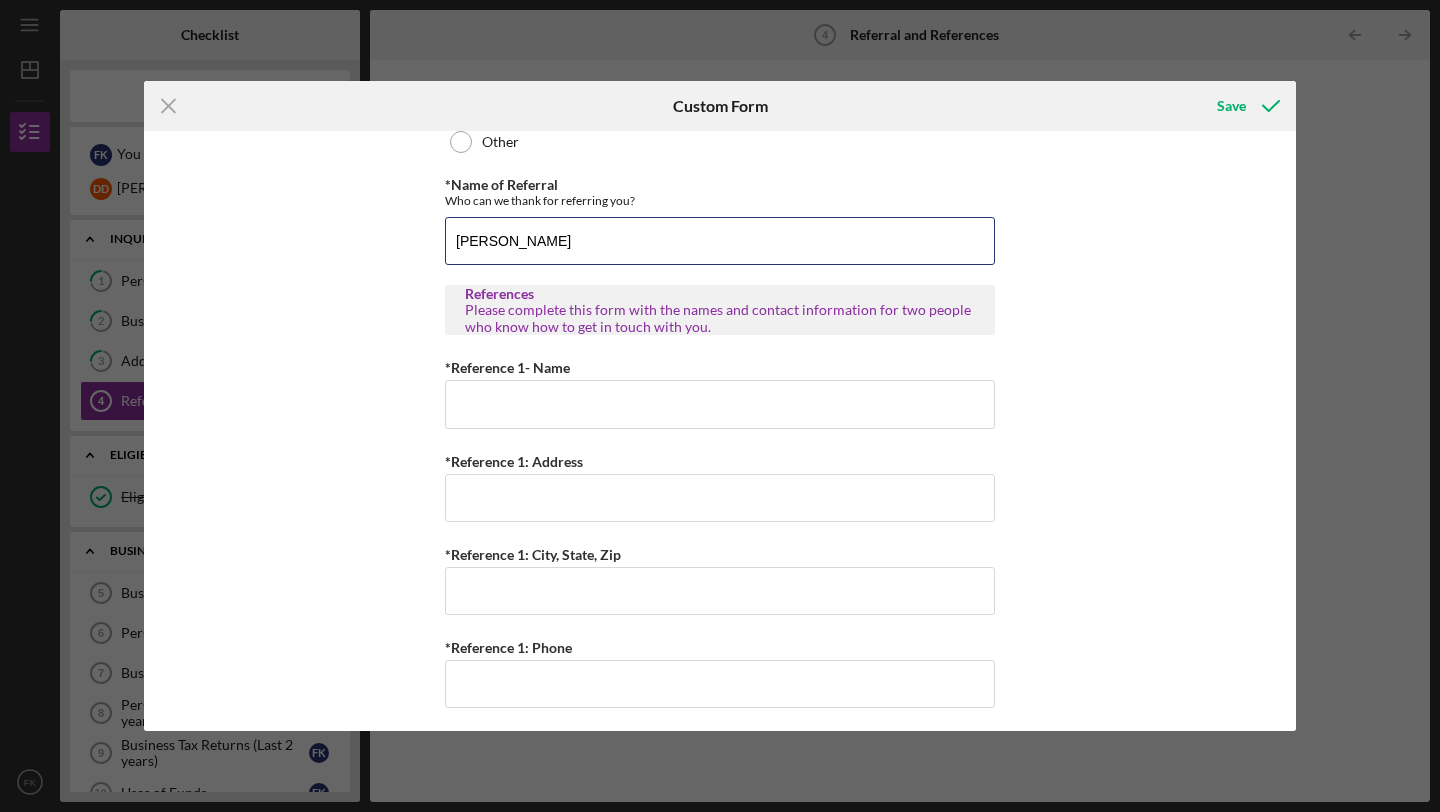 scroll, scrollTop: 397, scrollLeft: 0, axis: vertical 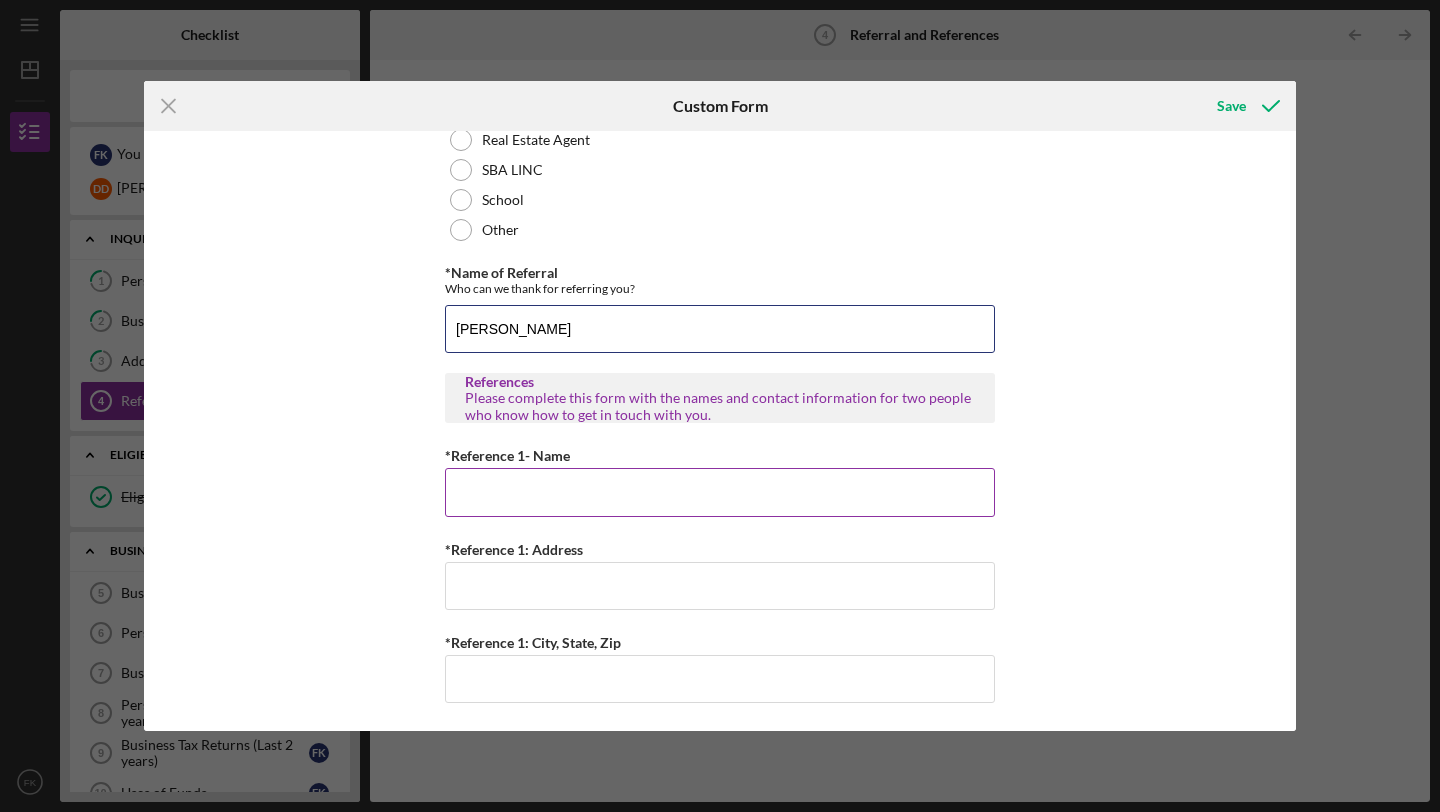 type on "[PERSON_NAME]" 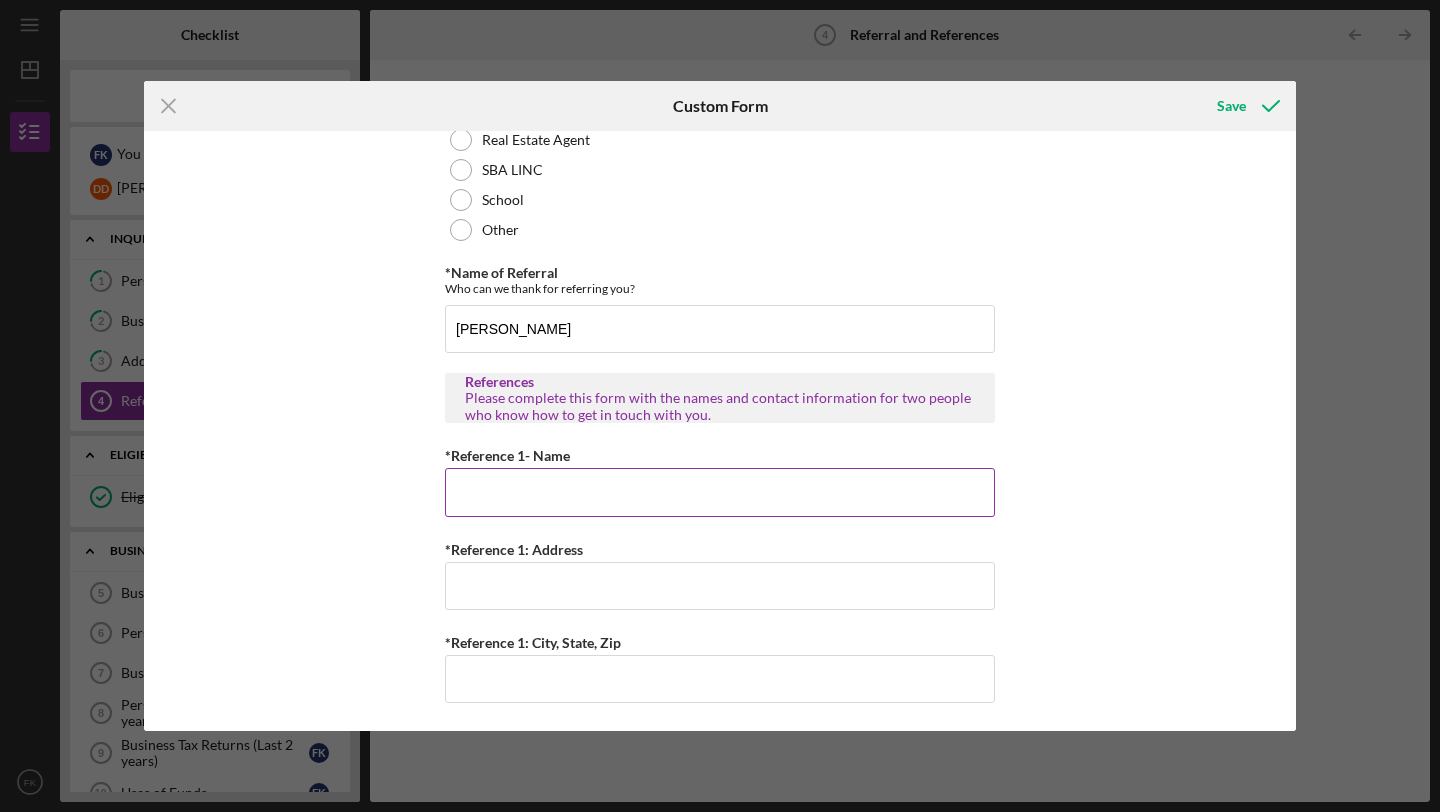 click on "*Reference 1- Name" at bounding box center [720, 492] 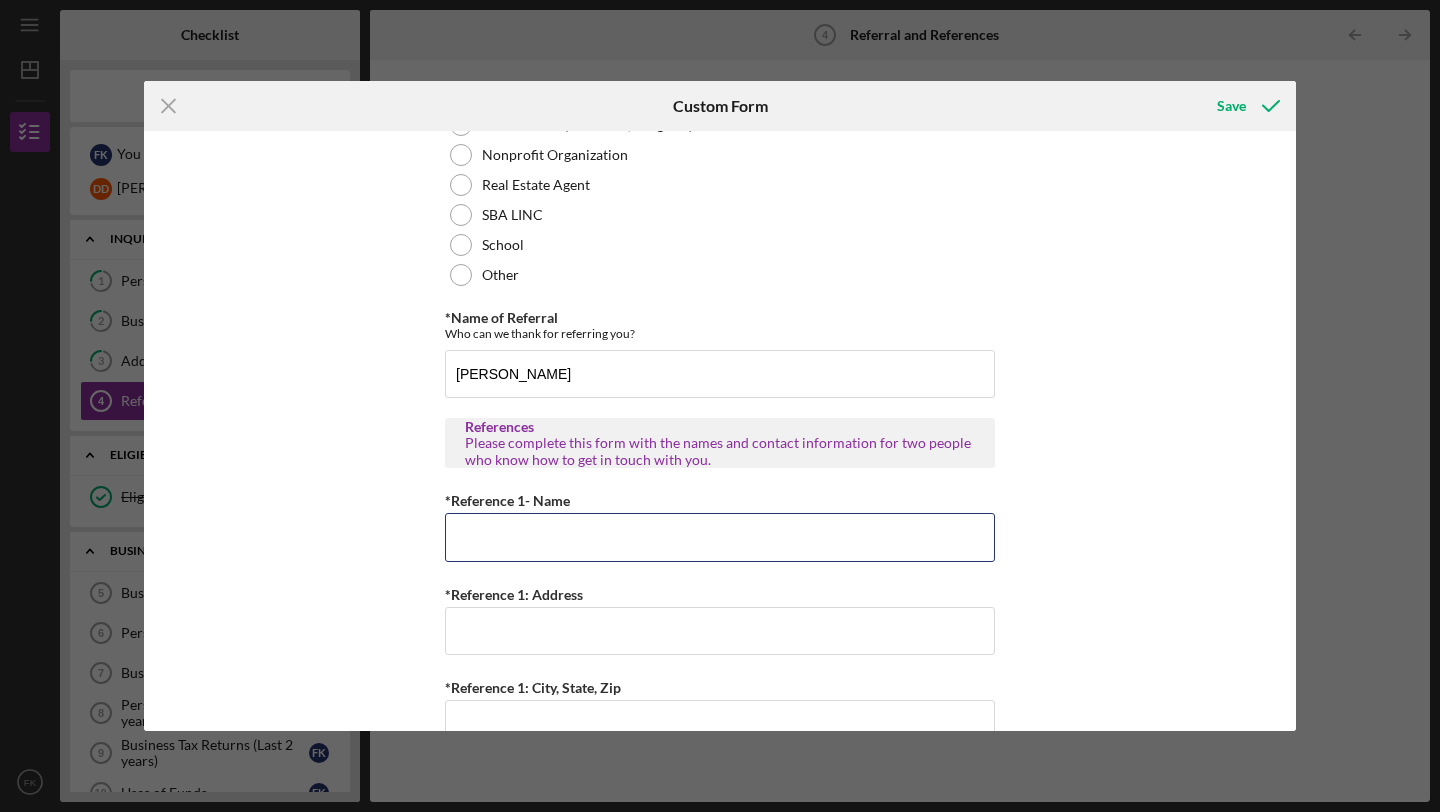 scroll, scrollTop: 592, scrollLeft: 0, axis: vertical 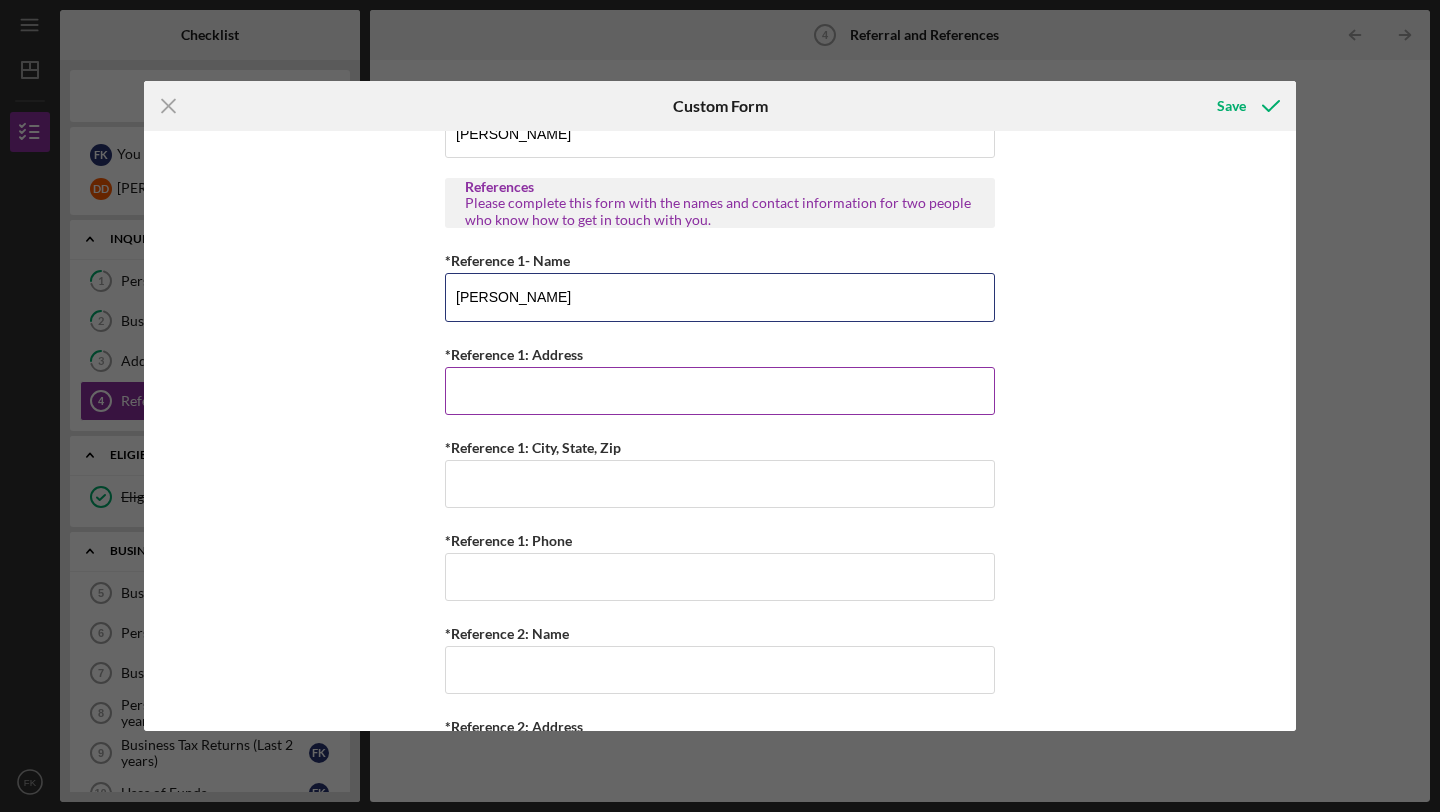 type on "[PERSON_NAME]" 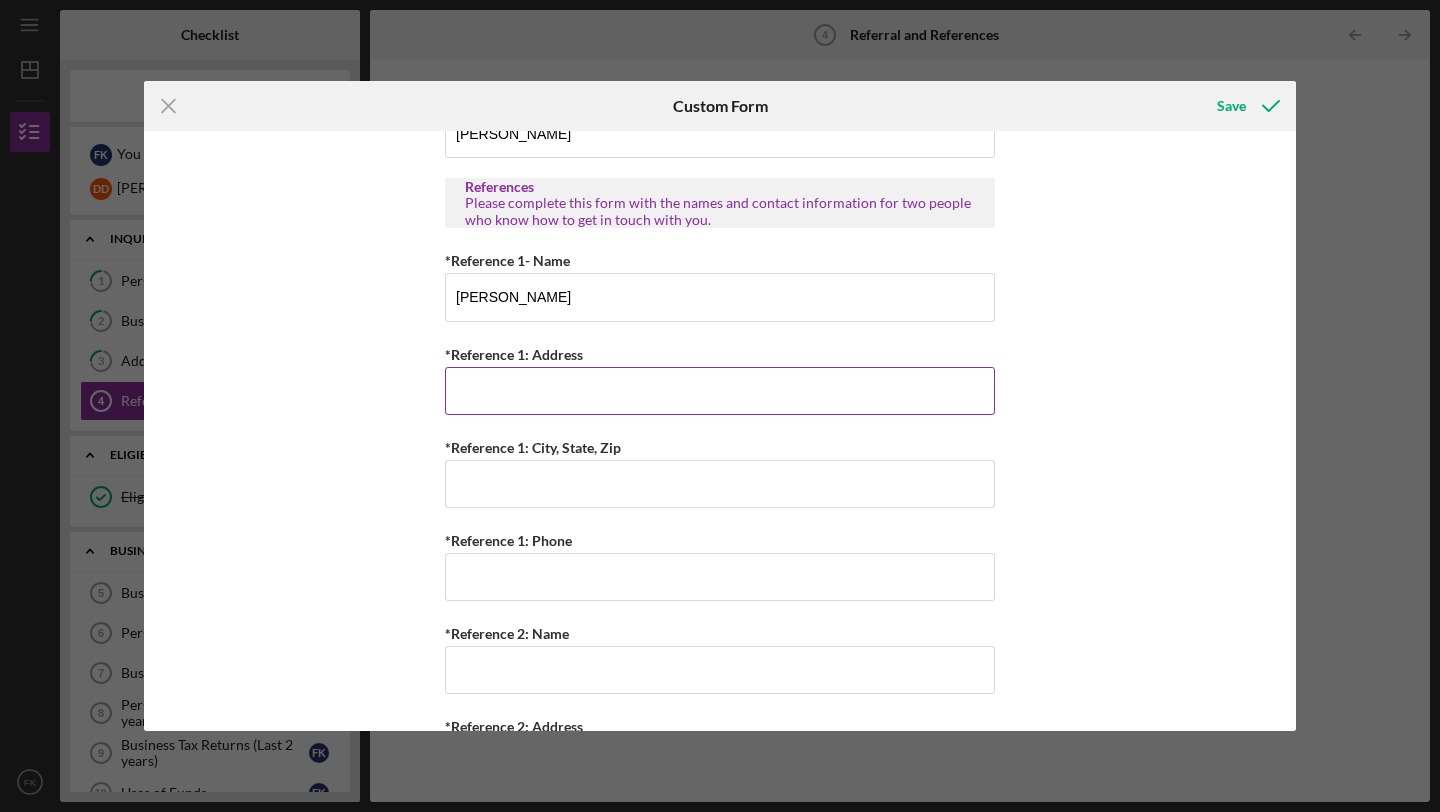 click on "*Reference 1: Address" at bounding box center [720, 391] 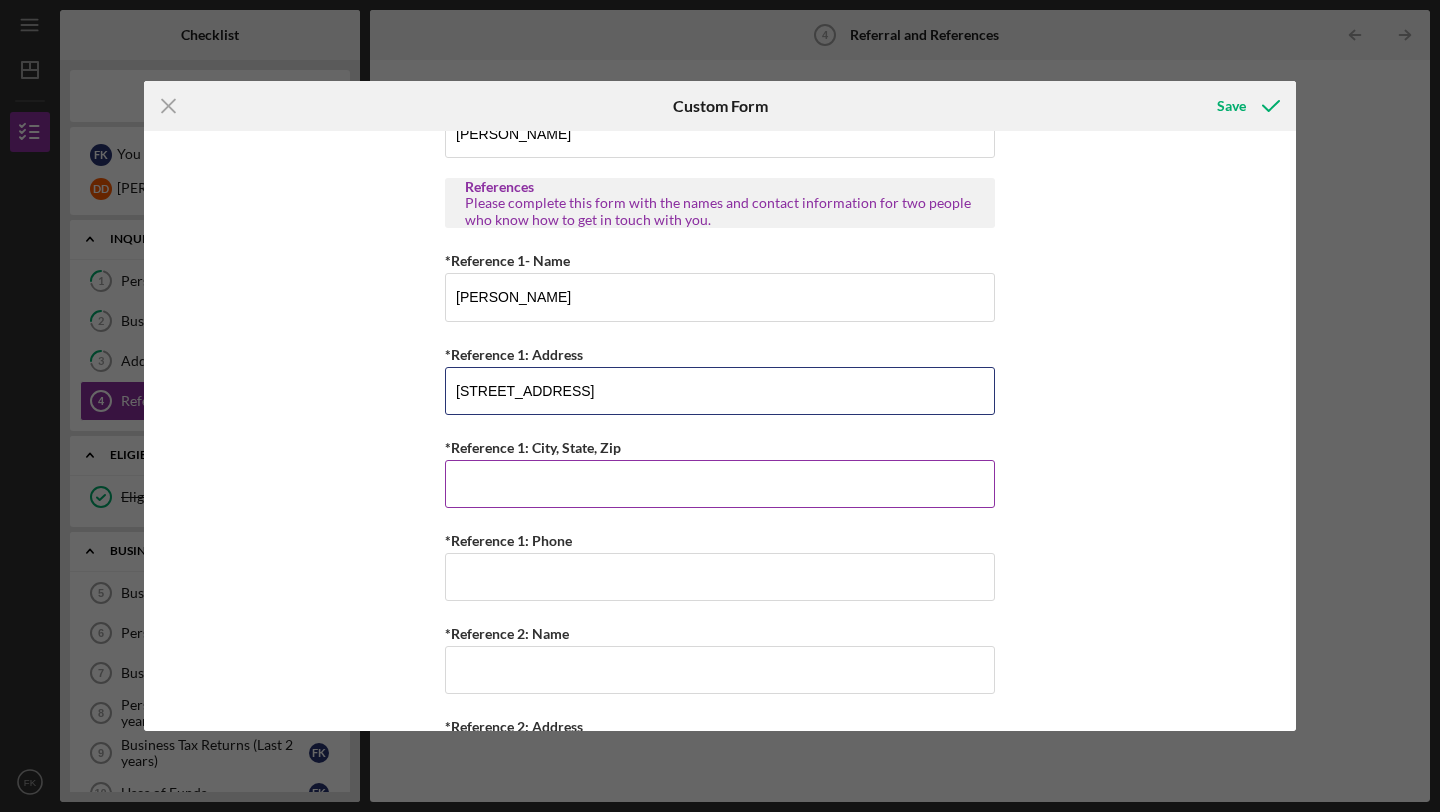 type on "[STREET_ADDRESS]" 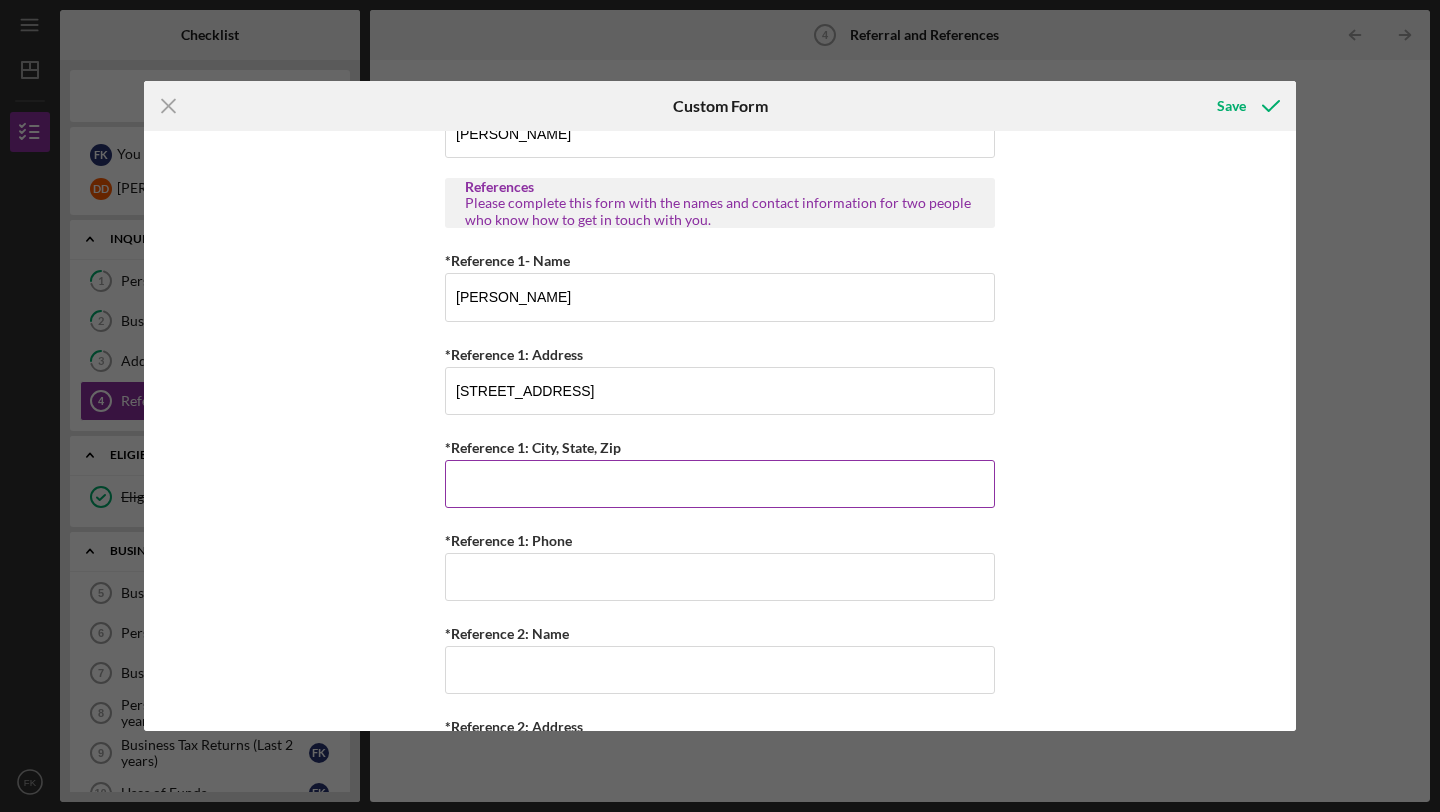 click on "*Reference 1: City, State, Zip" at bounding box center [720, 484] 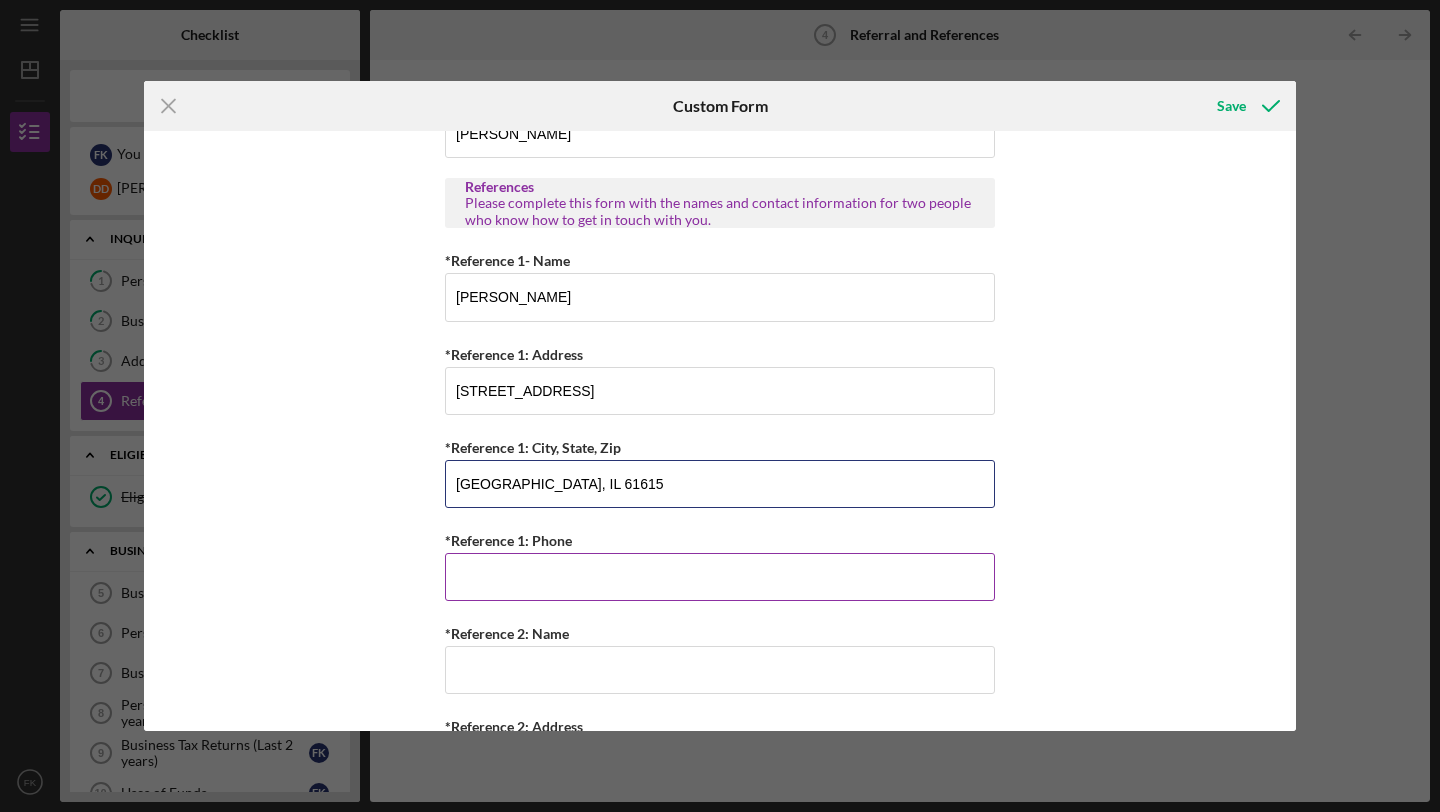 type on "[GEOGRAPHIC_DATA], IL 61615" 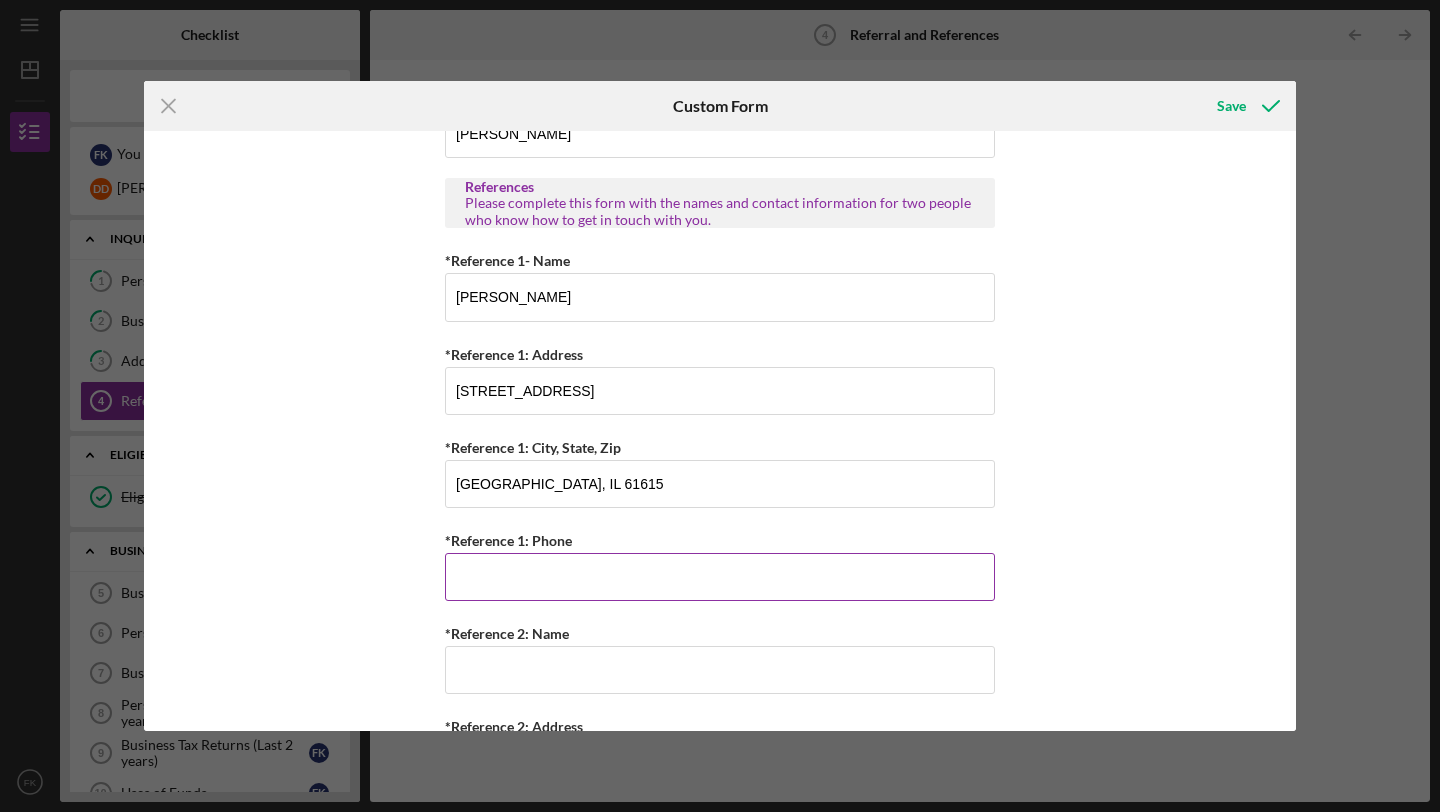 click on "*Reference 1: Phone" at bounding box center (720, 577) 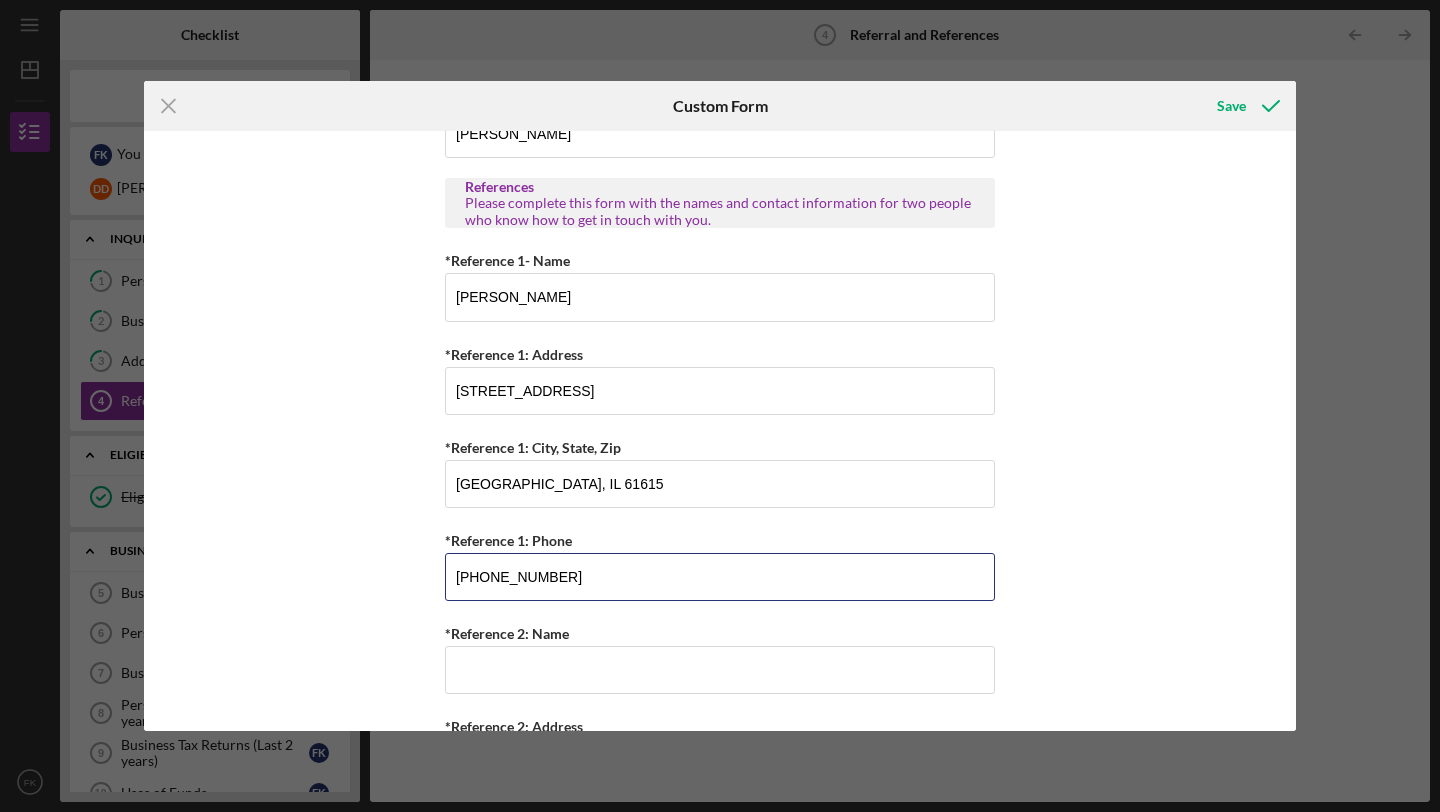 scroll, scrollTop: 782, scrollLeft: 0, axis: vertical 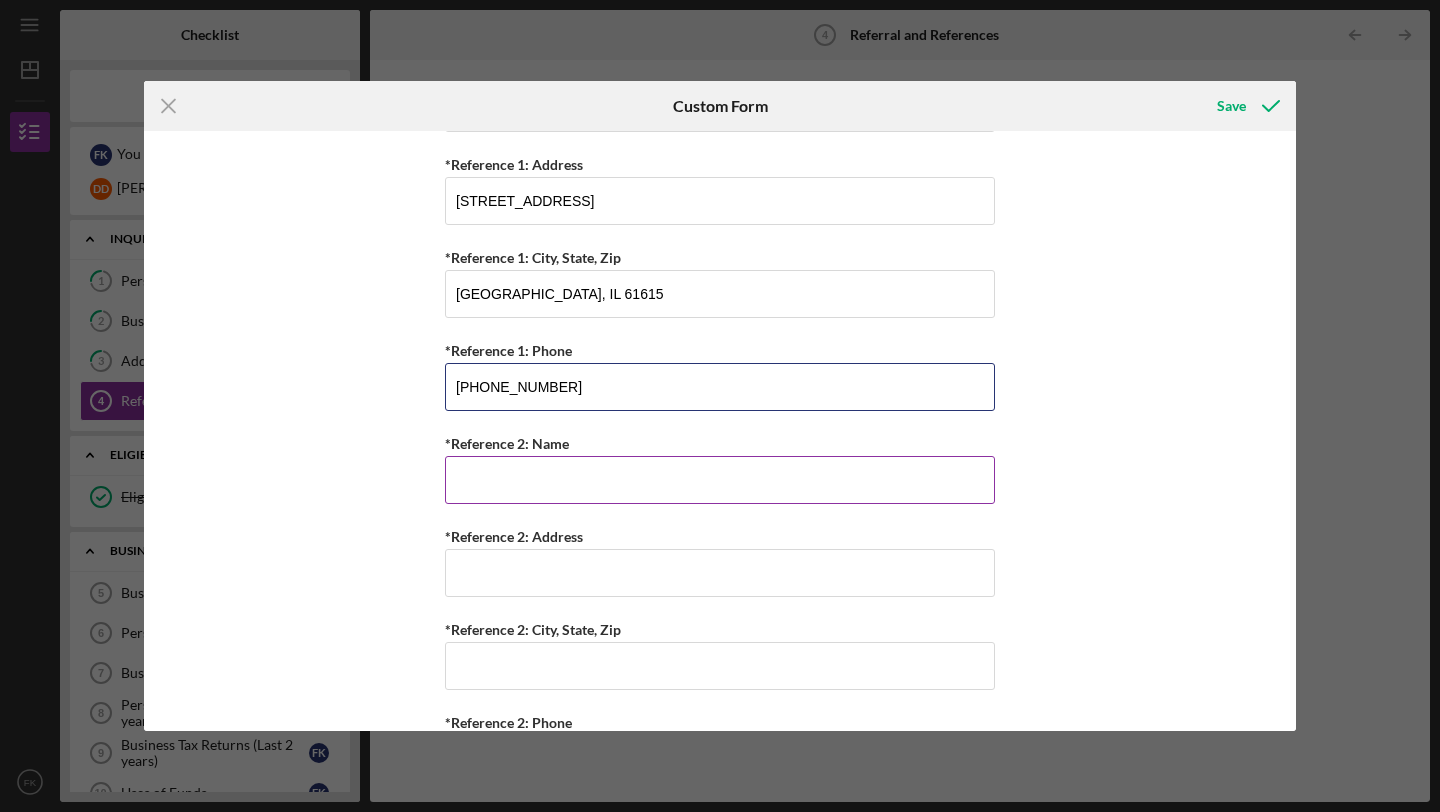 type on "[PHONE_NUMBER]" 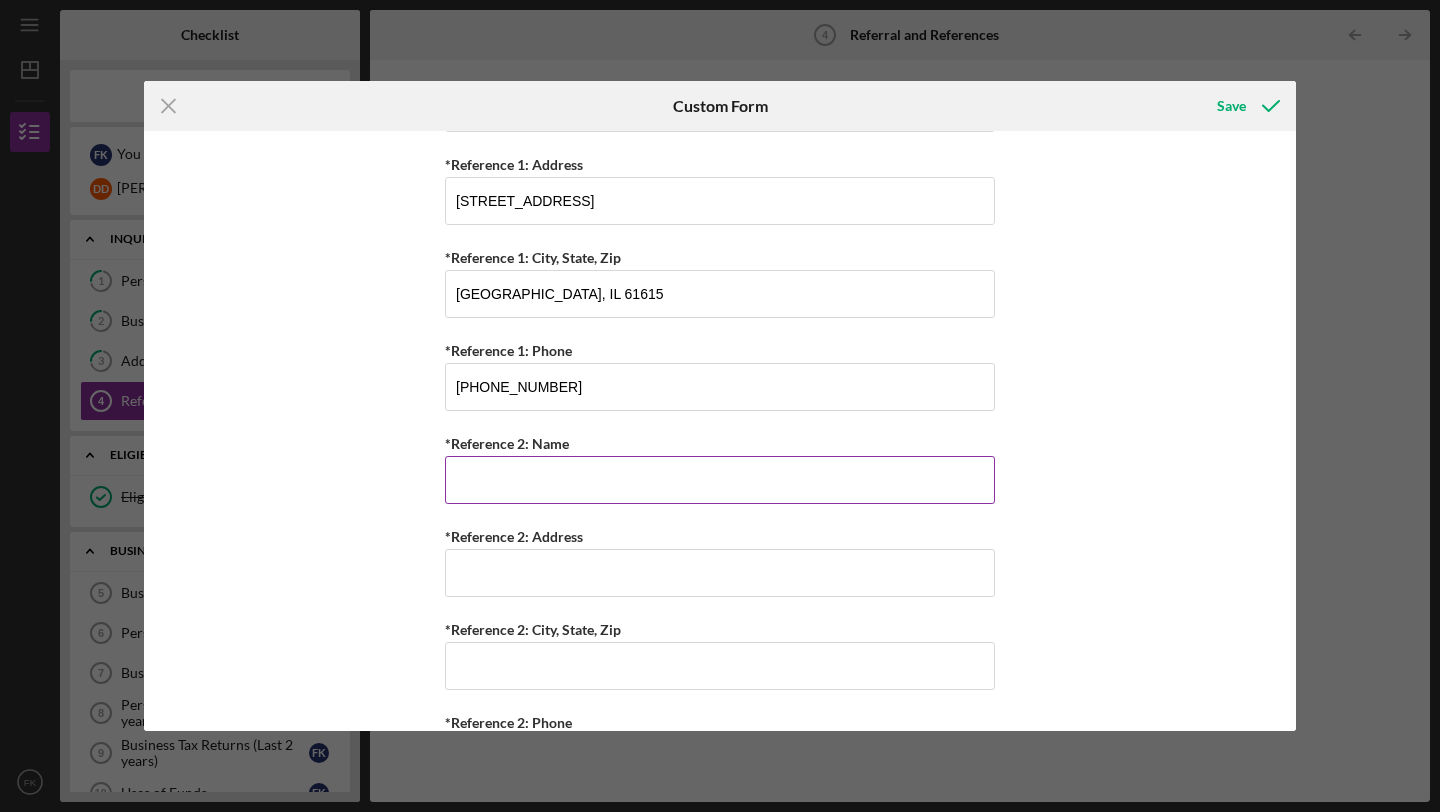 click on "*Reference 2:  Name" at bounding box center (720, 480) 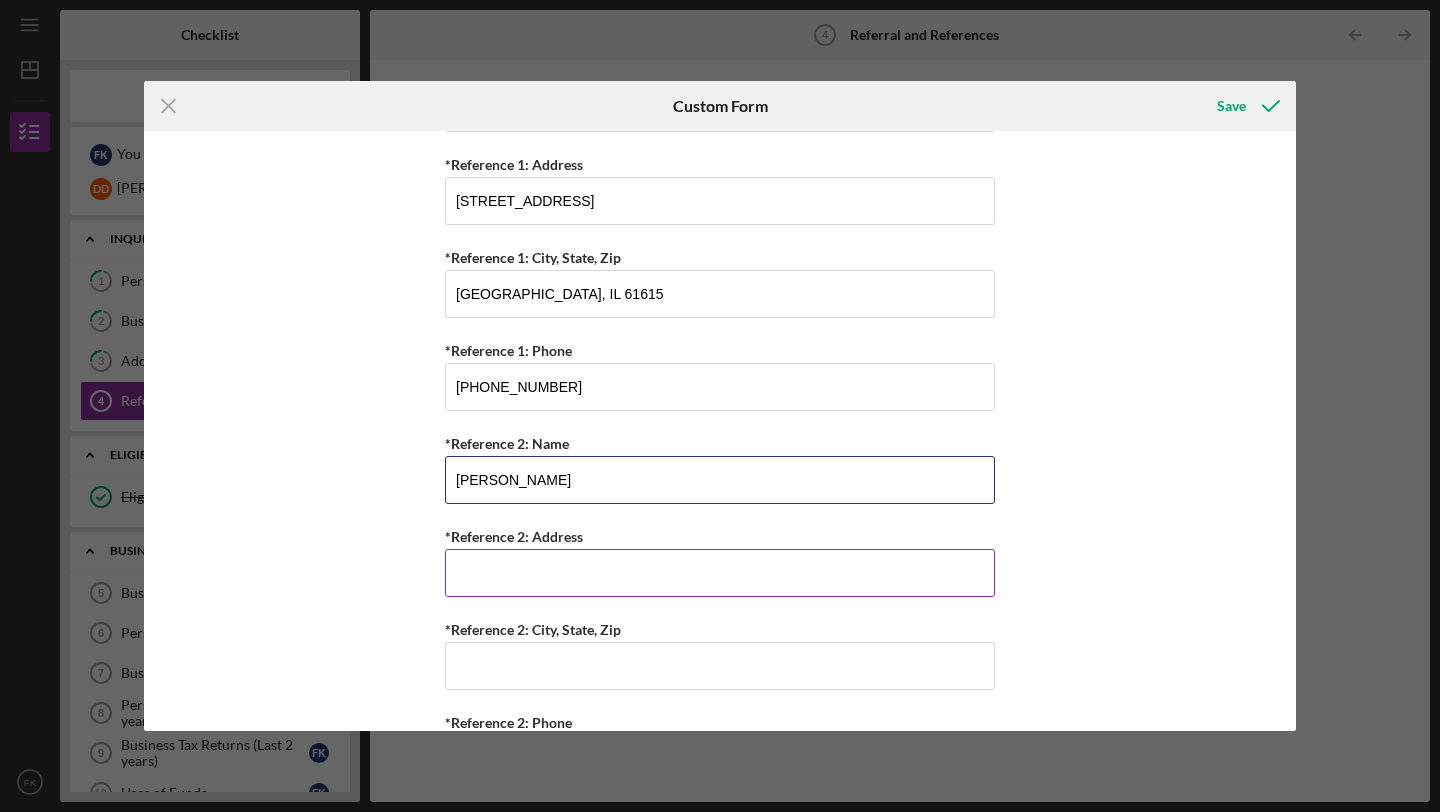 type on "[PERSON_NAME]" 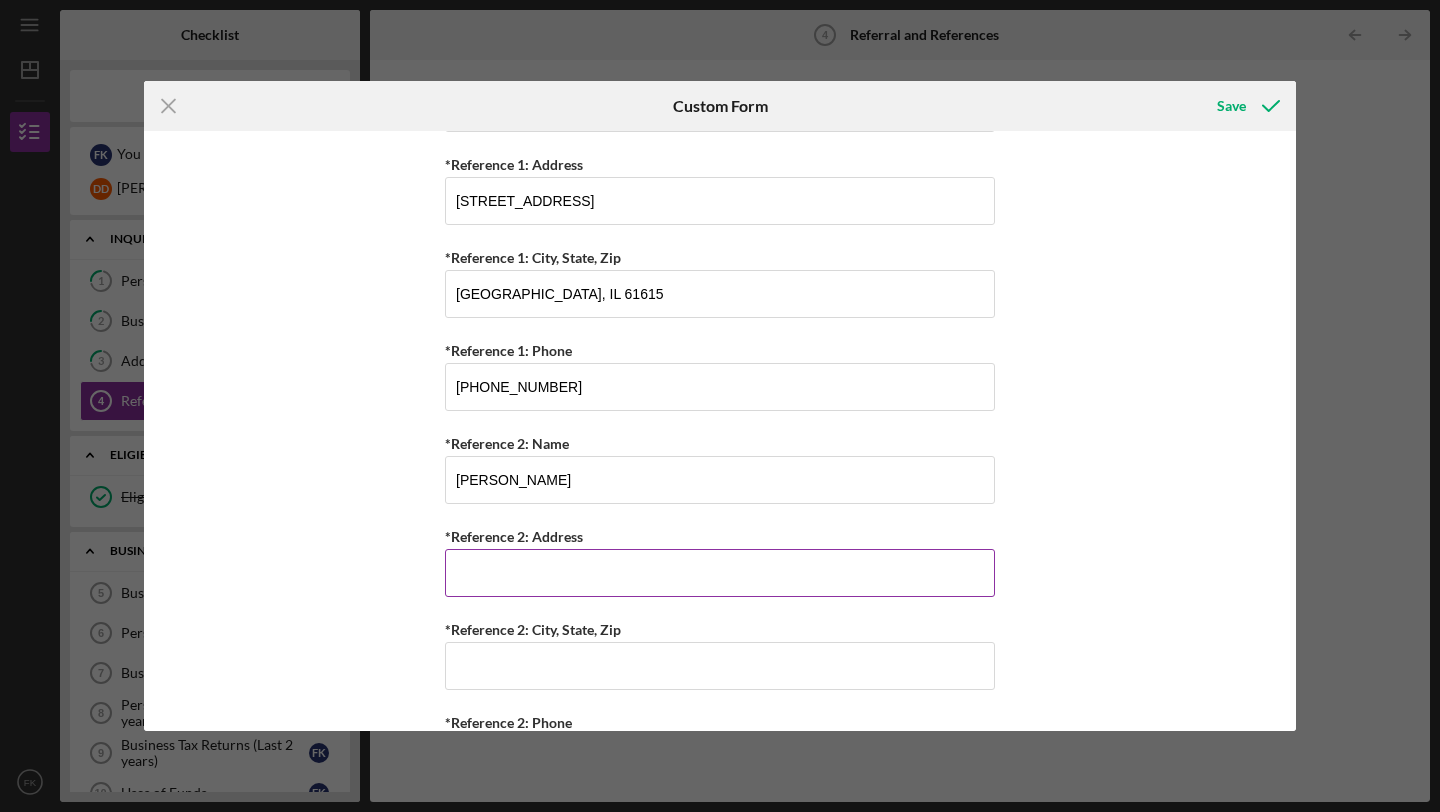 click on "*Reference 2: Address" at bounding box center (720, 573) 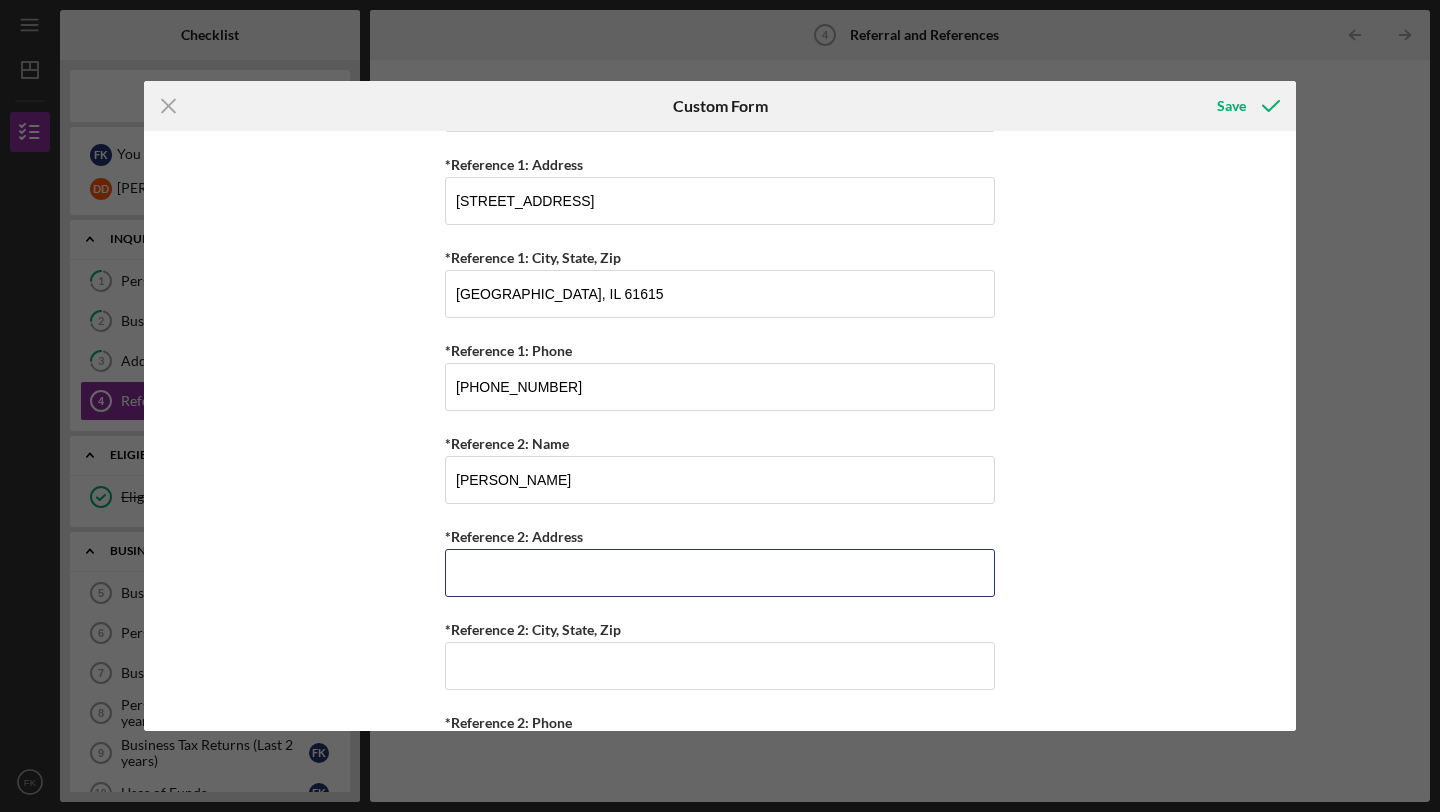 scroll, scrollTop: 864, scrollLeft: 0, axis: vertical 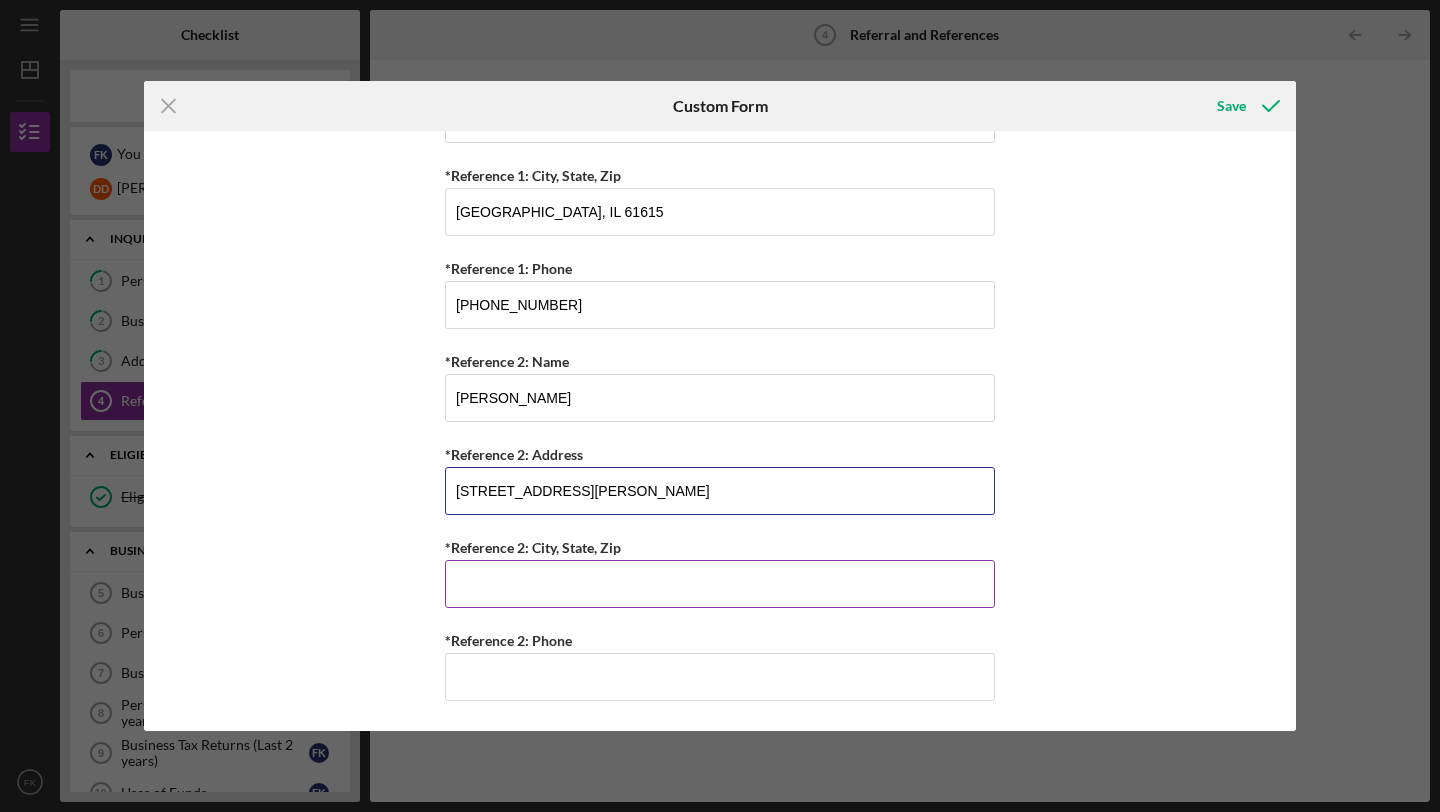 type on "[STREET_ADDRESS][PERSON_NAME]" 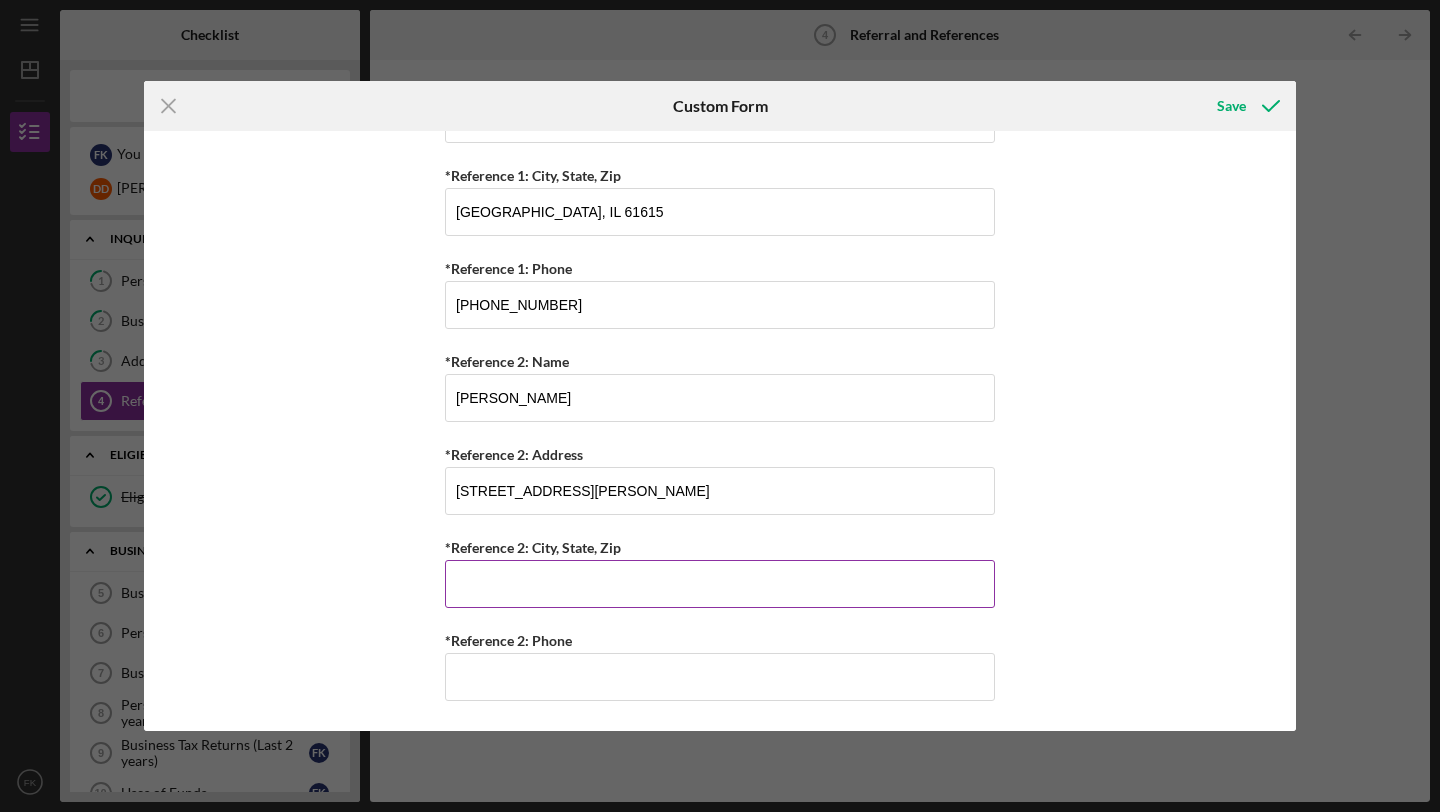click on "*Reference 2: City, State, Zip" at bounding box center (720, 584) 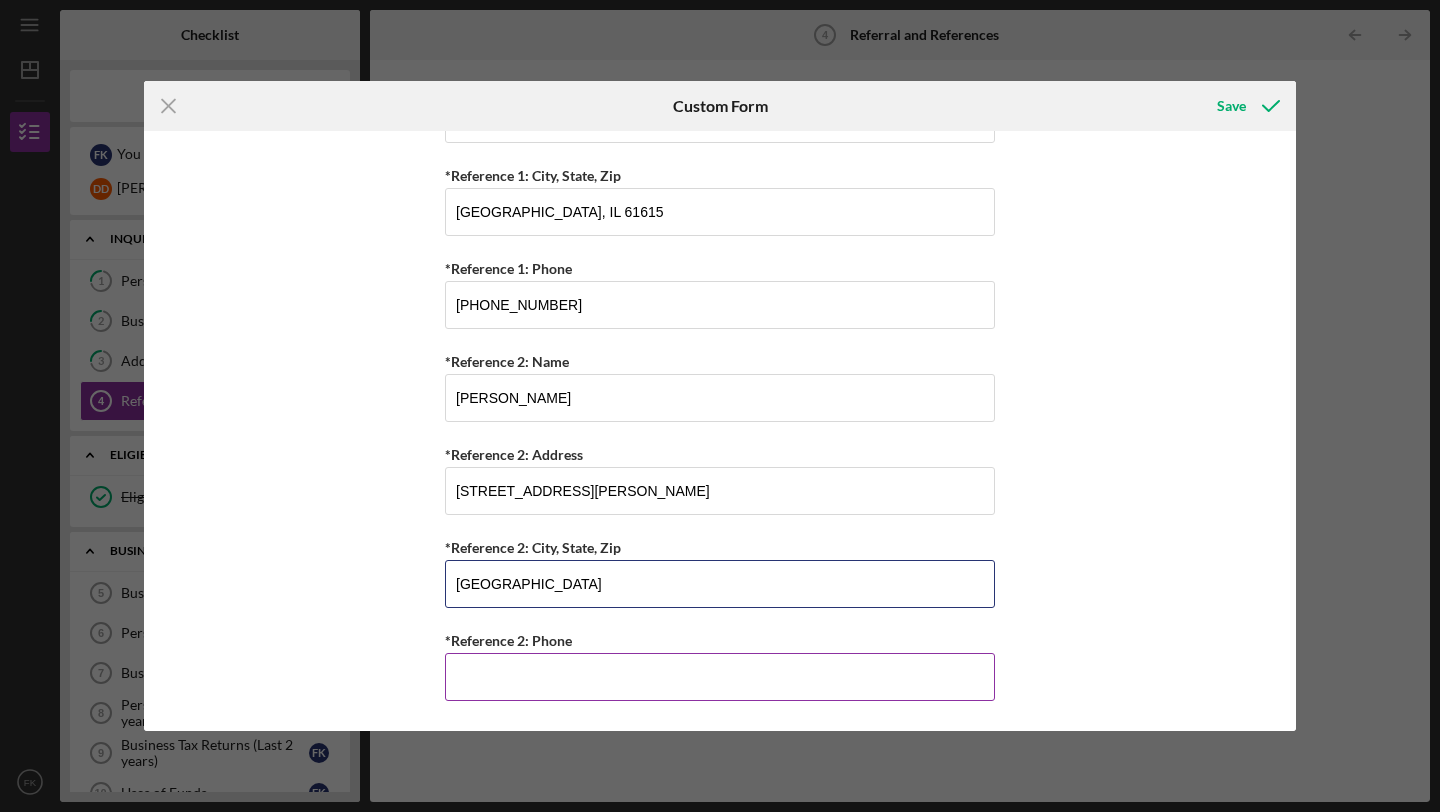 type on "[GEOGRAPHIC_DATA]" 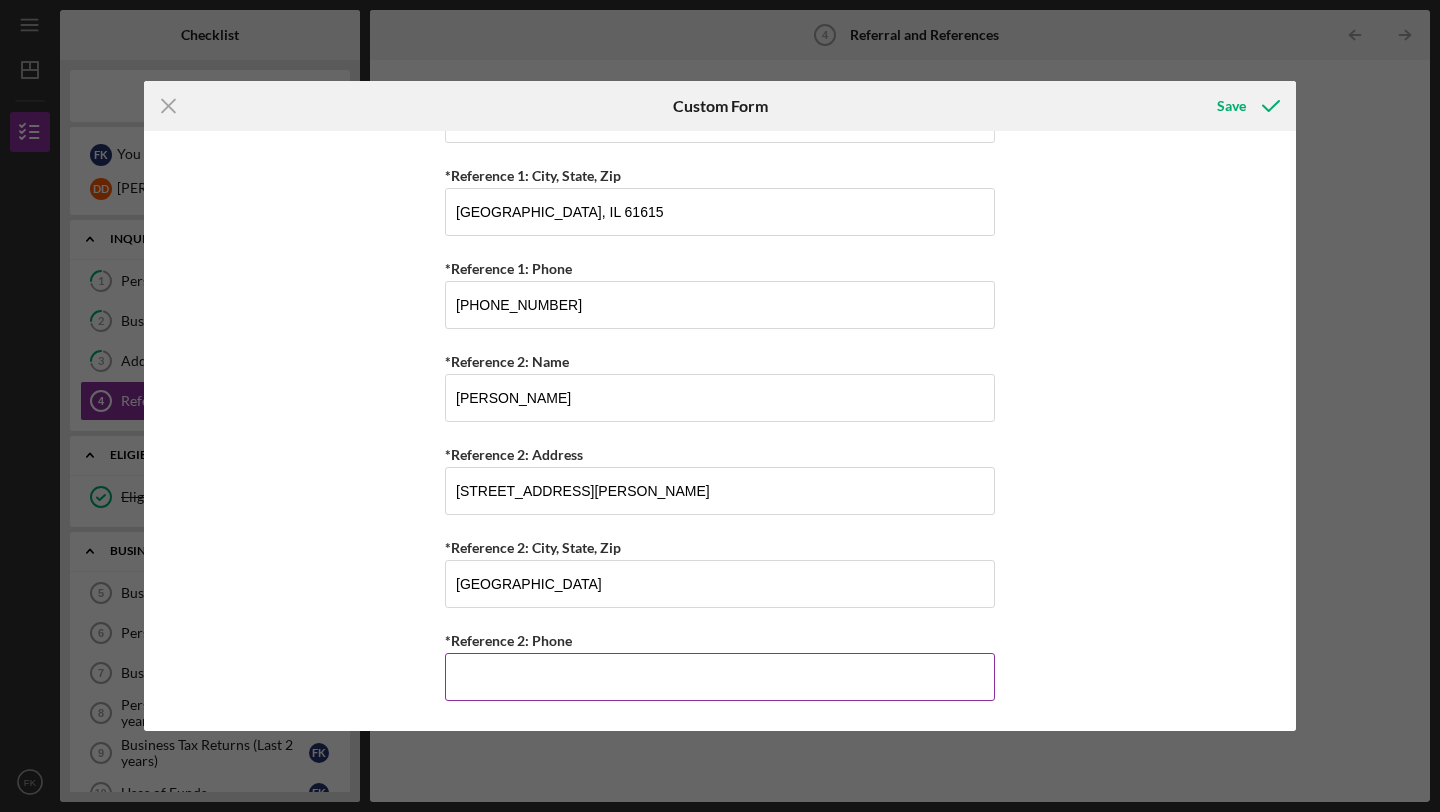 click on "*Reference 2:  Phone" at bounding box center (720, 677) 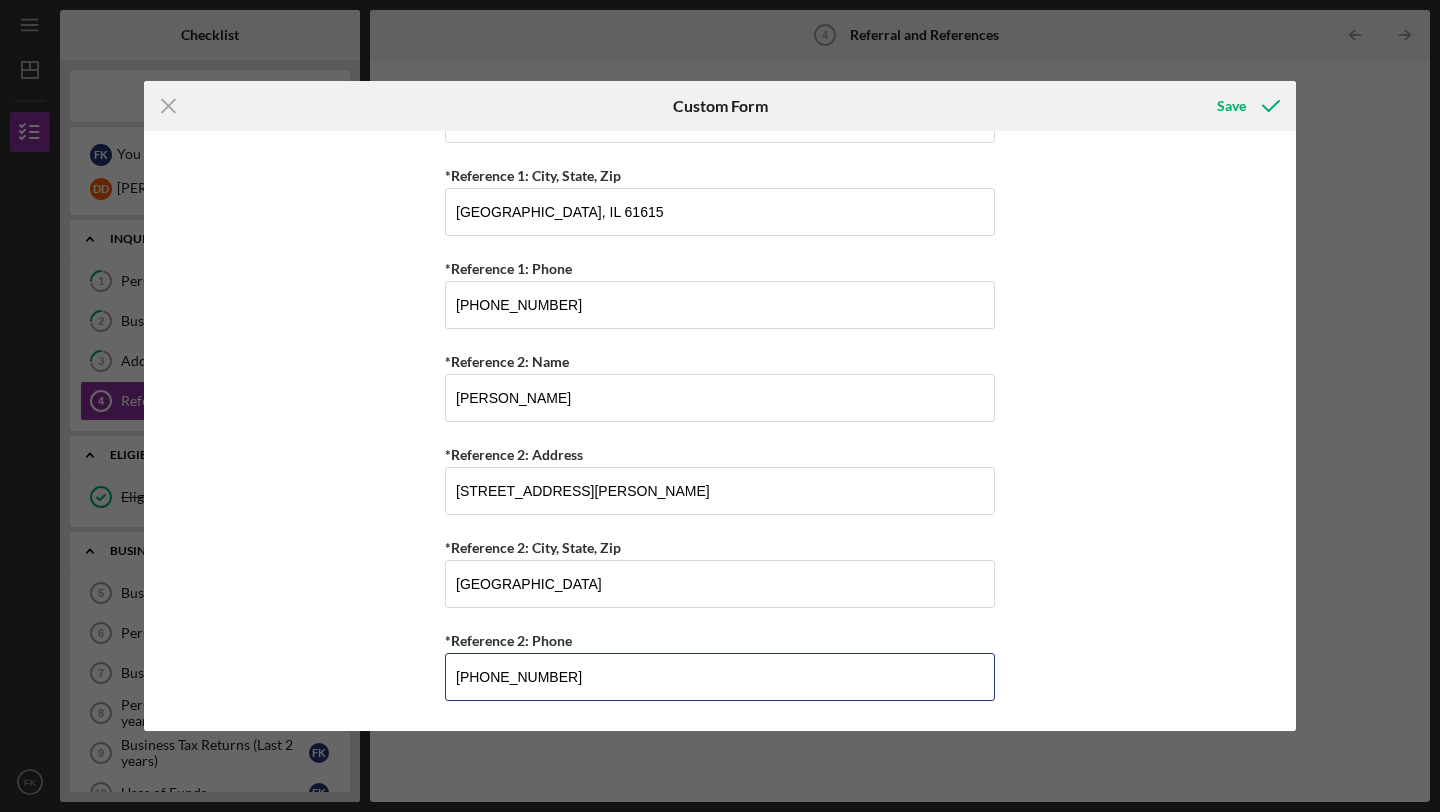 scroll, scrollTop: 0, scrollLeft: 0, axis: both 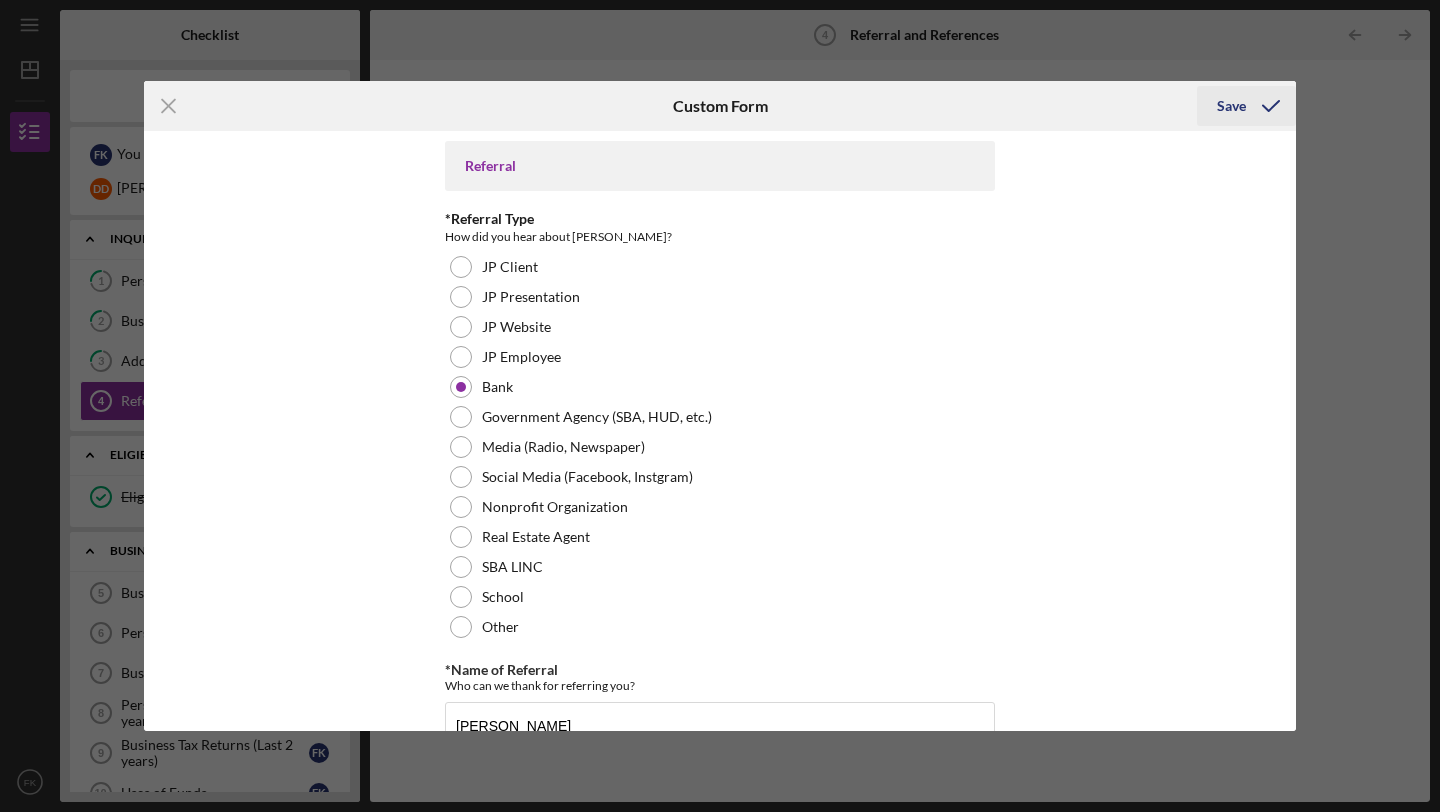 type on "[PHONE_NUMBER]" 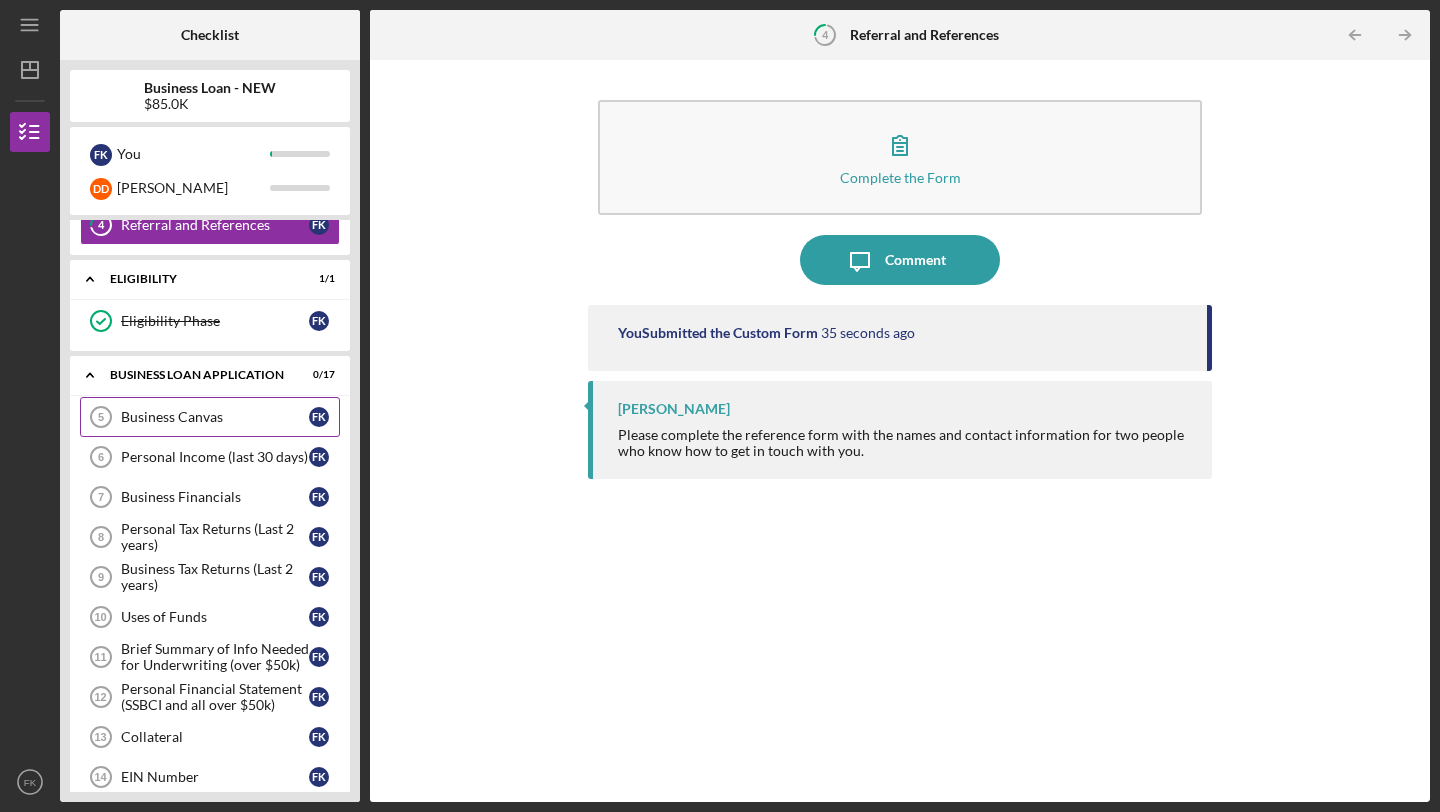 scroll, scrollTop: 191, scrollLeft: 0, axis: vertical 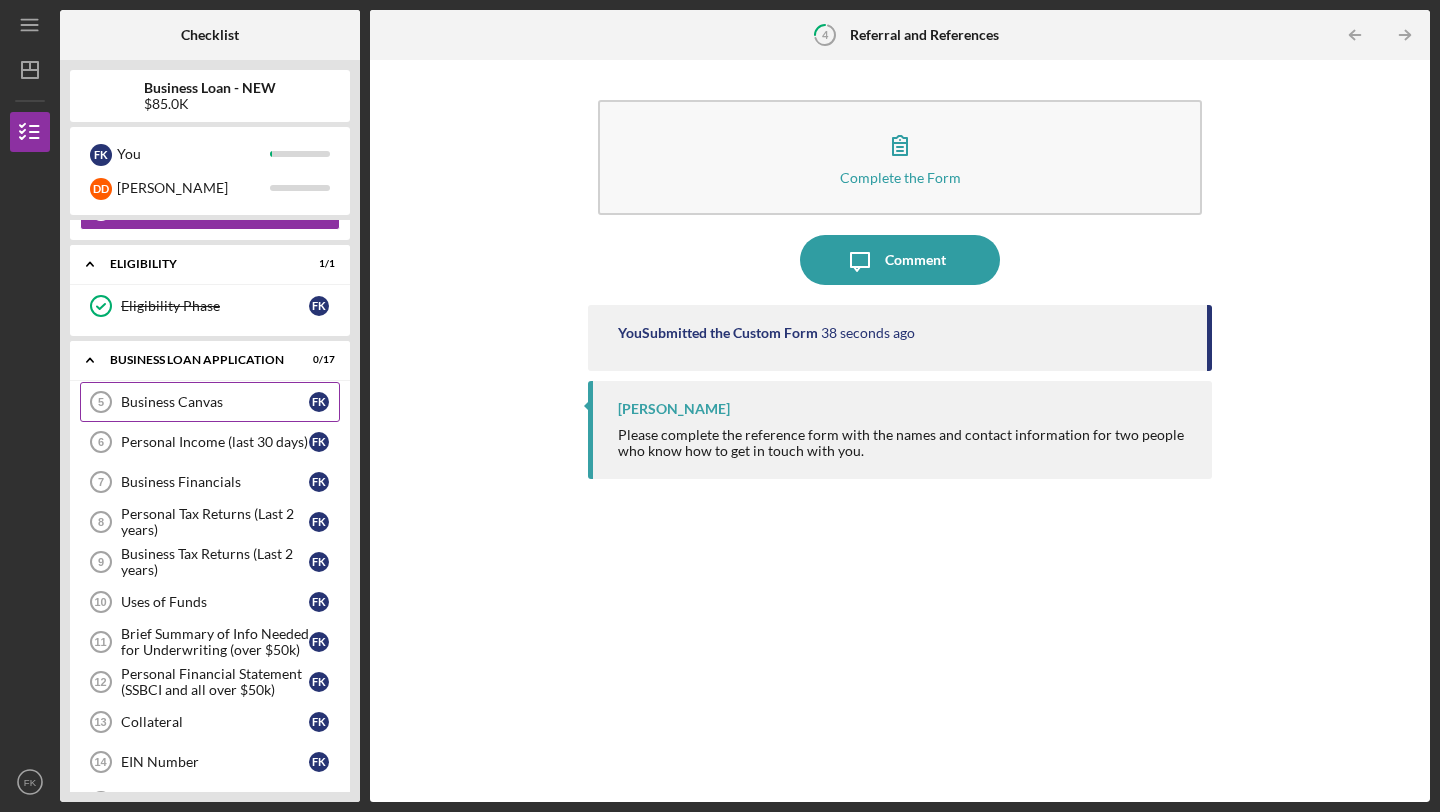 click on "Business Canvas" at bounding box center [215, 402] 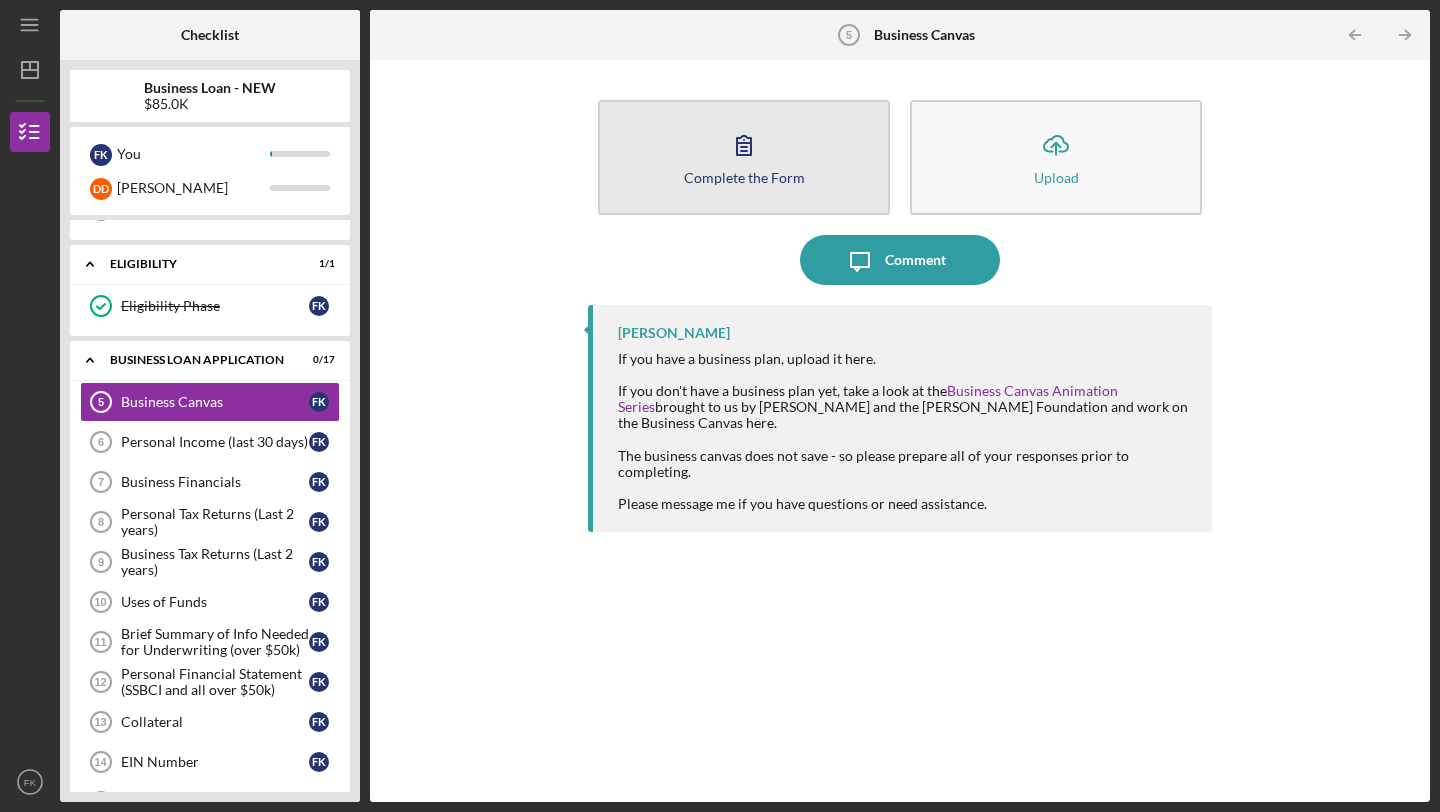 click 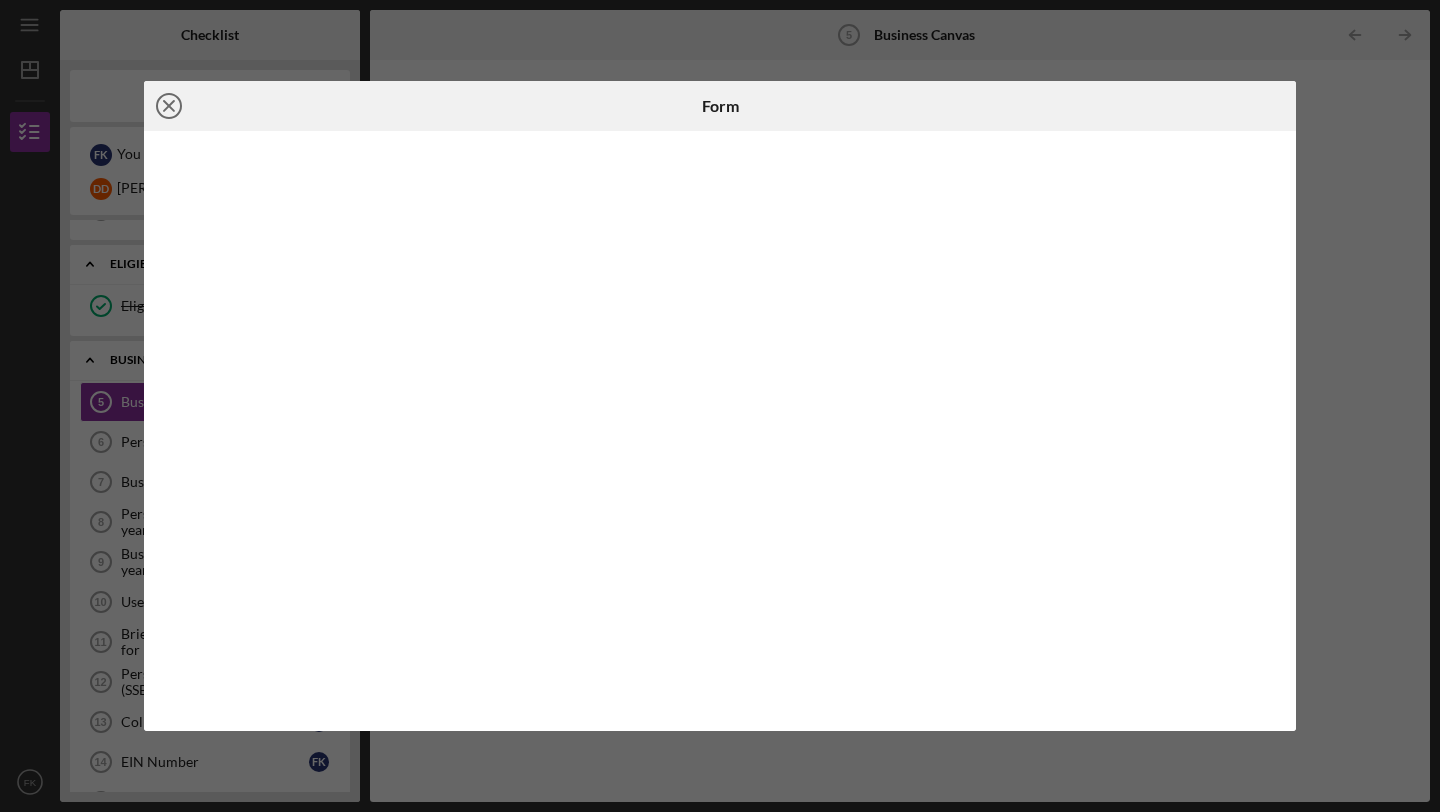 click on "Icon/Close" 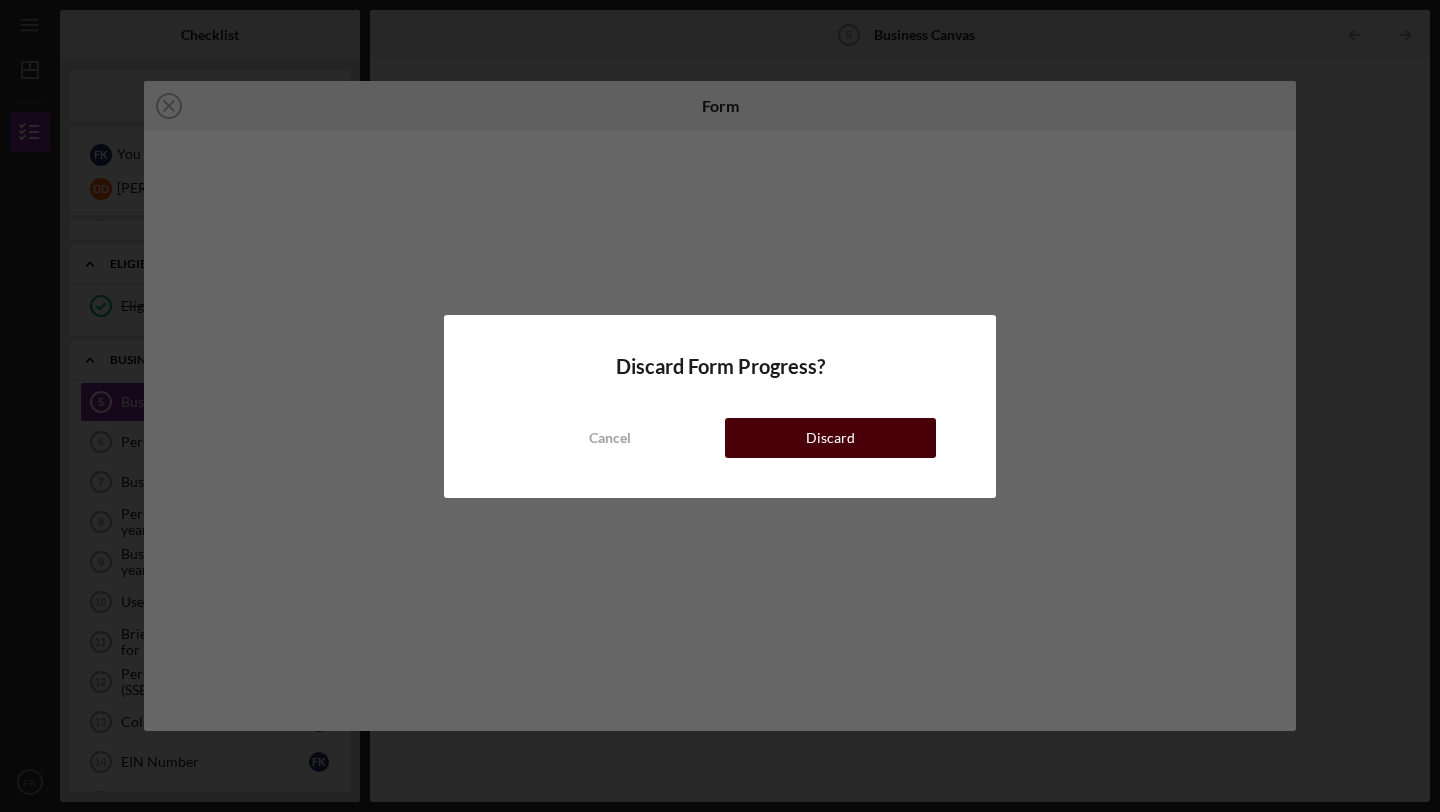 click on "Discard" at bounding box center (830, 438) 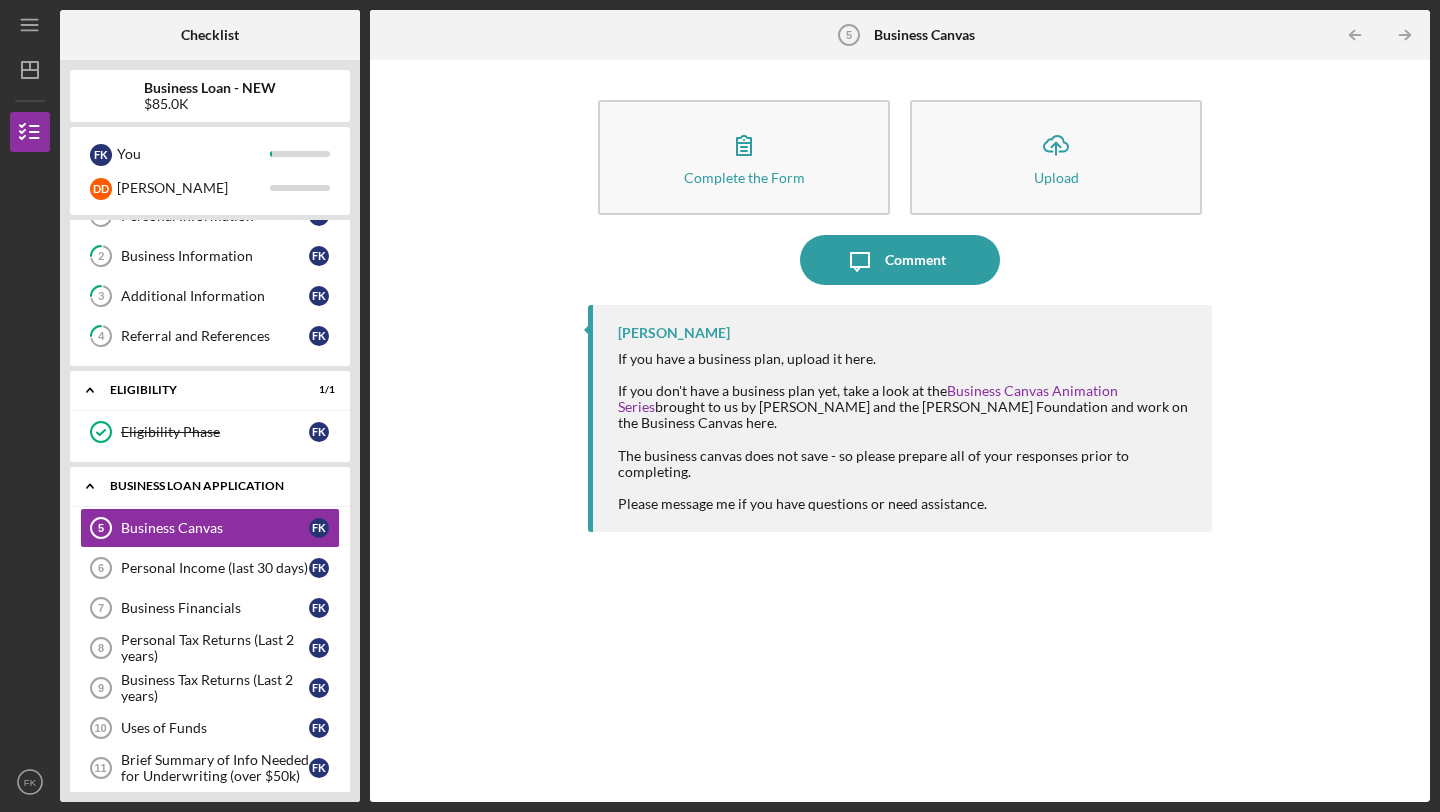 scroll, scrollTop: 0, scrollLeft: 0, axis: both 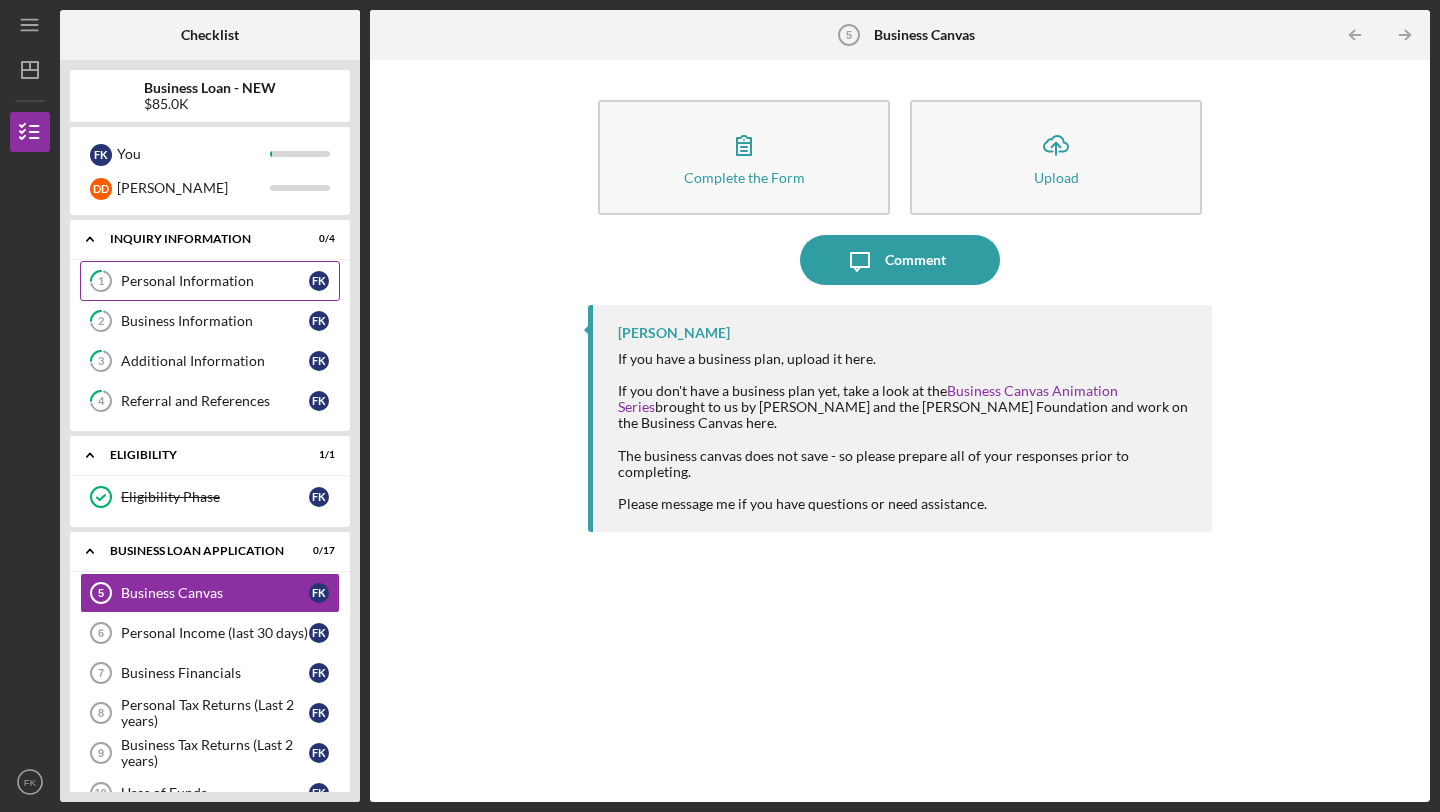 click on "Personal Information" at bounding box center (215, 281) 